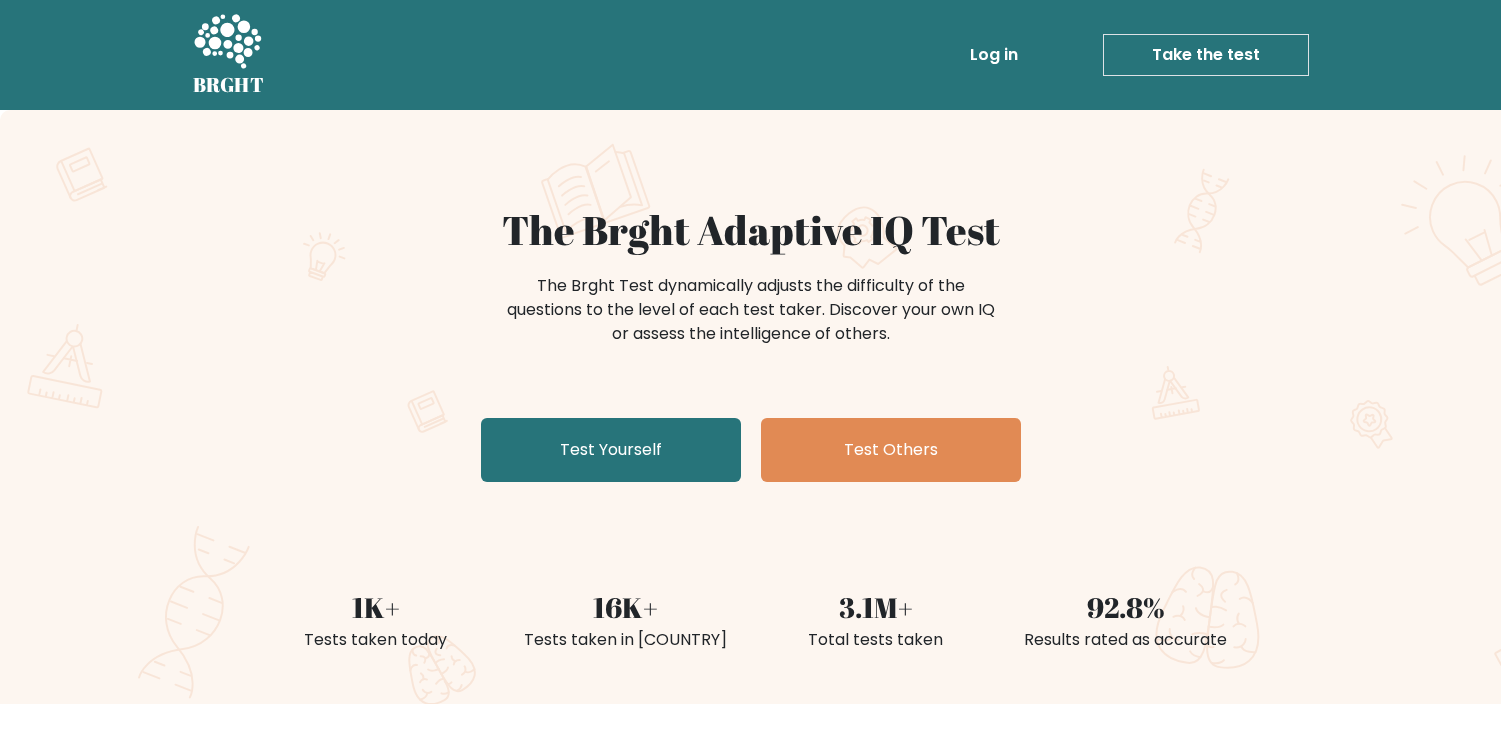 scroll, scrollTop: 0, scrollLeft: 0, axis: both 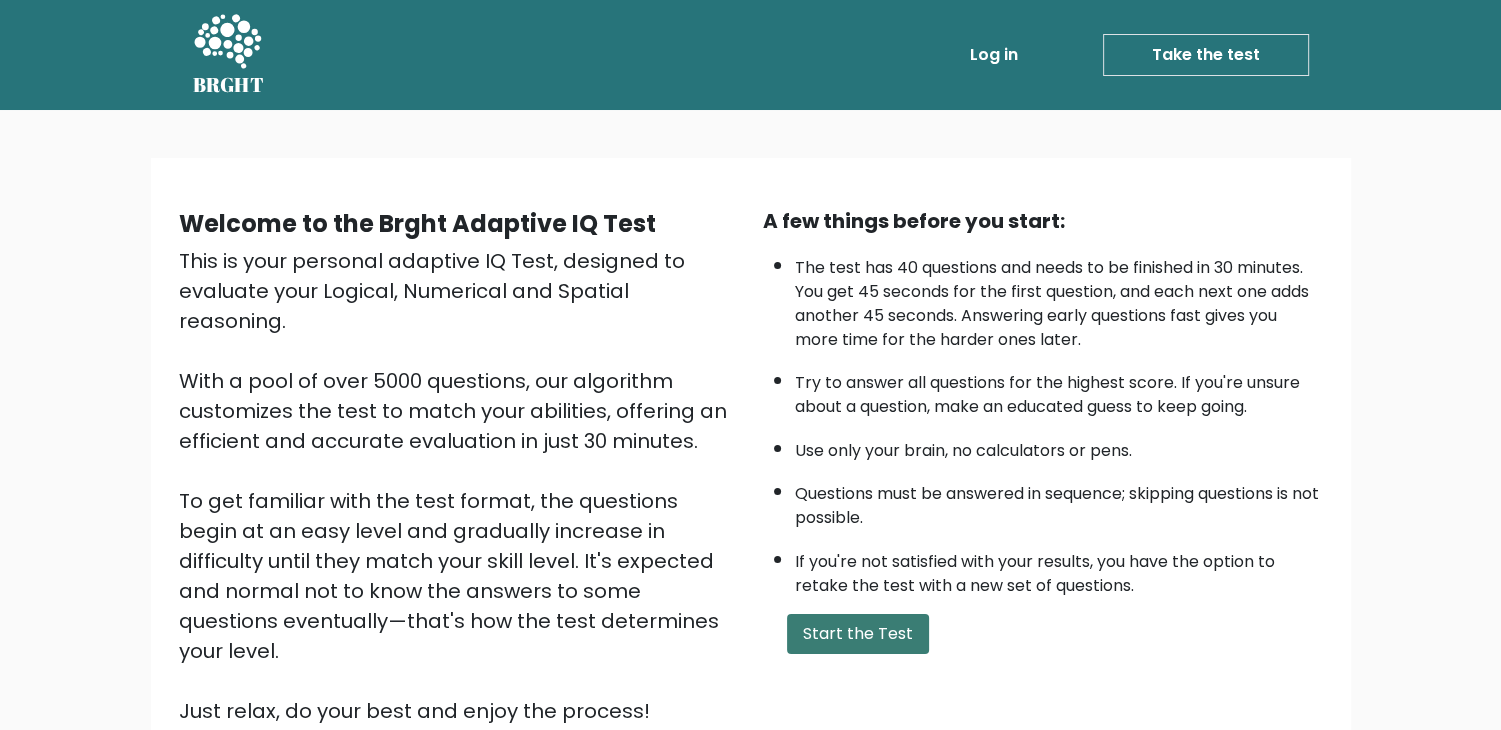 click on "Start the Test" at bounding box center (858, 634) 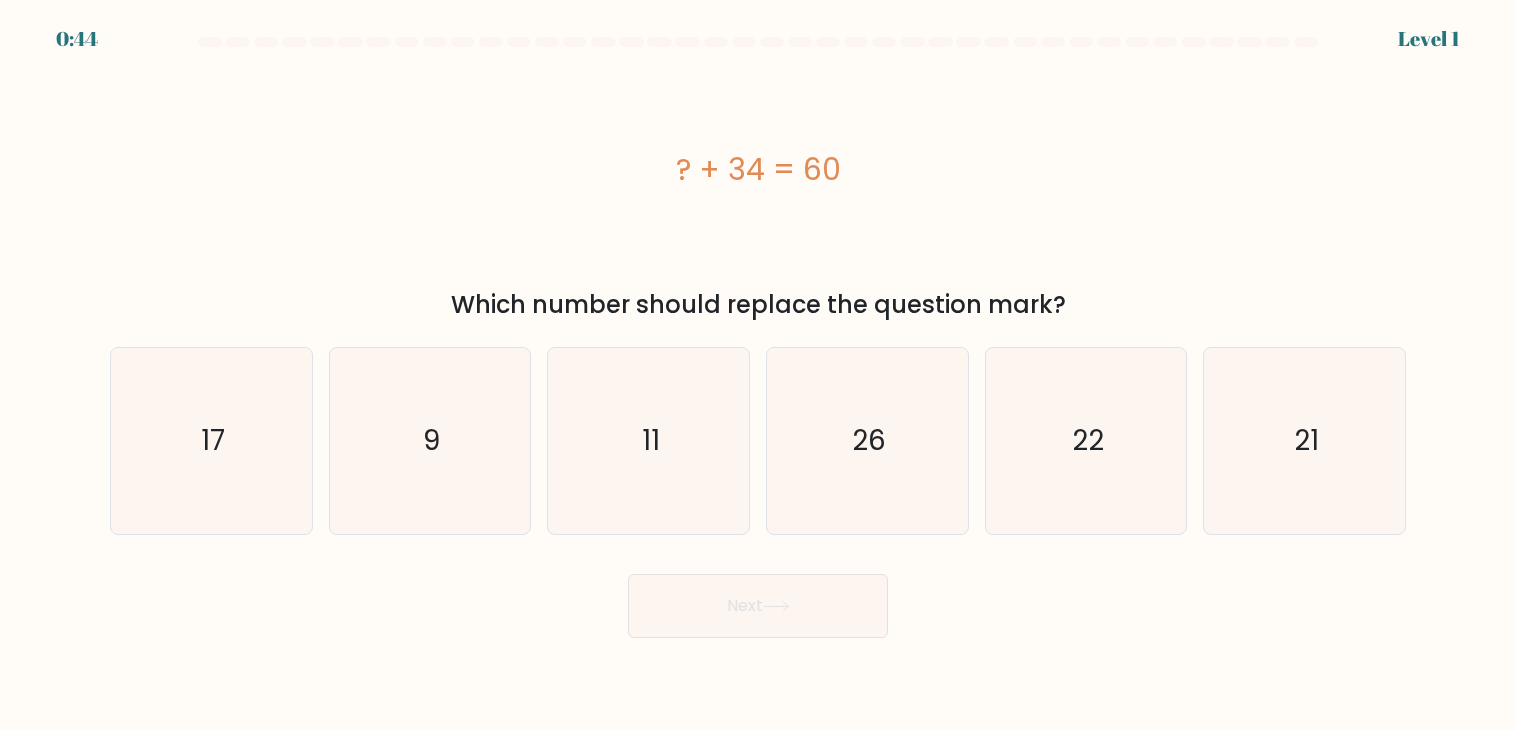 scroll, scrollTop: 0, scrollLeft: 0, axis: both 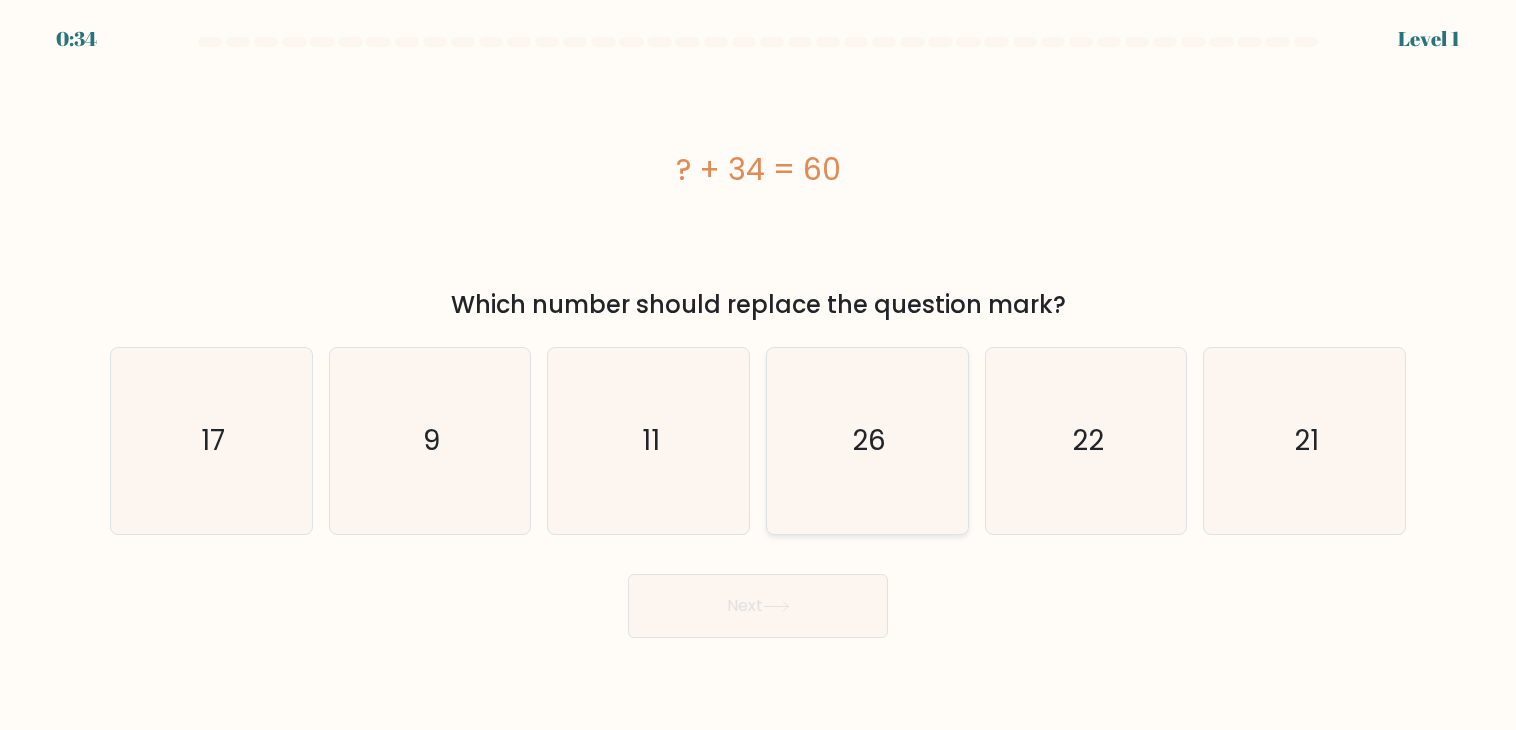 click on "26" at bounding box center (867, 441) 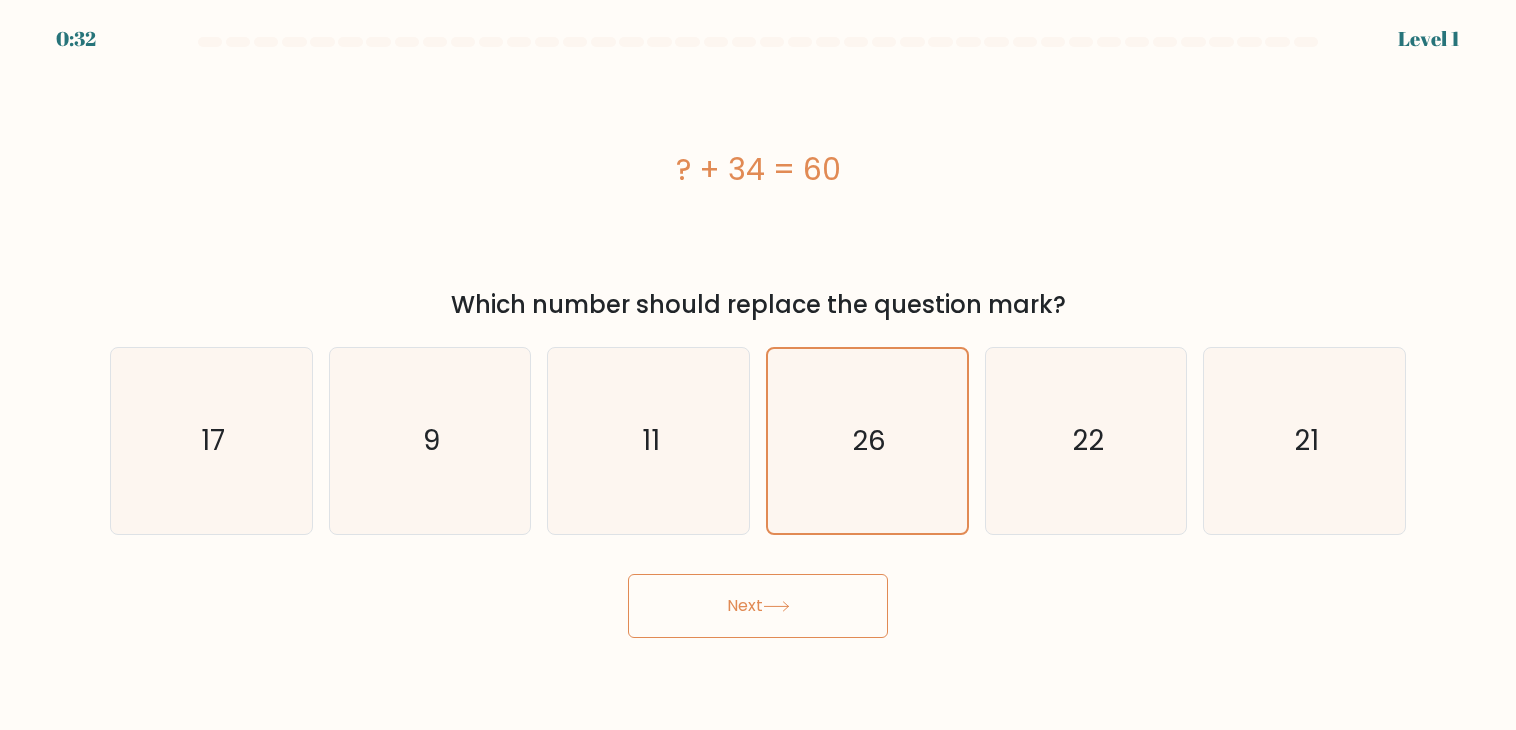 click on "Next" at bounding box center (758, 606) 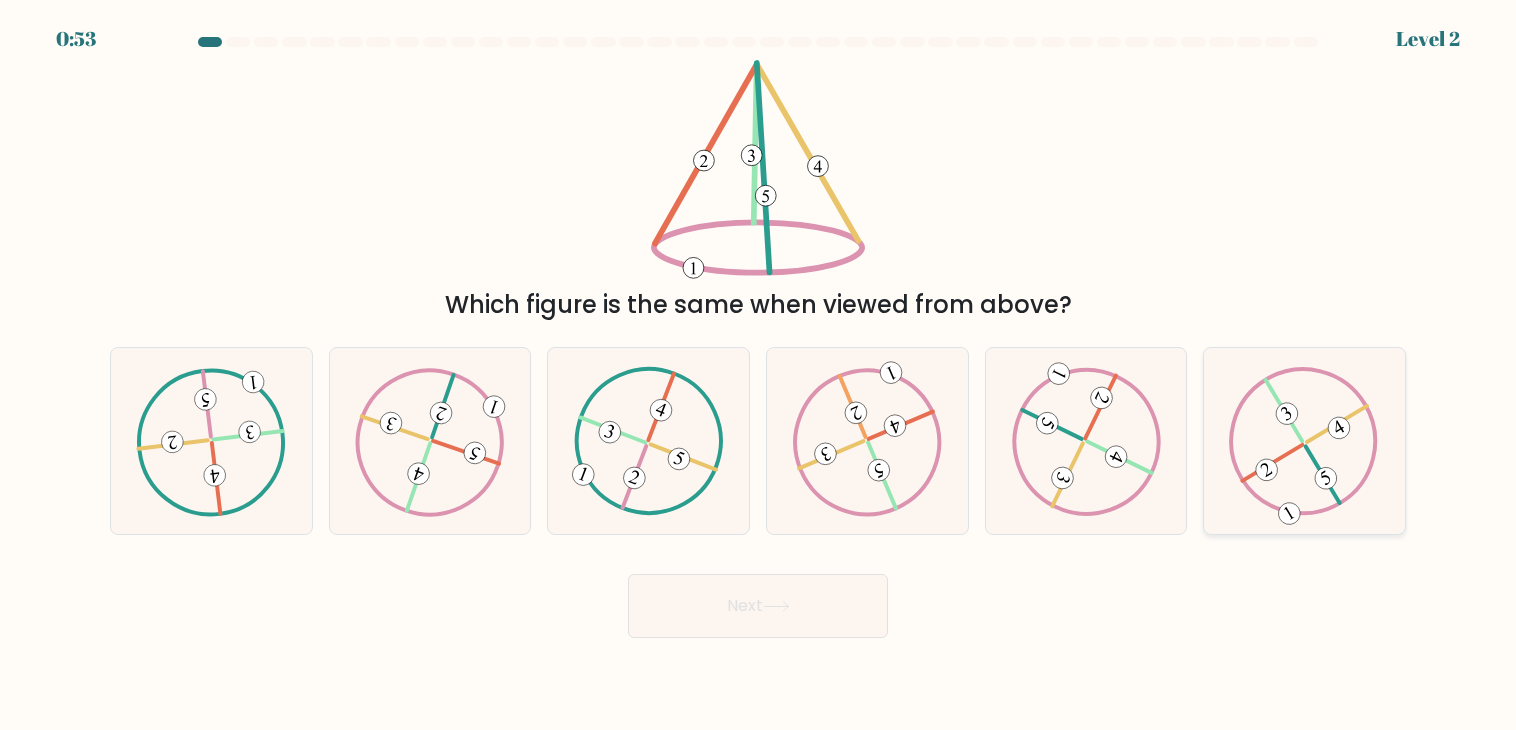 click at bounding box center (1304, 441) 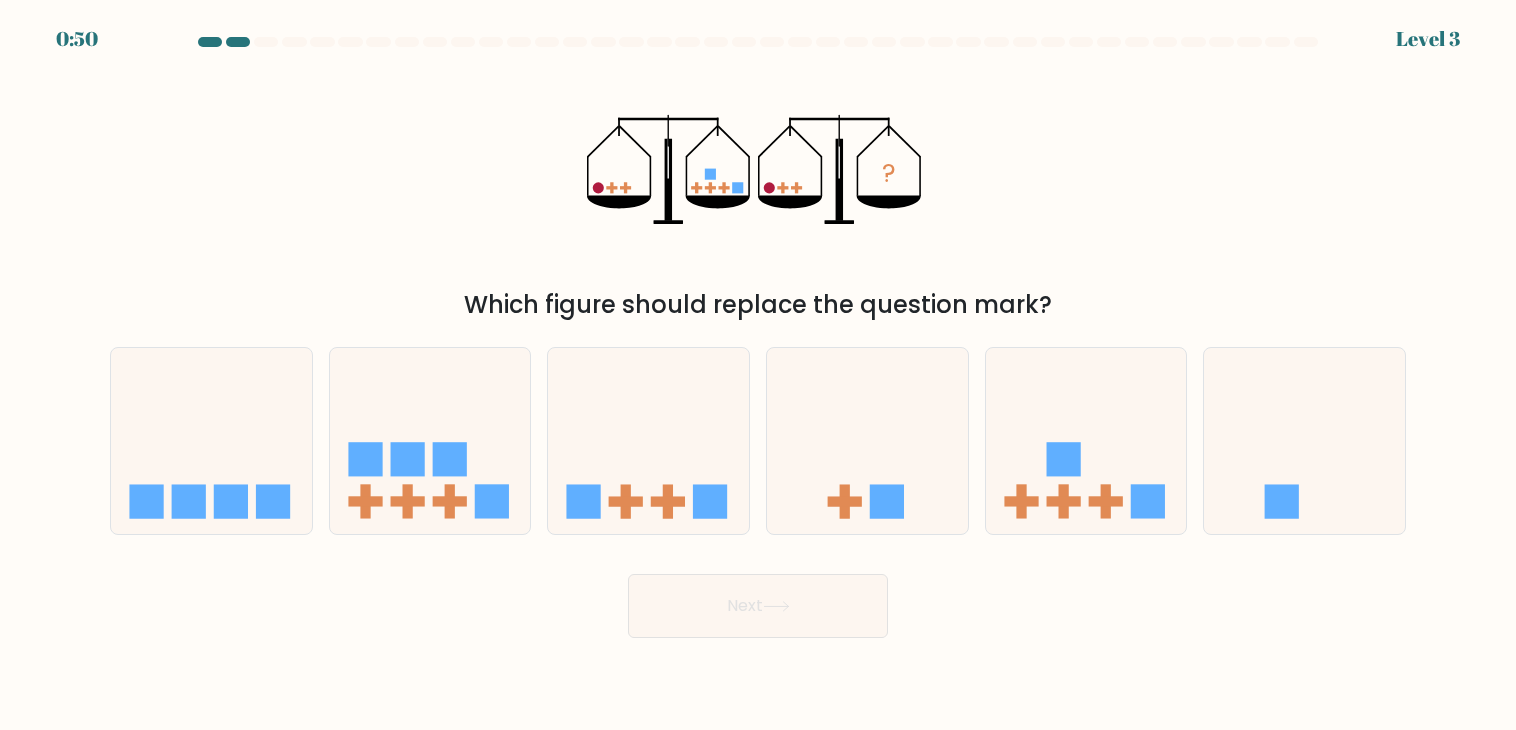 click on "Next" at bounding box center [758, 606] 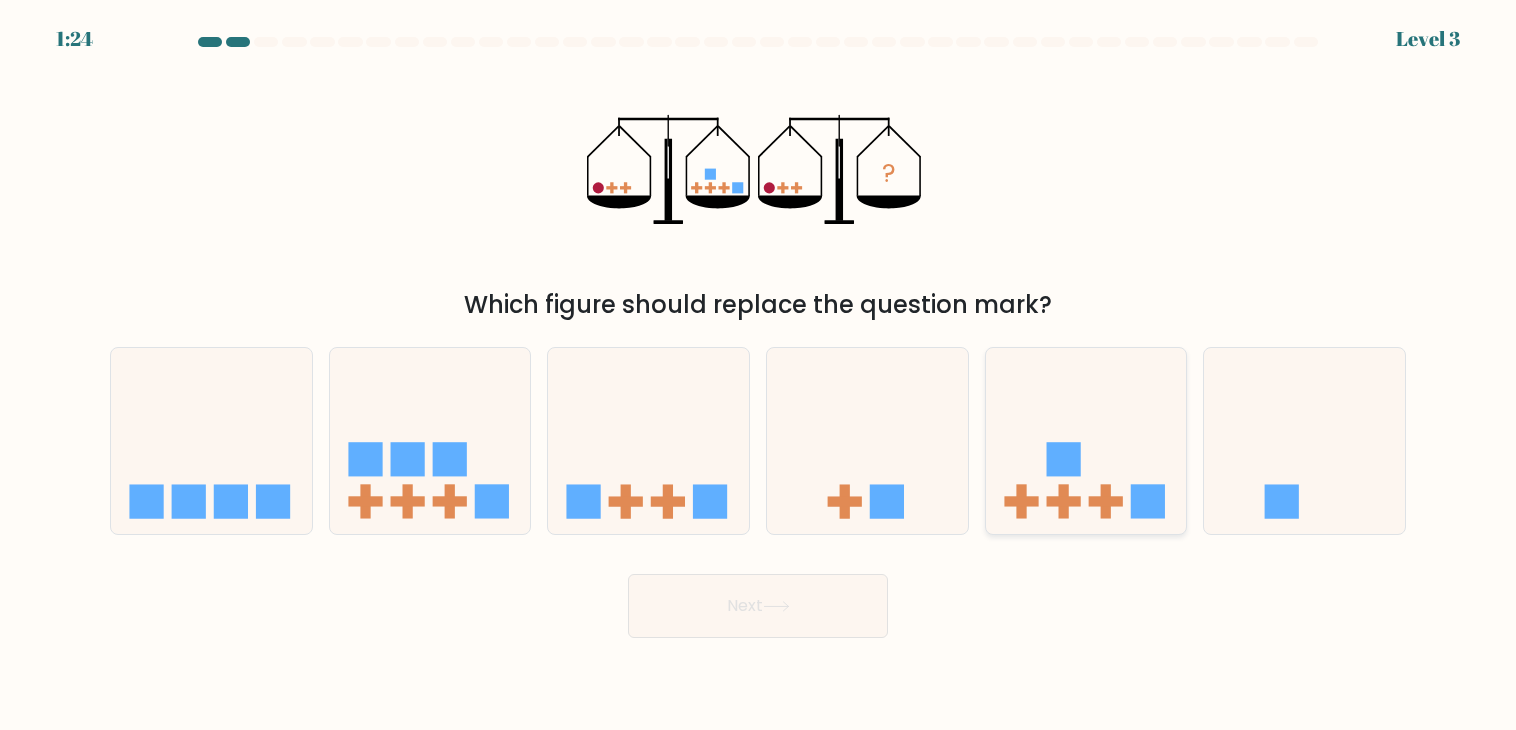 click at bounding box center (1063, 502) 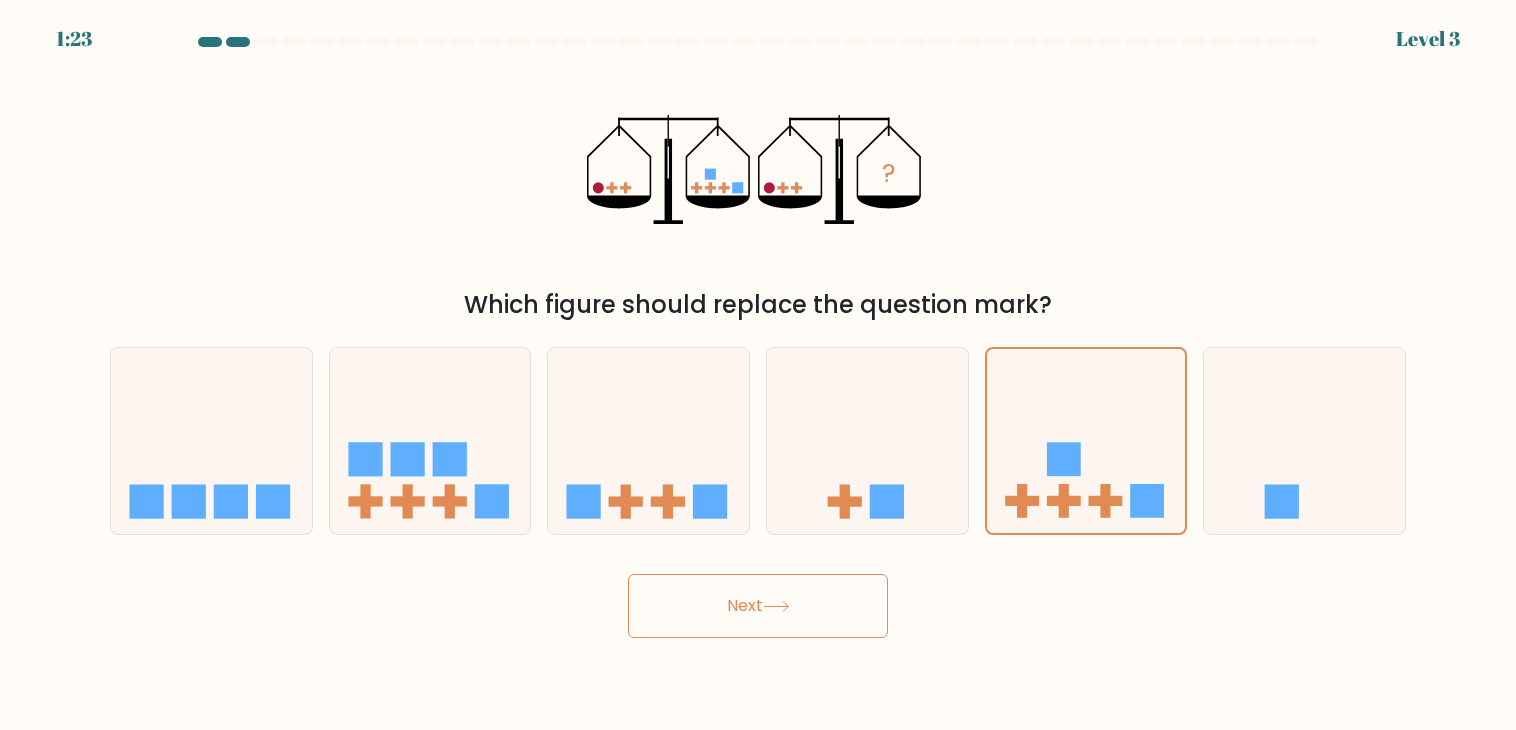 click on "Next" at bounding box center [758, 606] 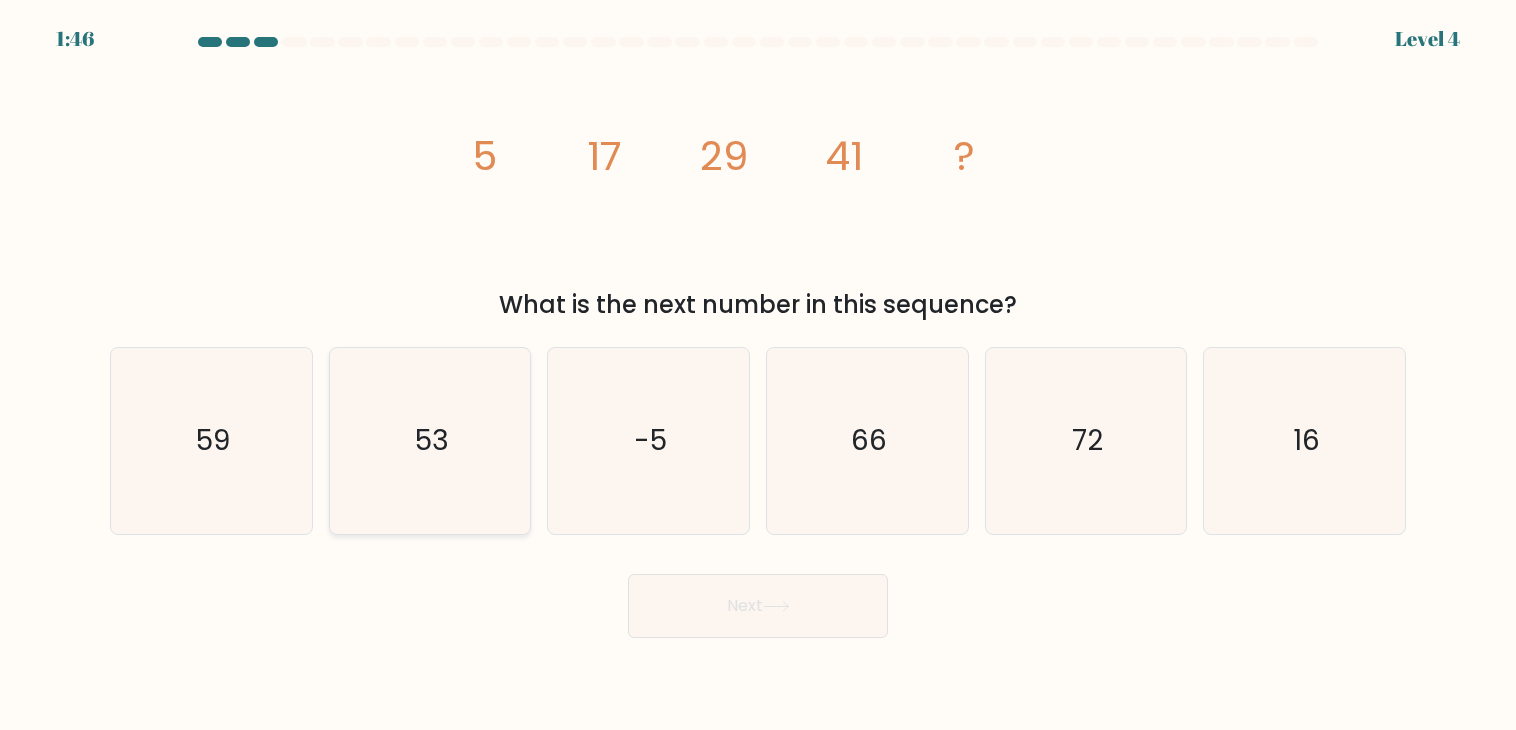 click on "53" at bounding box center (430, 441) 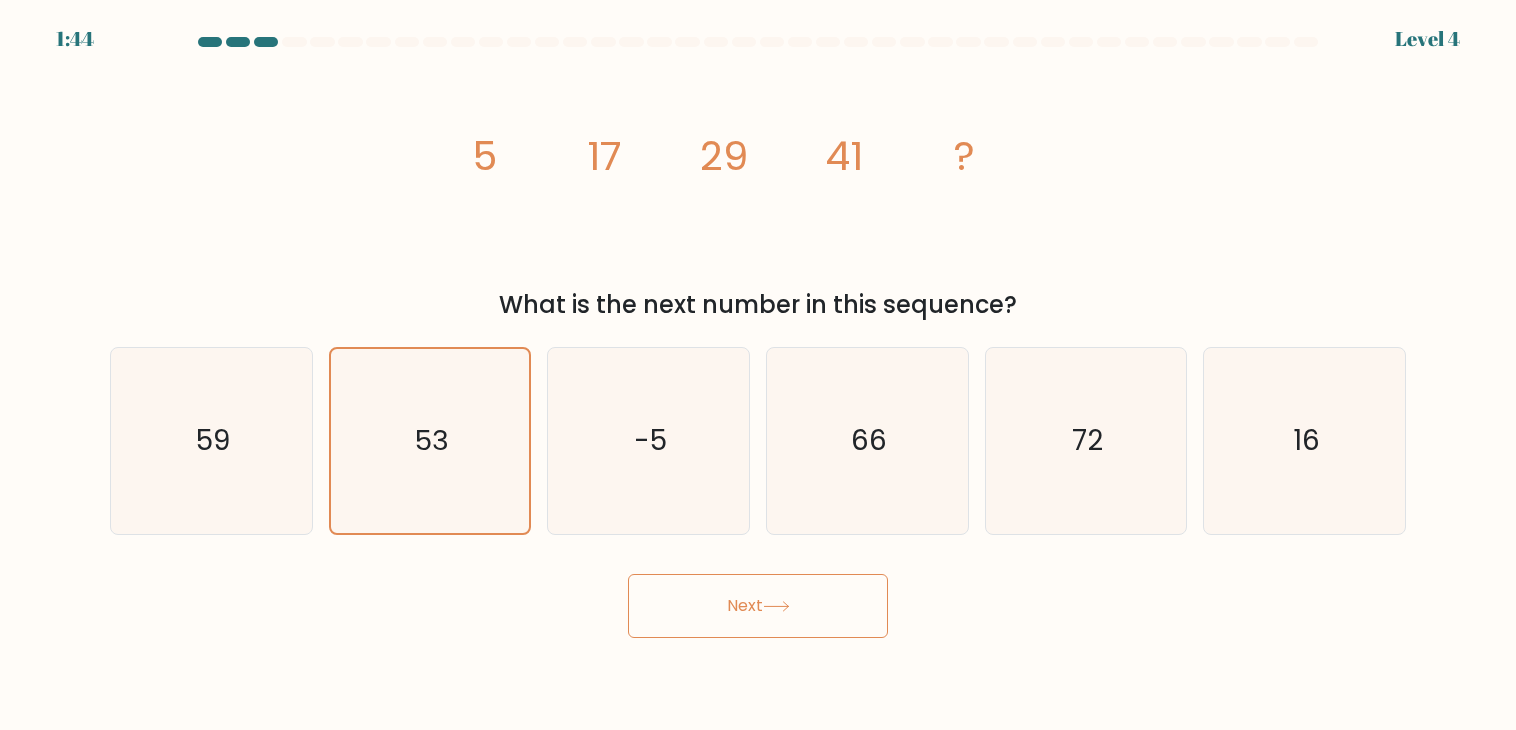click on "Next" at bounding box center (758, 606) 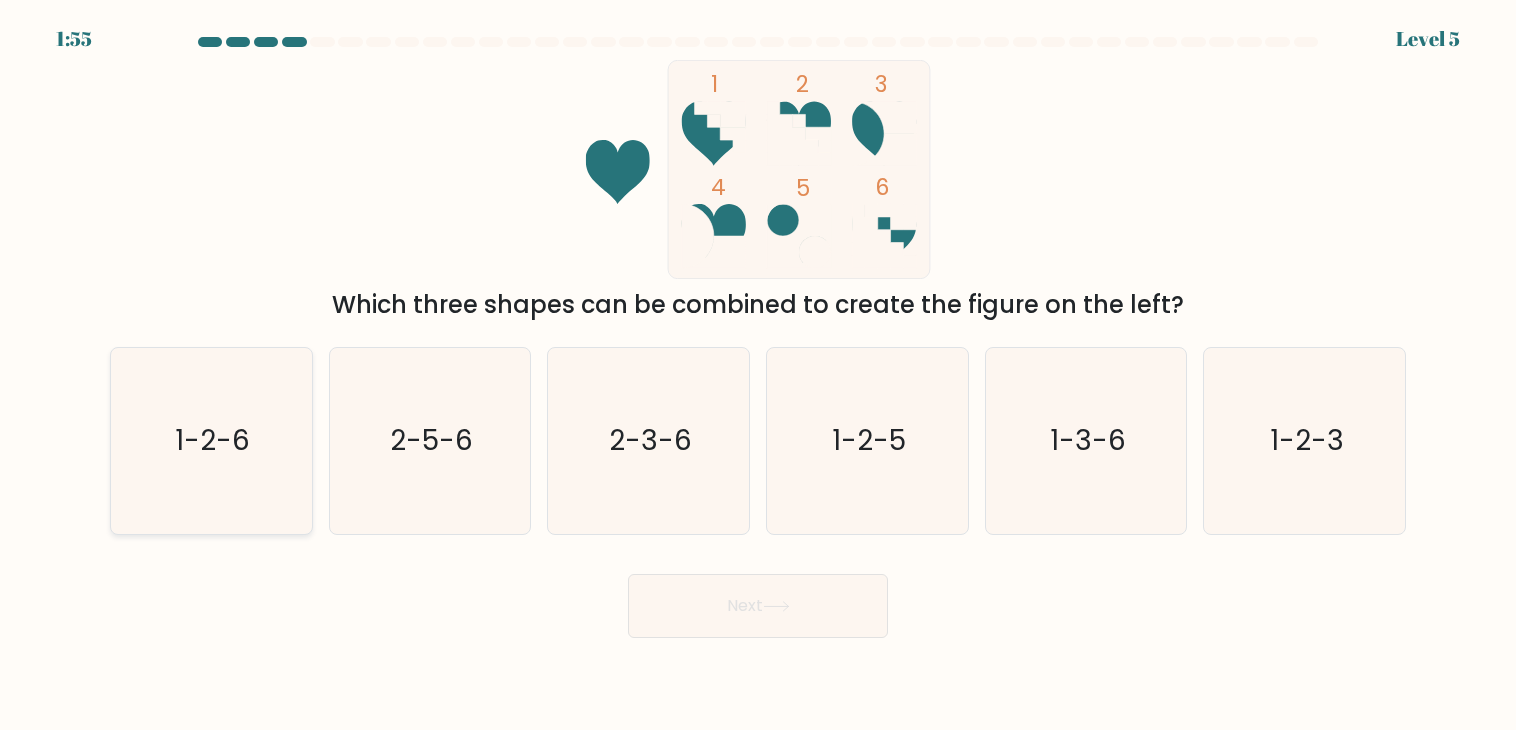 click on "1-2-6" at bounding box center [213, 440] 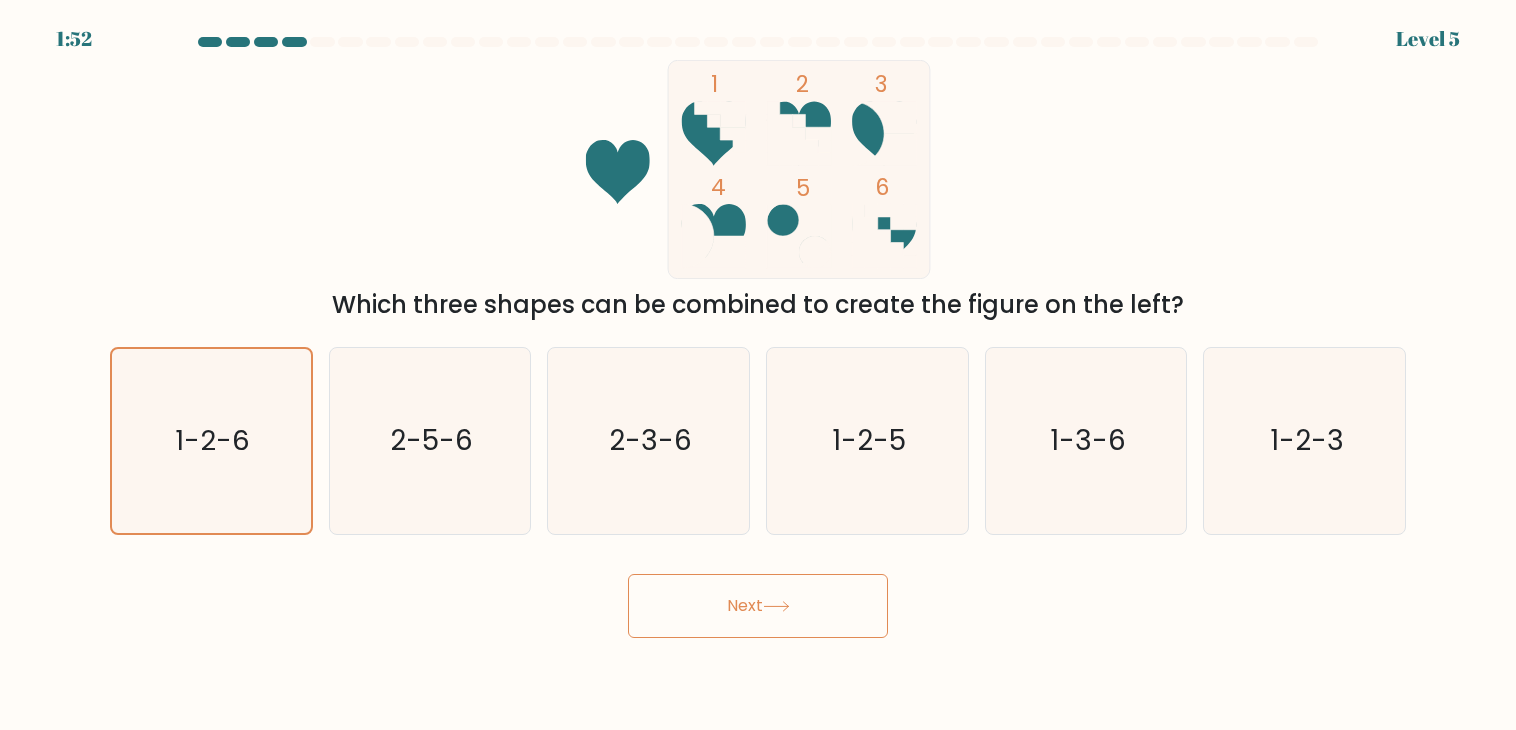 click on "Next" at bounding box center (758, 606) 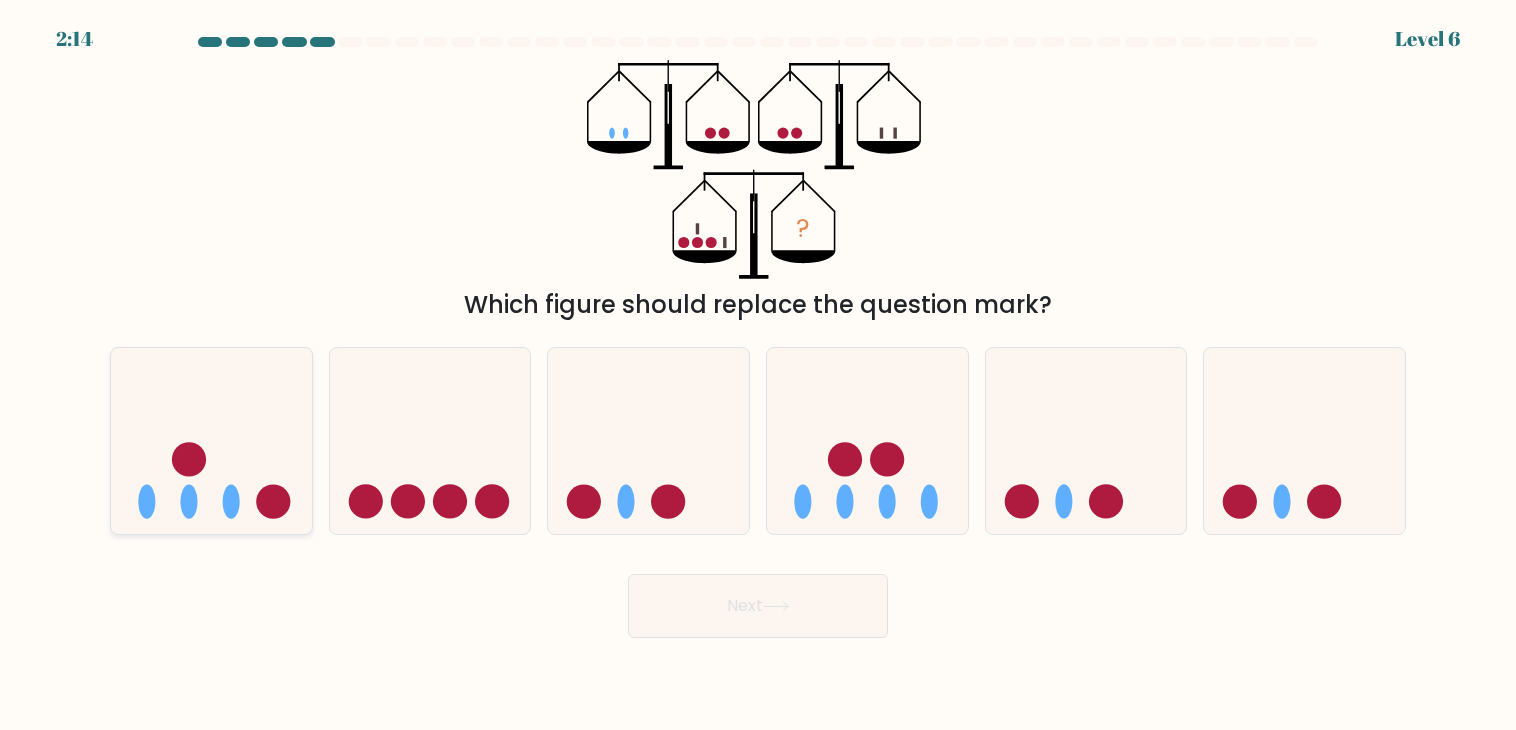 click at bounding box center [189, 502] 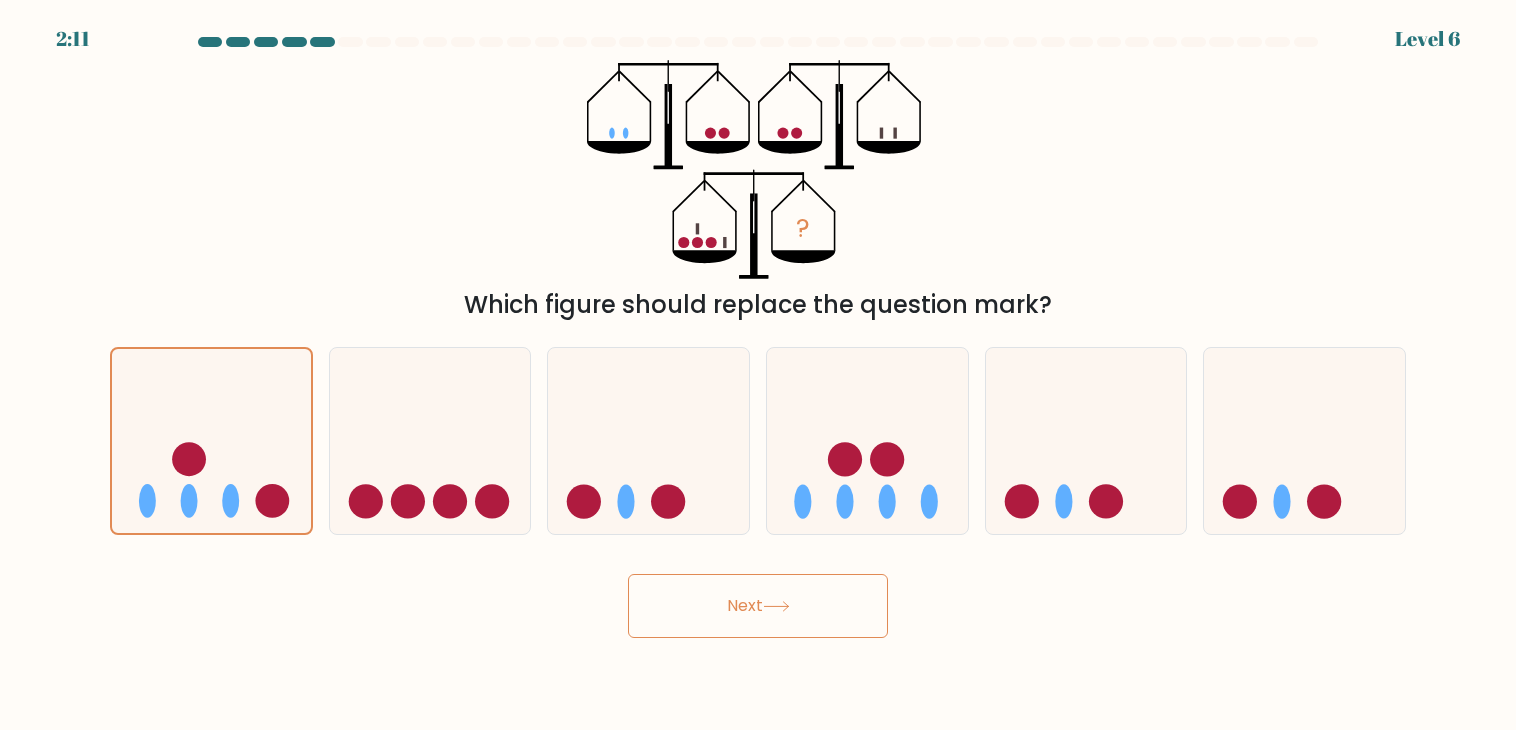 click on "Next" at bounding box center [758, 606] 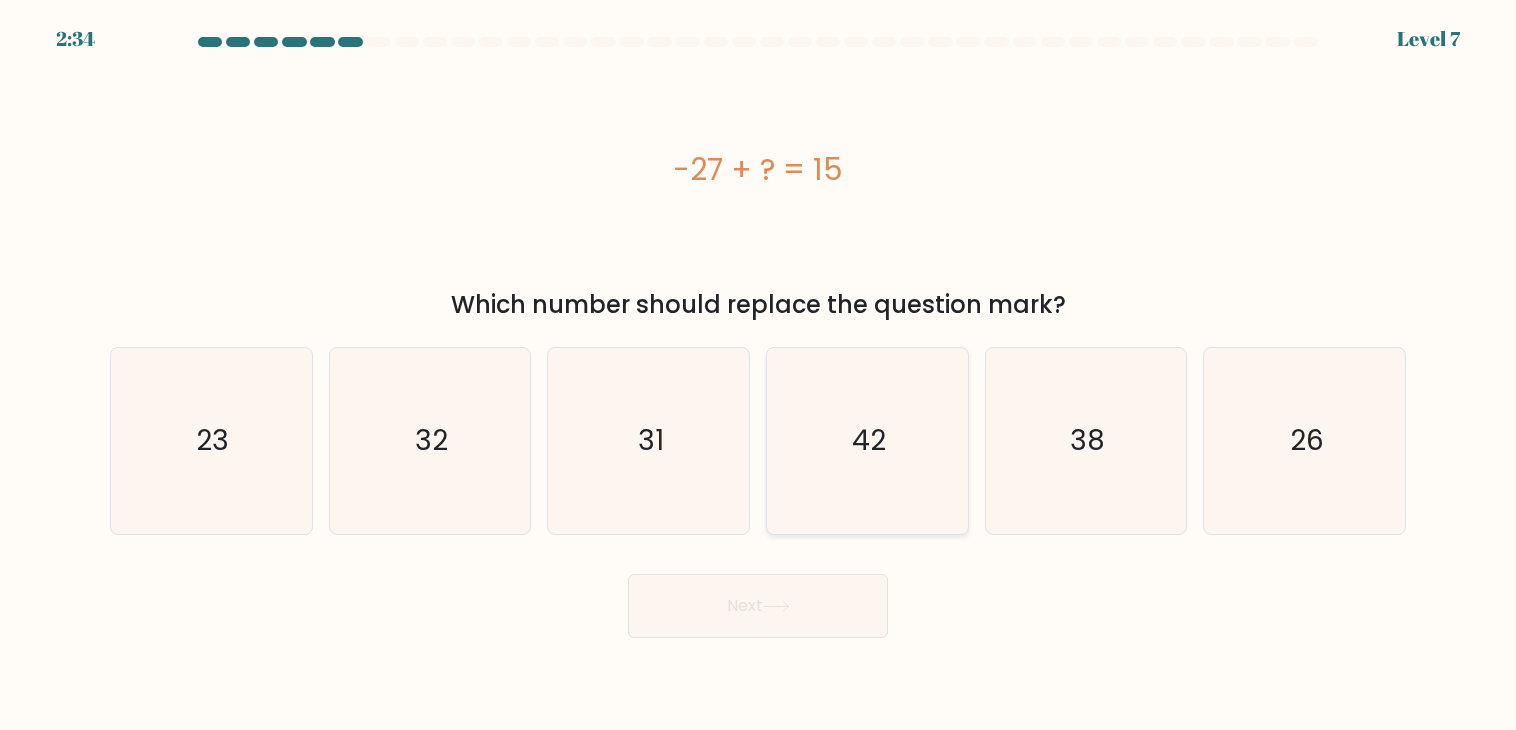 click on "42" at bounding box center [867, 441] 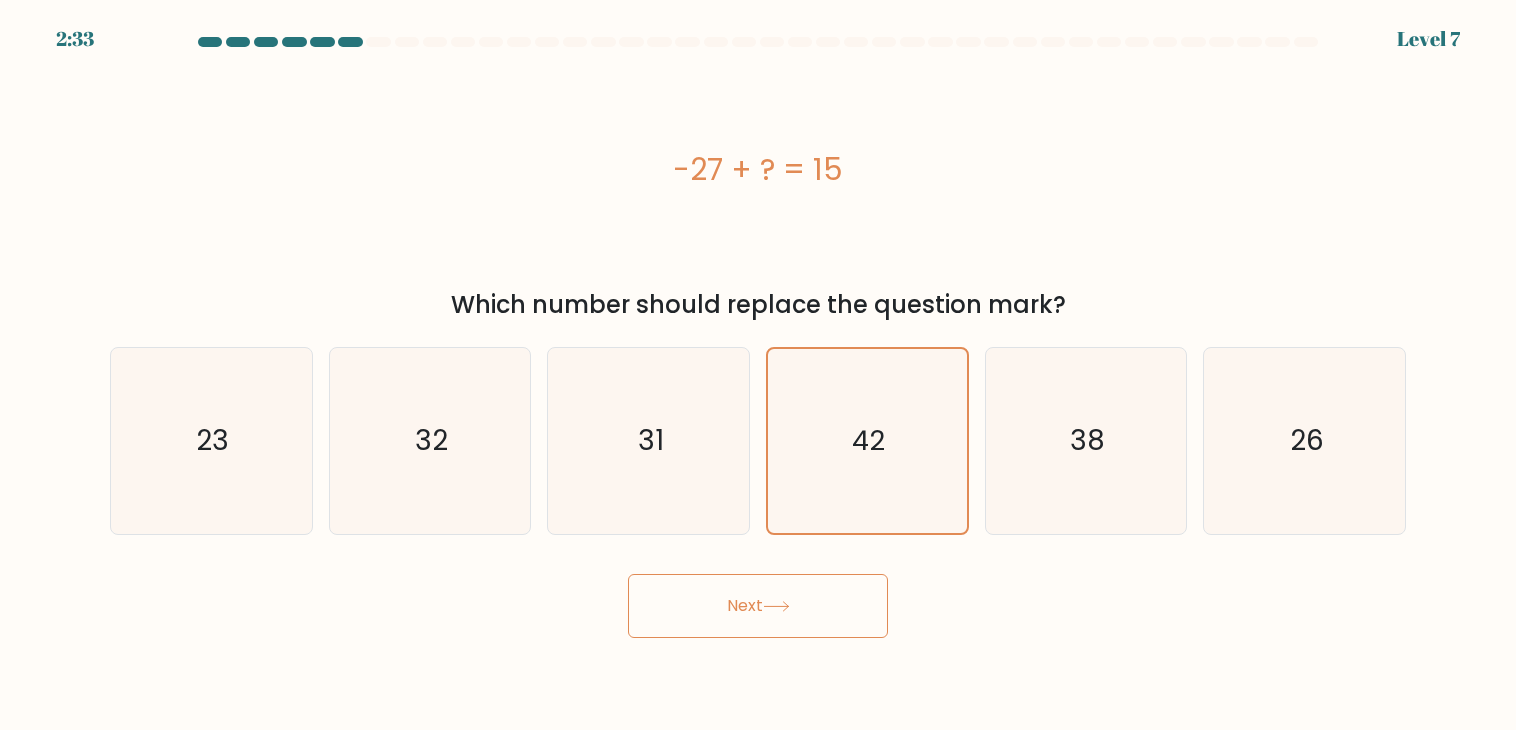 click on "Next" at bounding box center [758, 606] 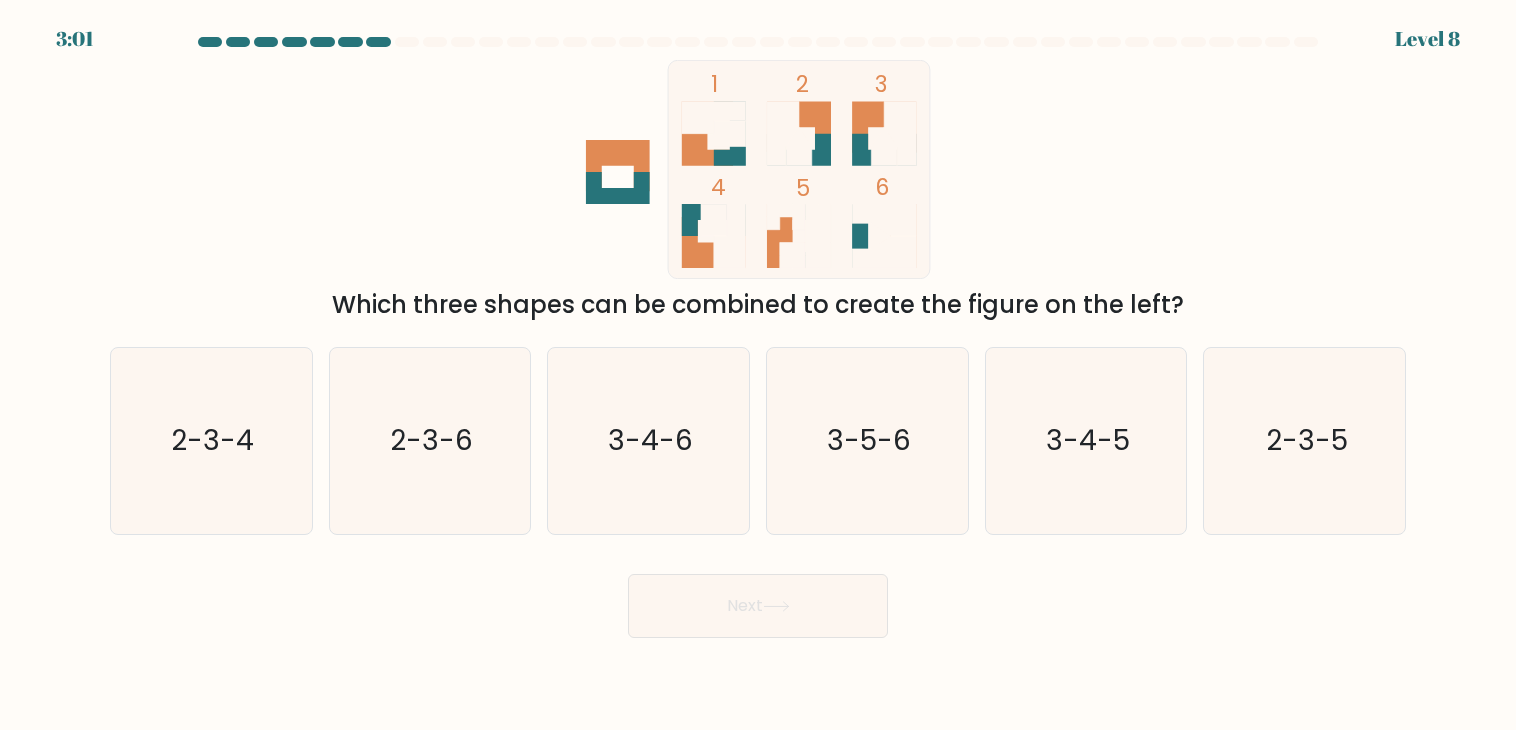 click at bounding box center [799, 169] 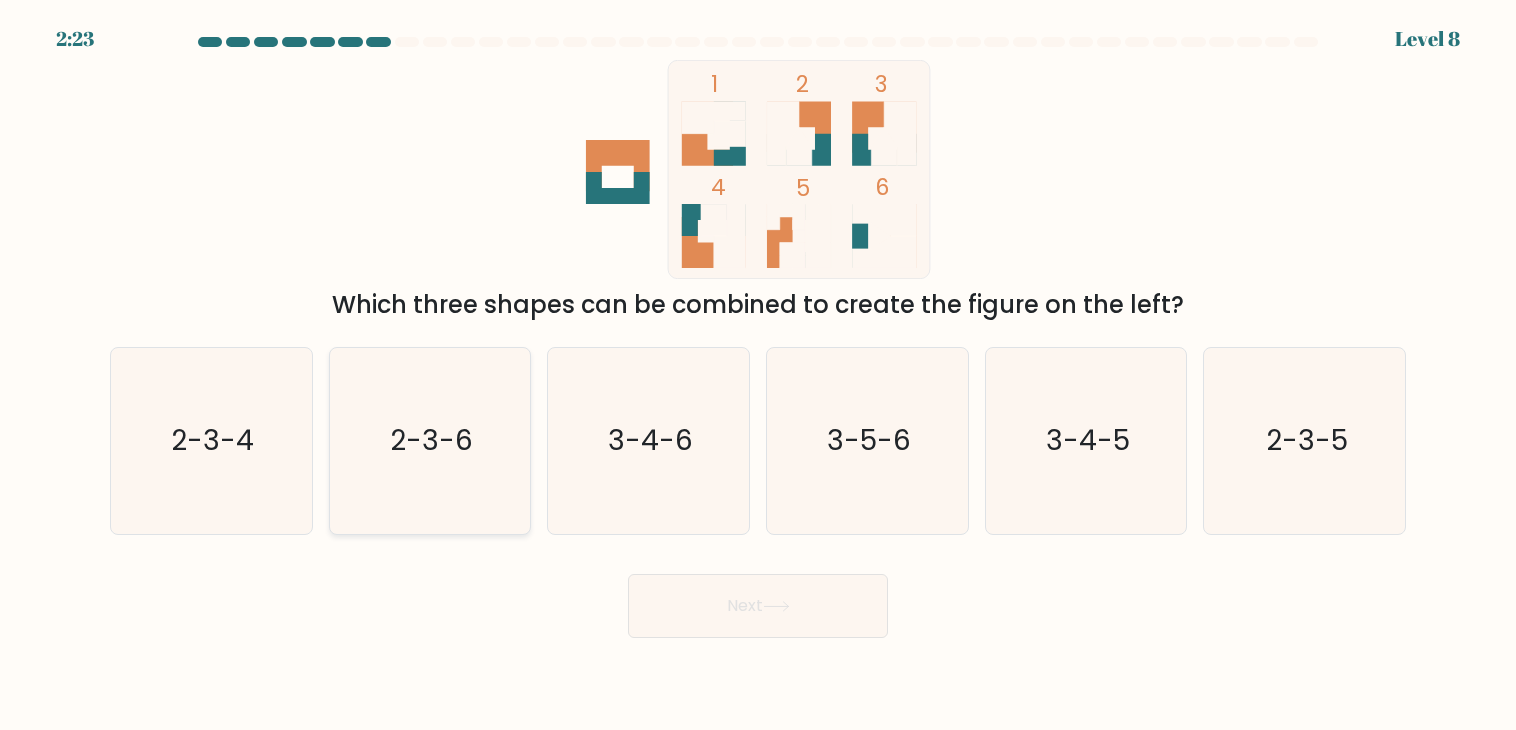 click on "2-3-6" at bounding box center [430, 441] 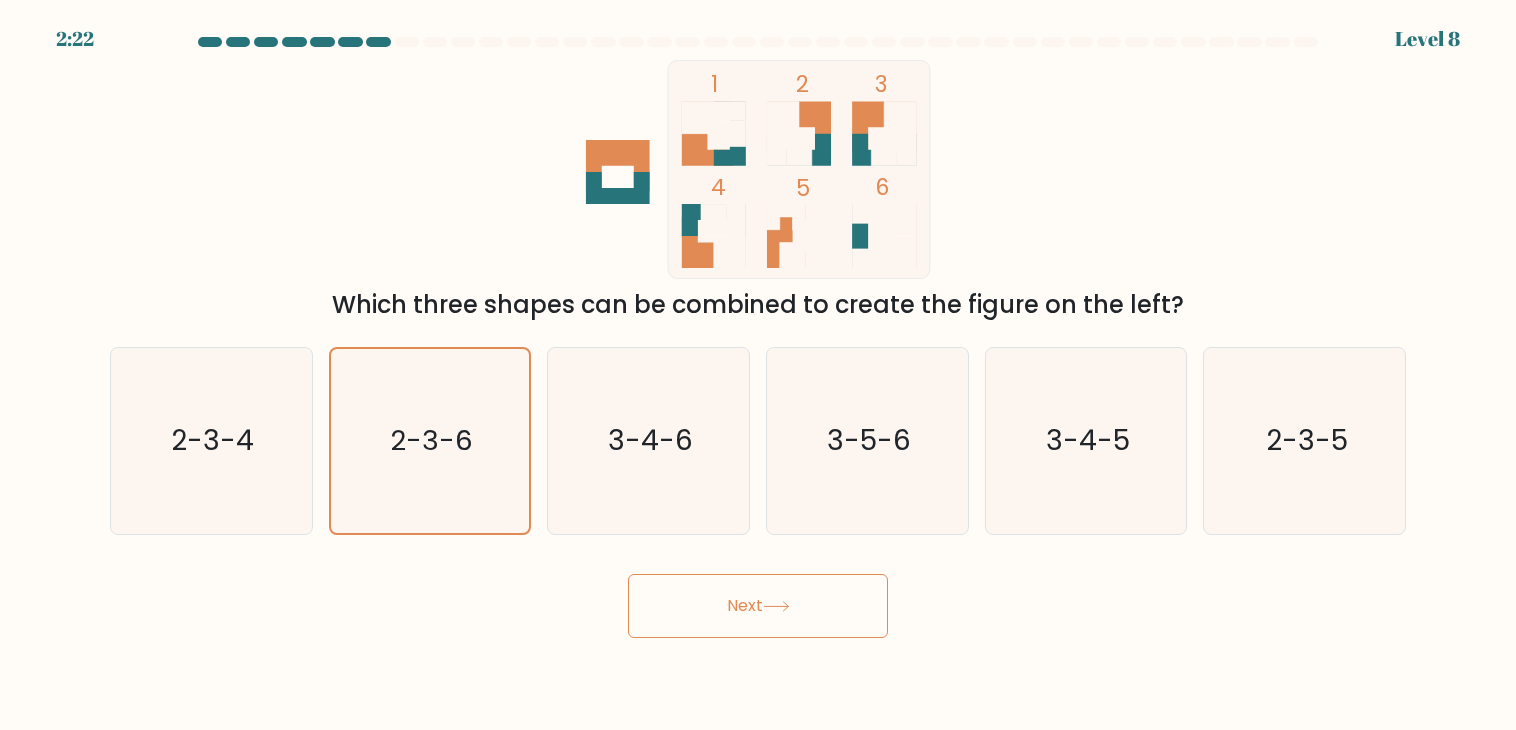 click on "Next" at bounding box center [758, 606] 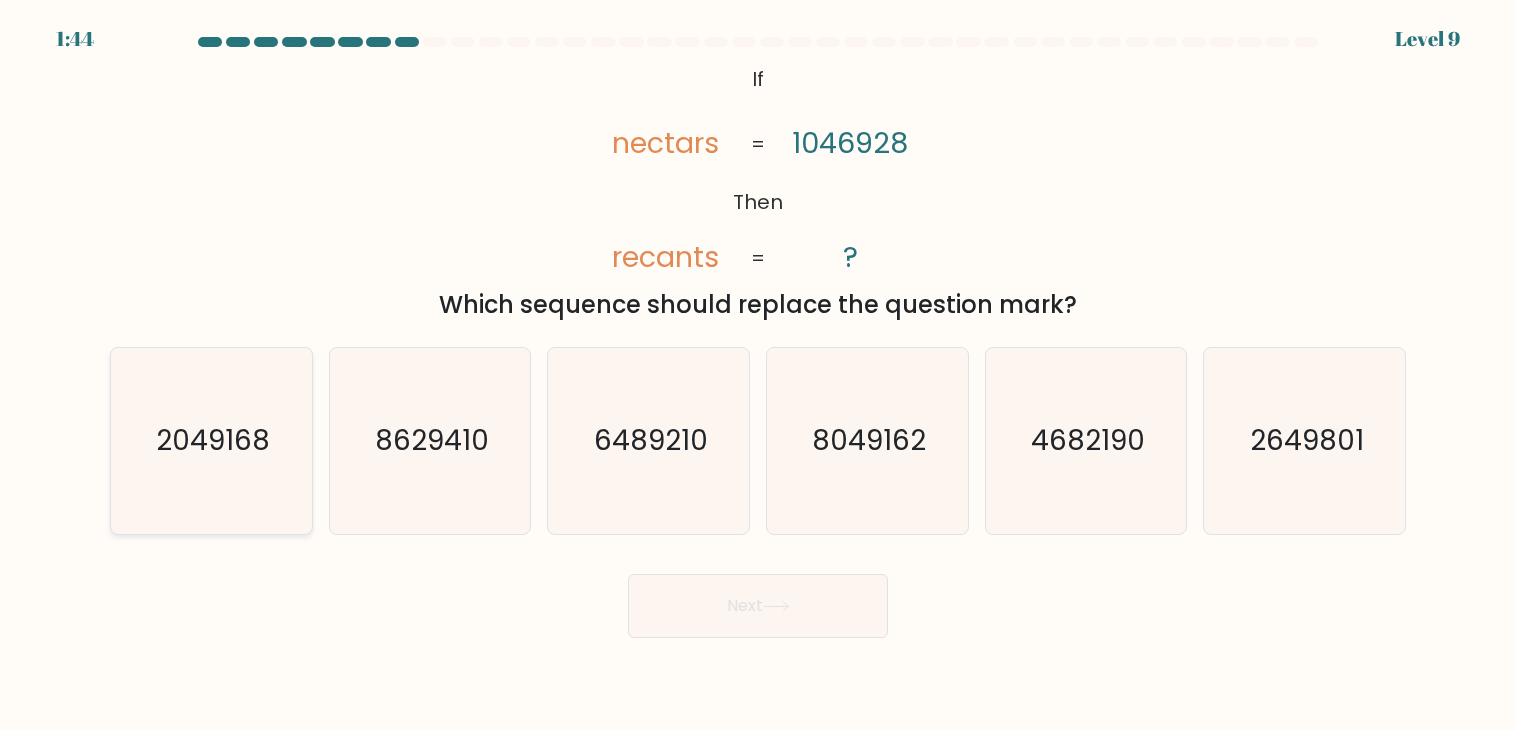click on "2049168" at bounding box center (213, 440) 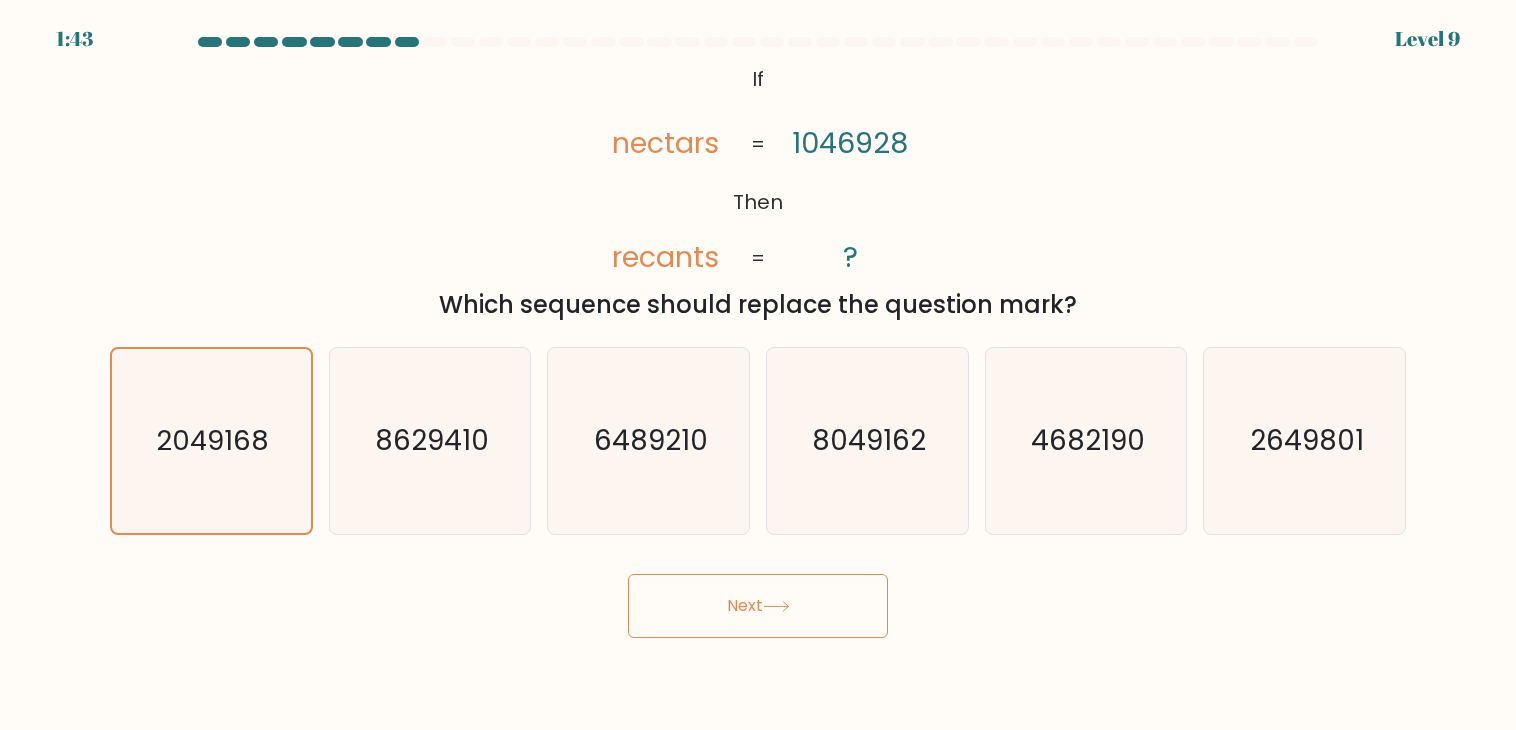 click at bounding box center (776, 606) 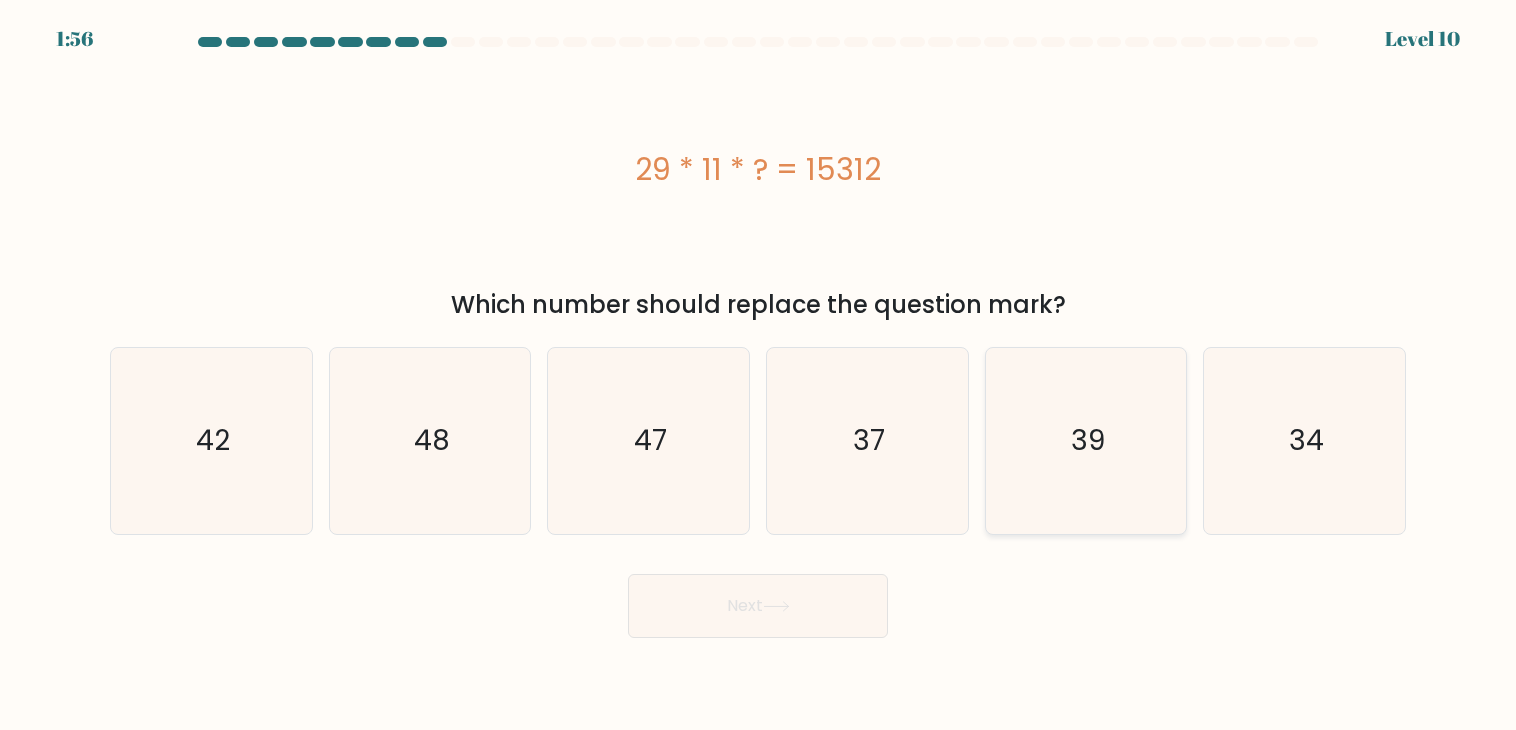 click on "39" at bounding box center [1086, 441] 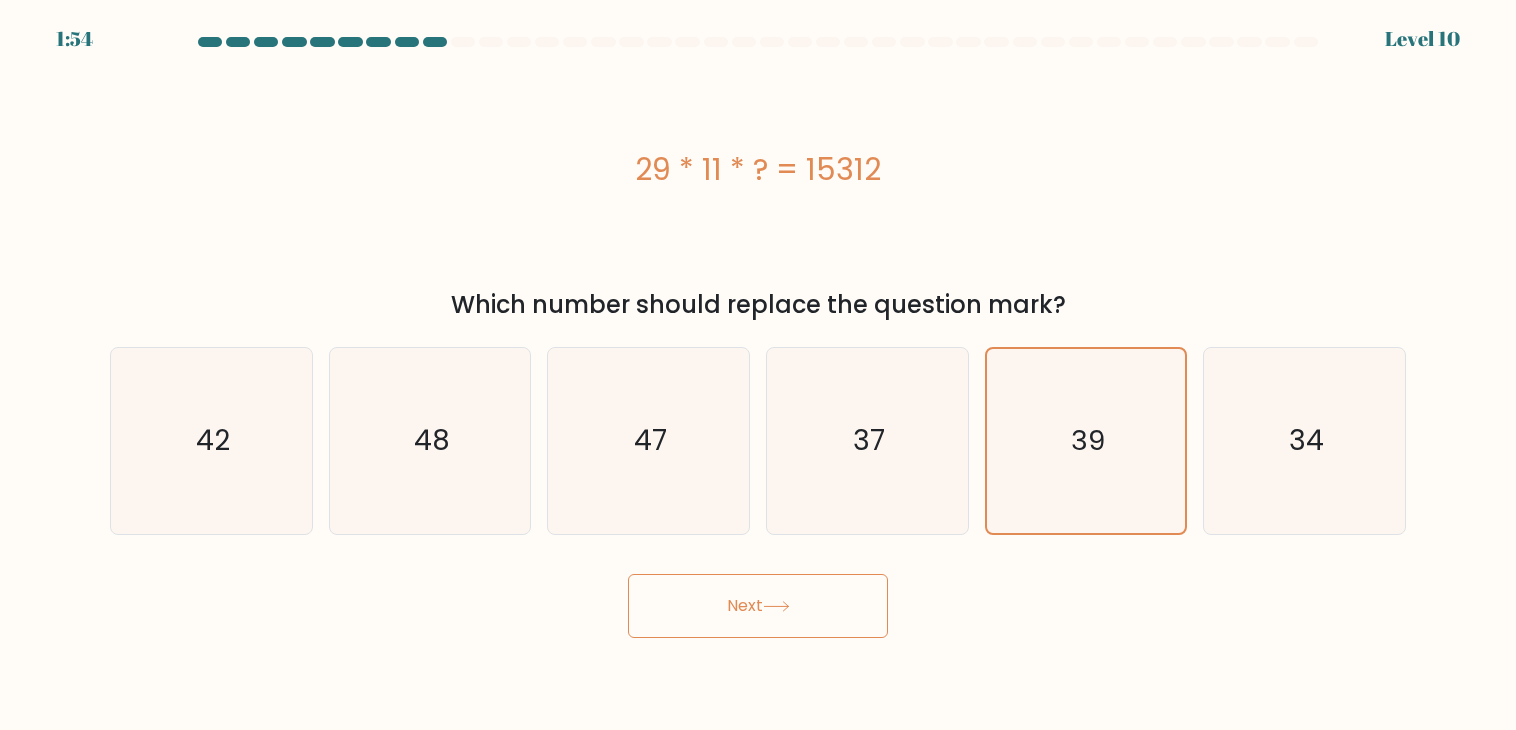 click on "Next" at bounding box center [758, 606] 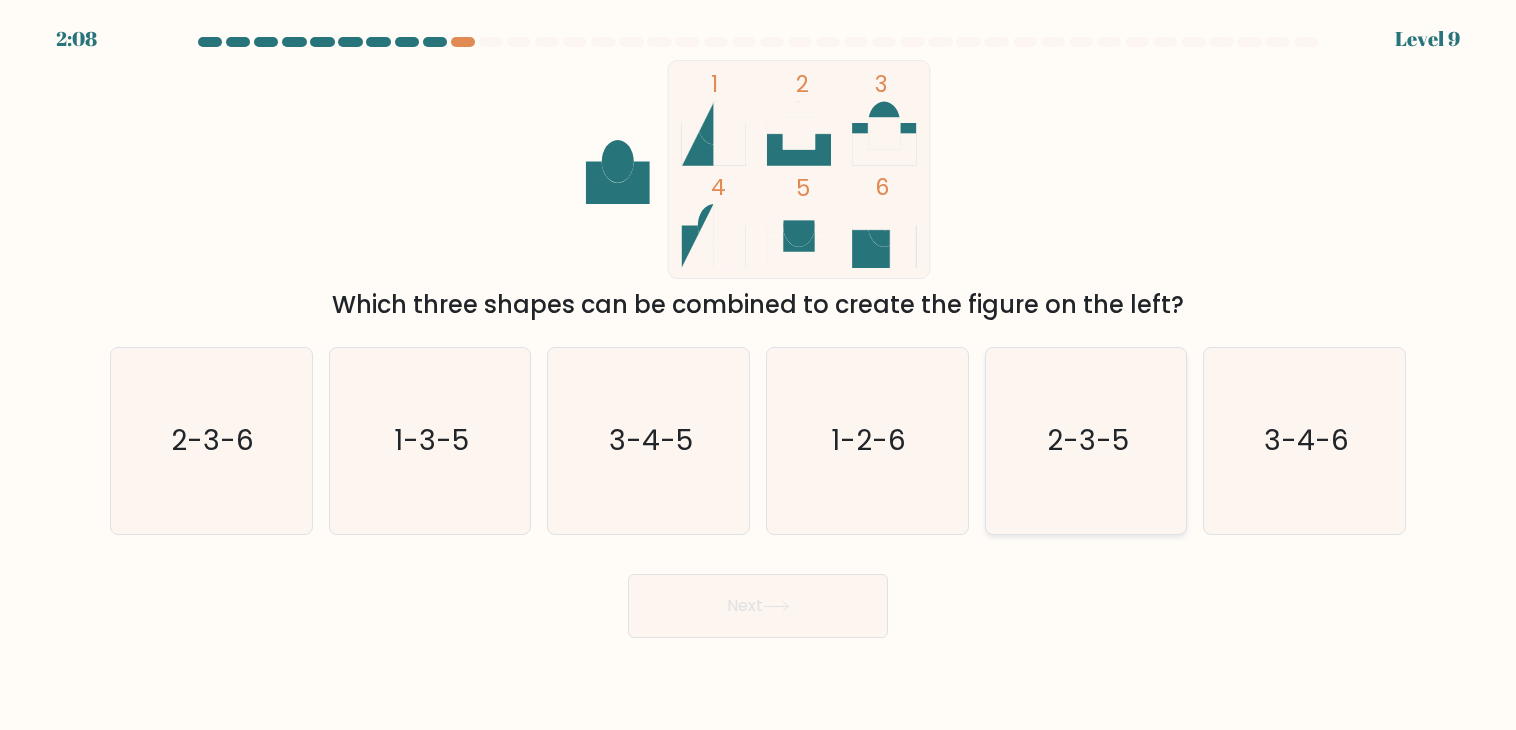 click on "2-3-5" at bounding box center [1088, 440] 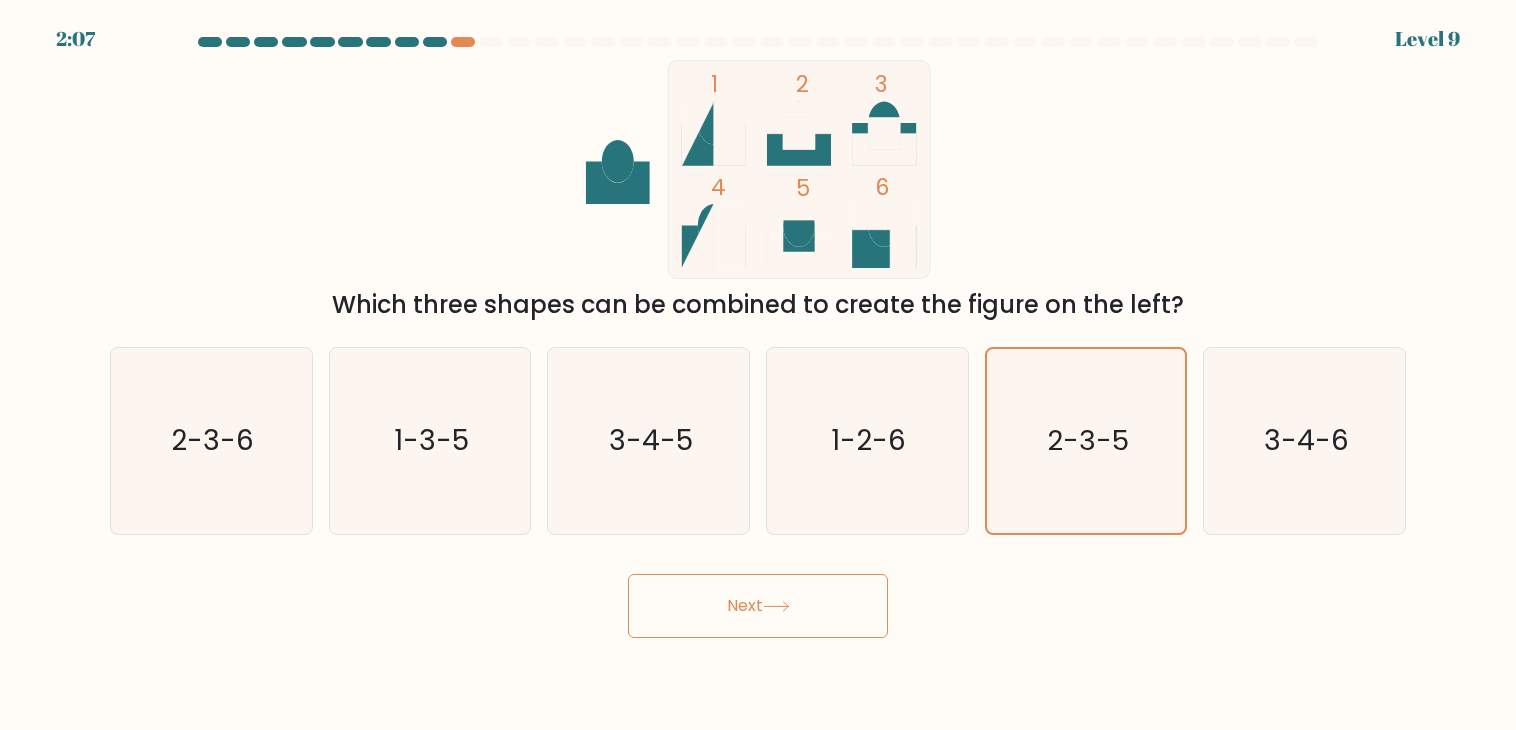 click on "Next" at bounding box center [758, 606] 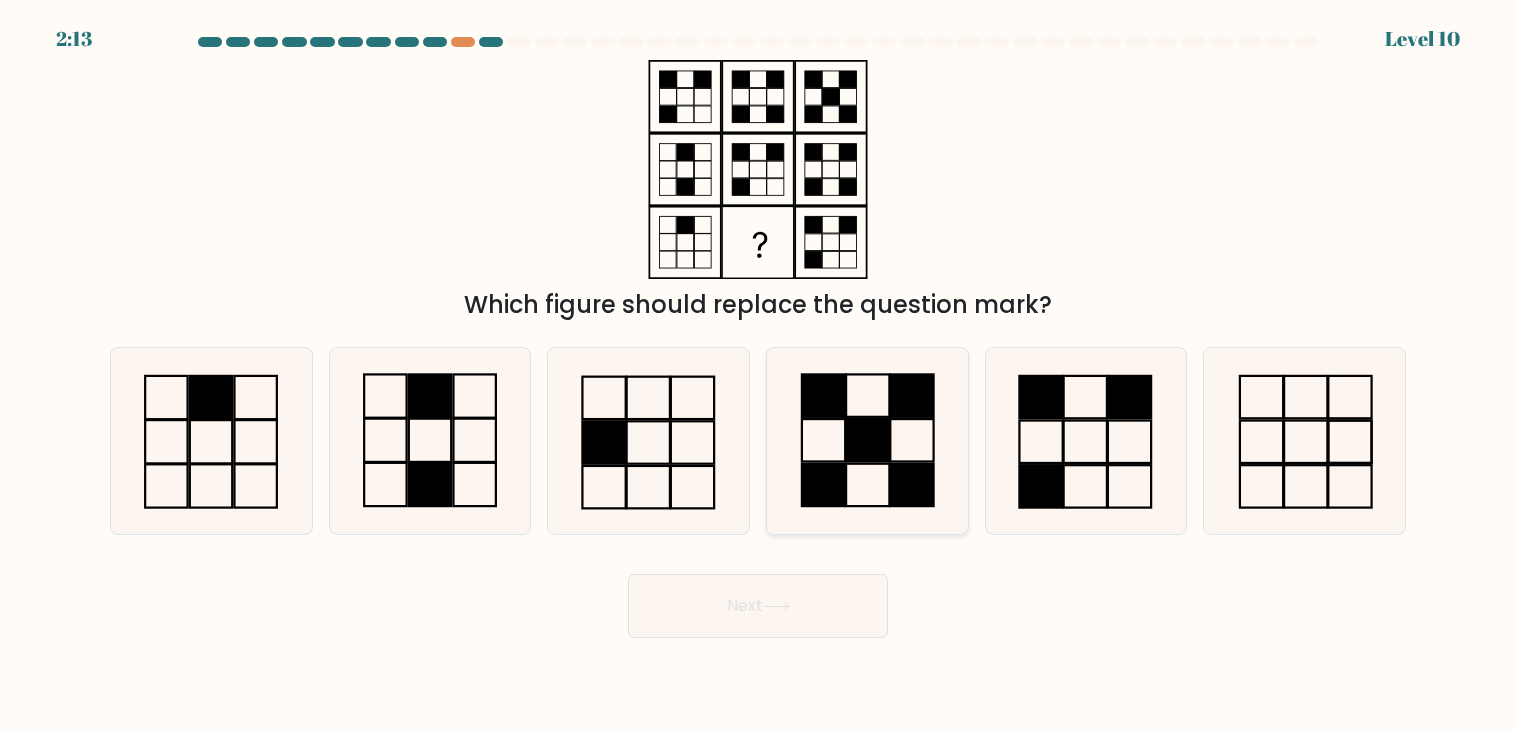 click at bounding box center (912, 485) 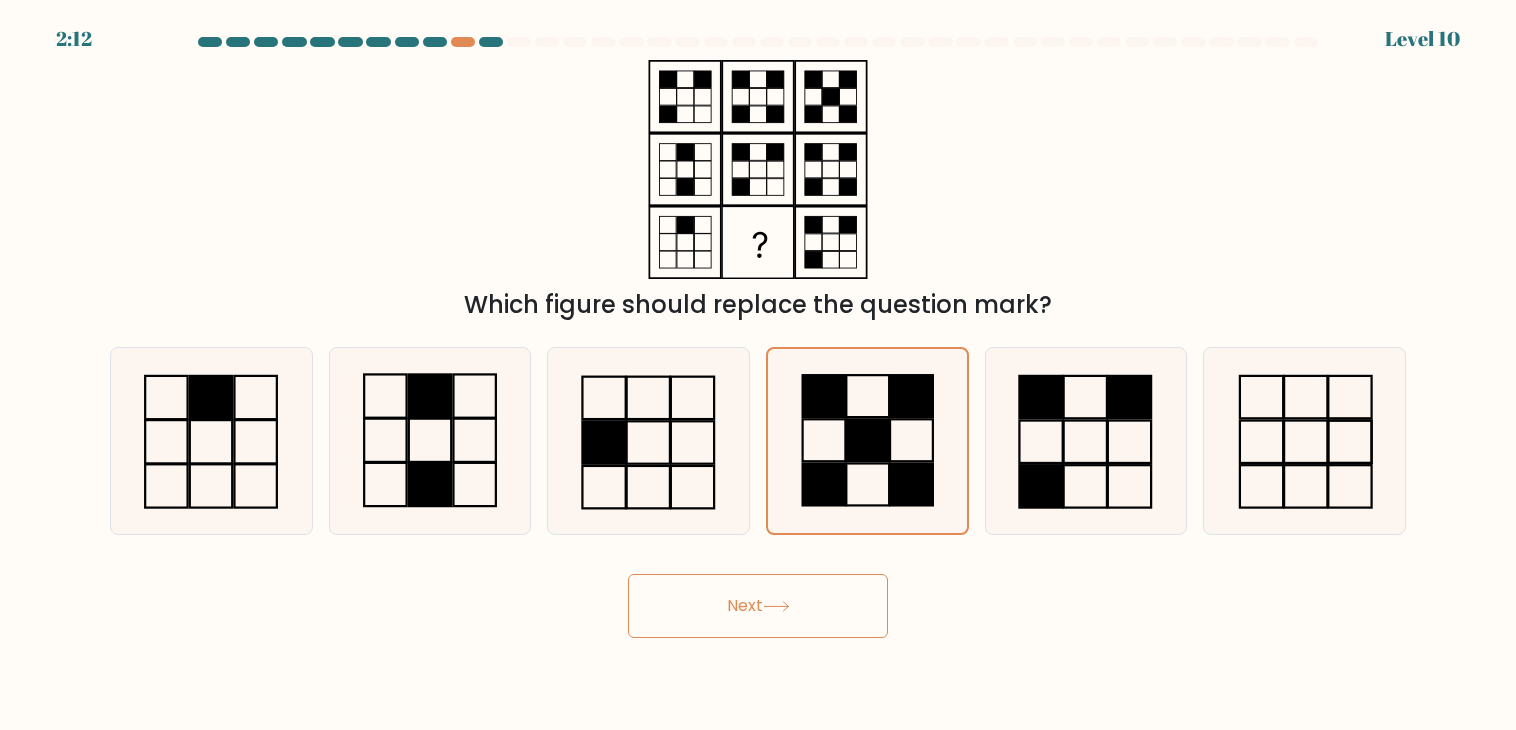 click on "Next" at bounding box center (758, 606) 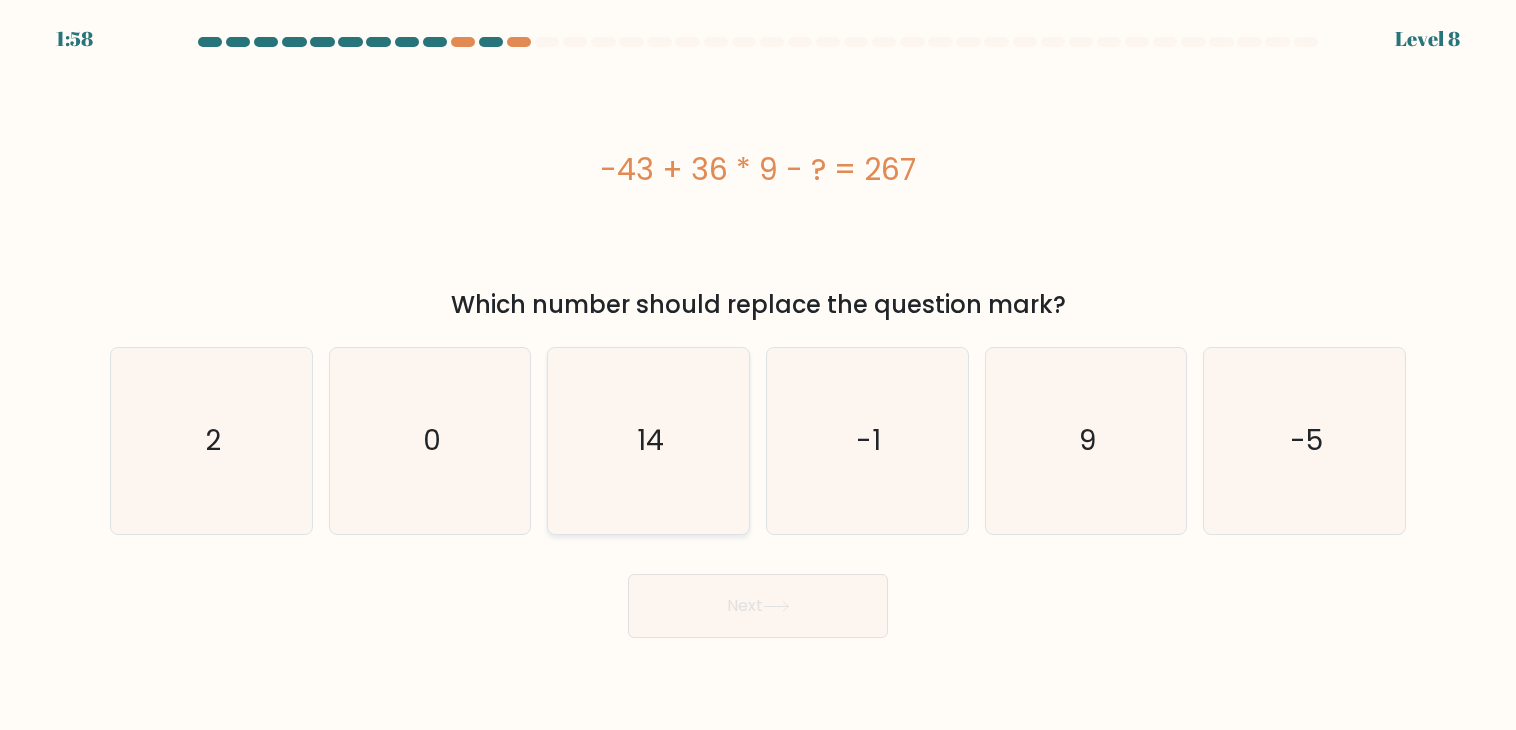 click on "14" at bounding box center [649, 441] 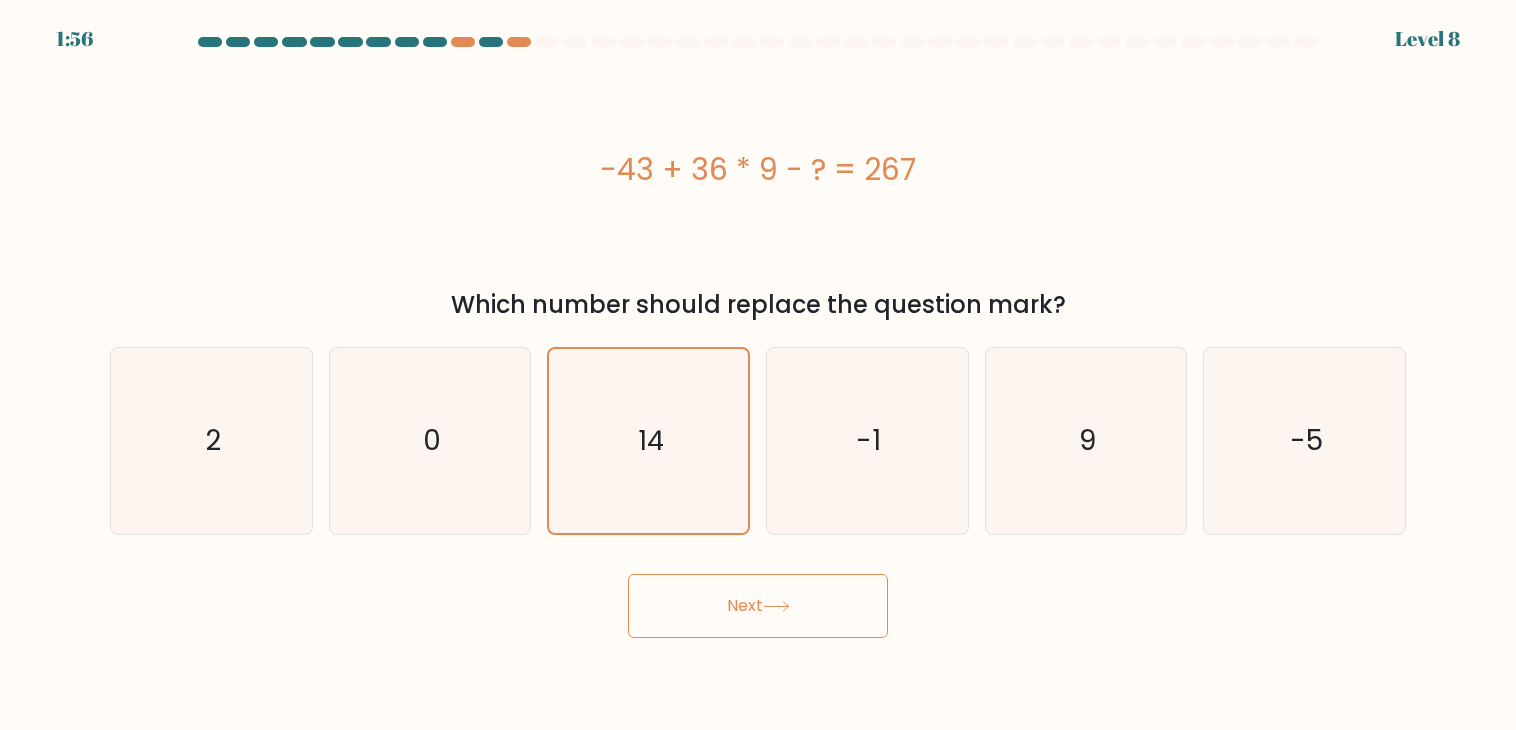 click on "Next" at bounding box center [758, 606] 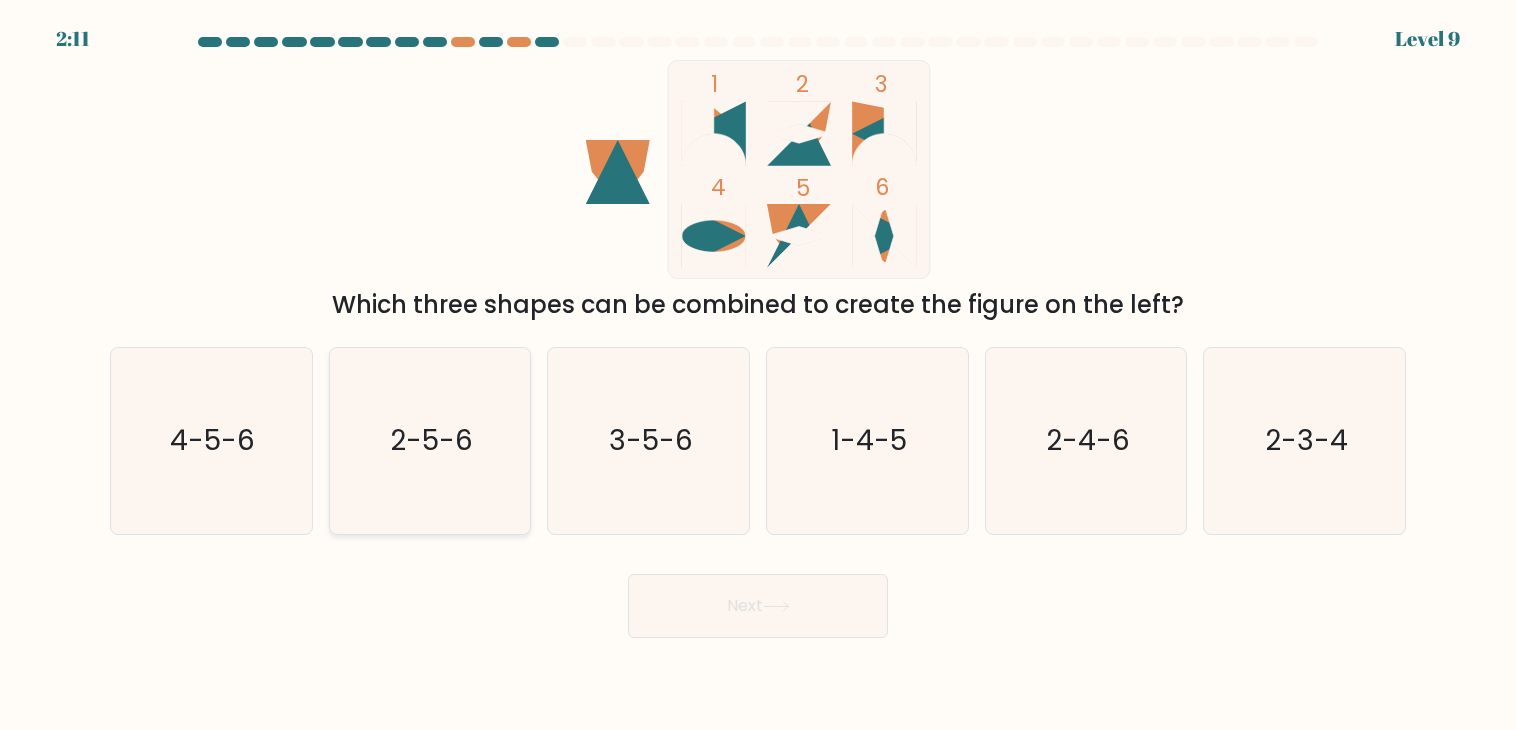 click on "2-5-6" at bounding box center (430, 441) 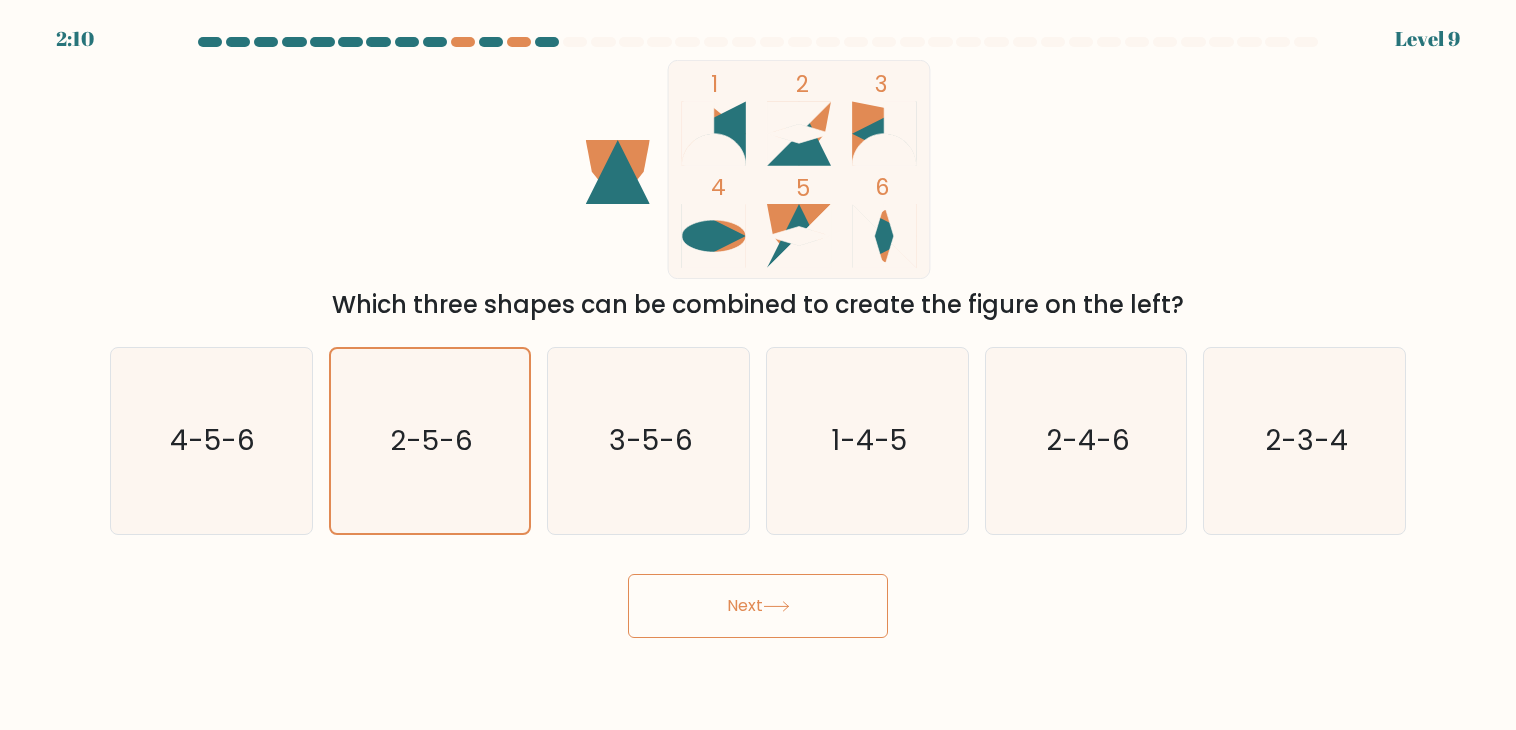 click at bounding box center [776, 606] 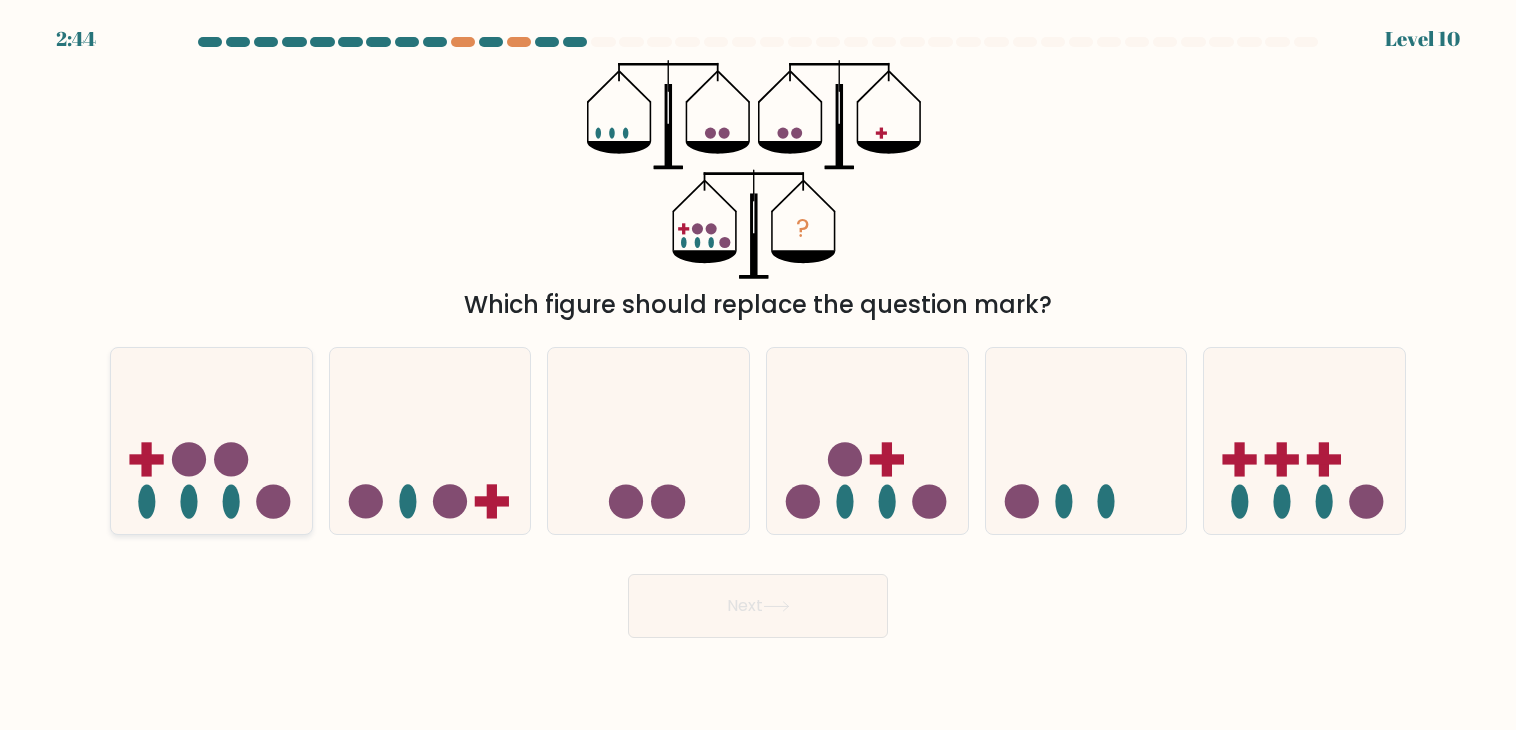click at bounding box center (211, 441) 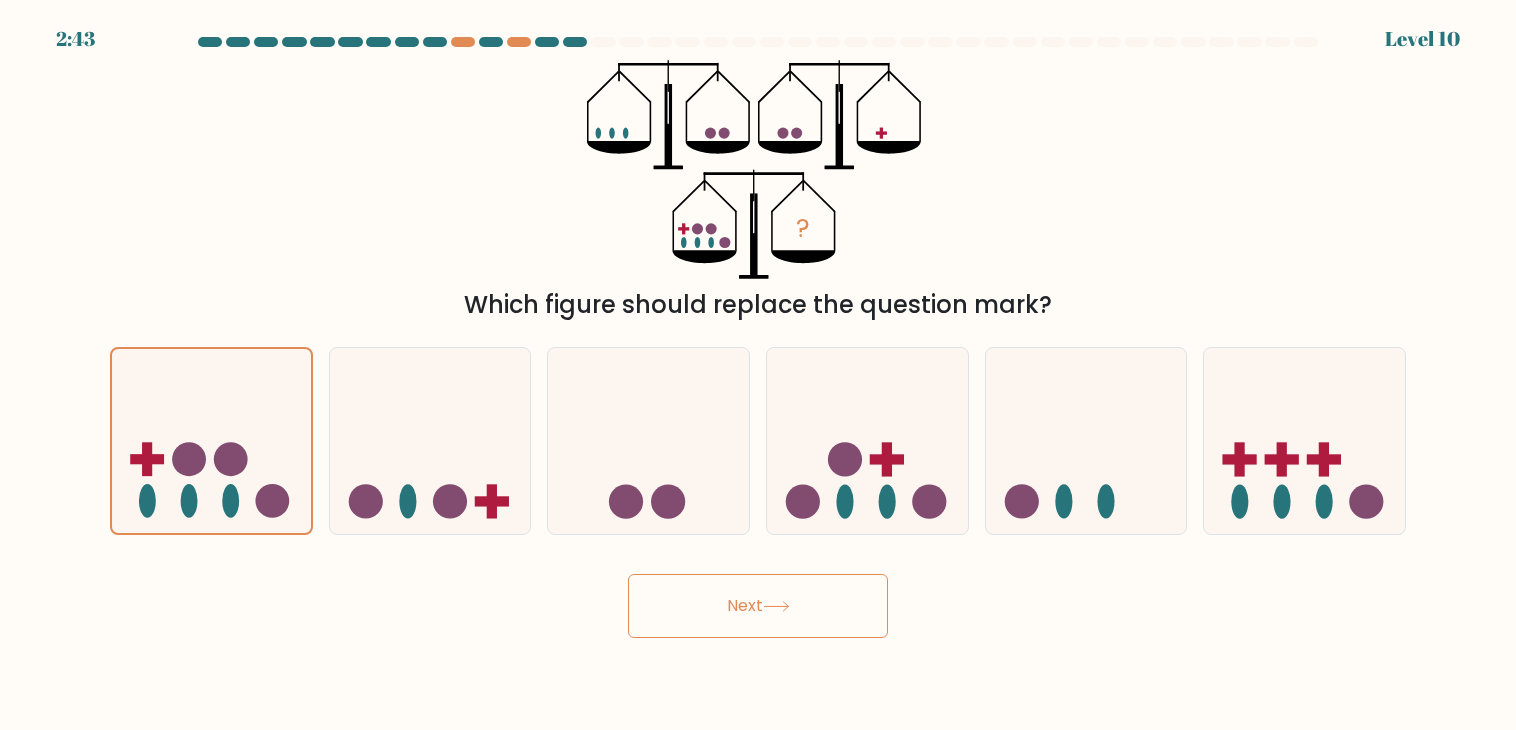 click on "Next" at bounding box center [758, 606] 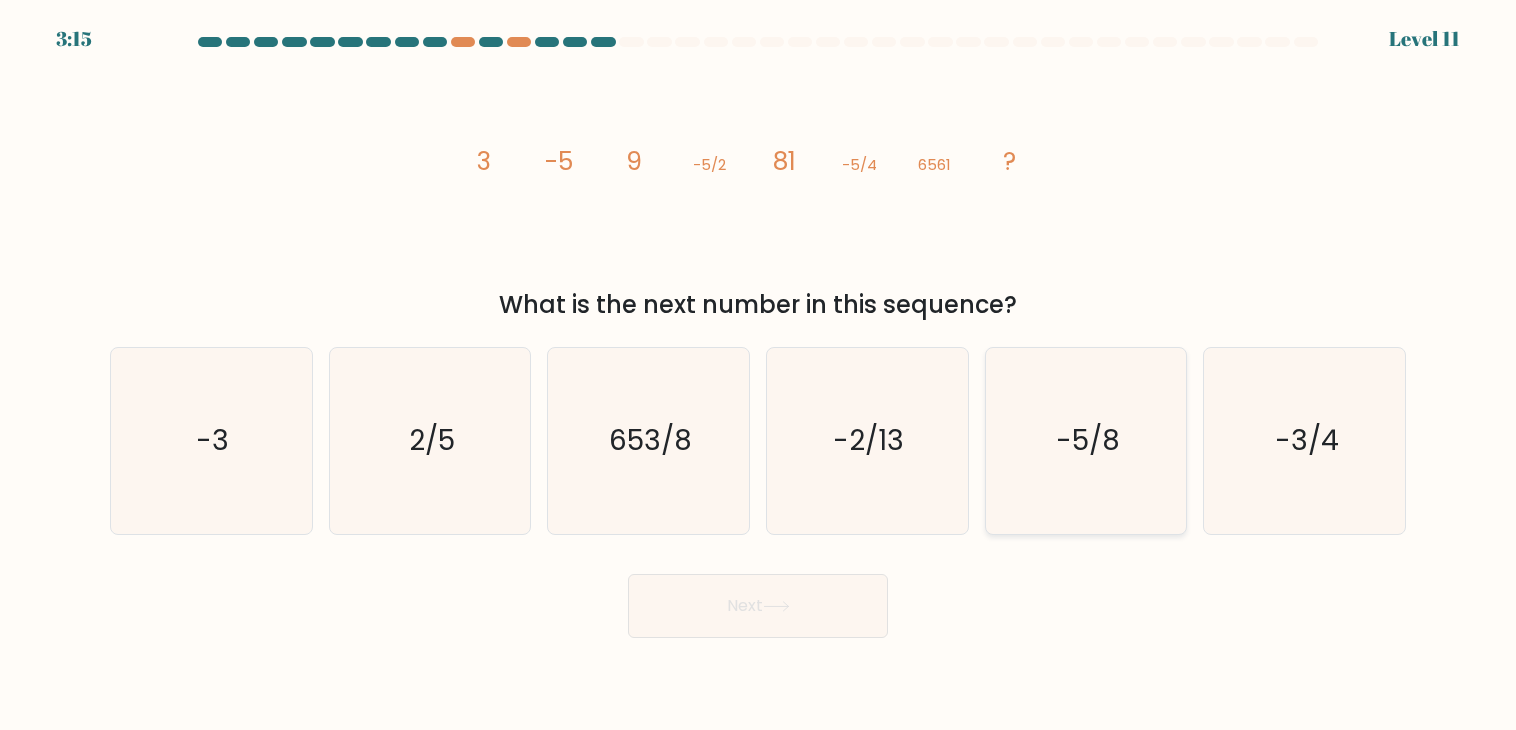 click on "-5/8" at bounding box center (1088, 440) 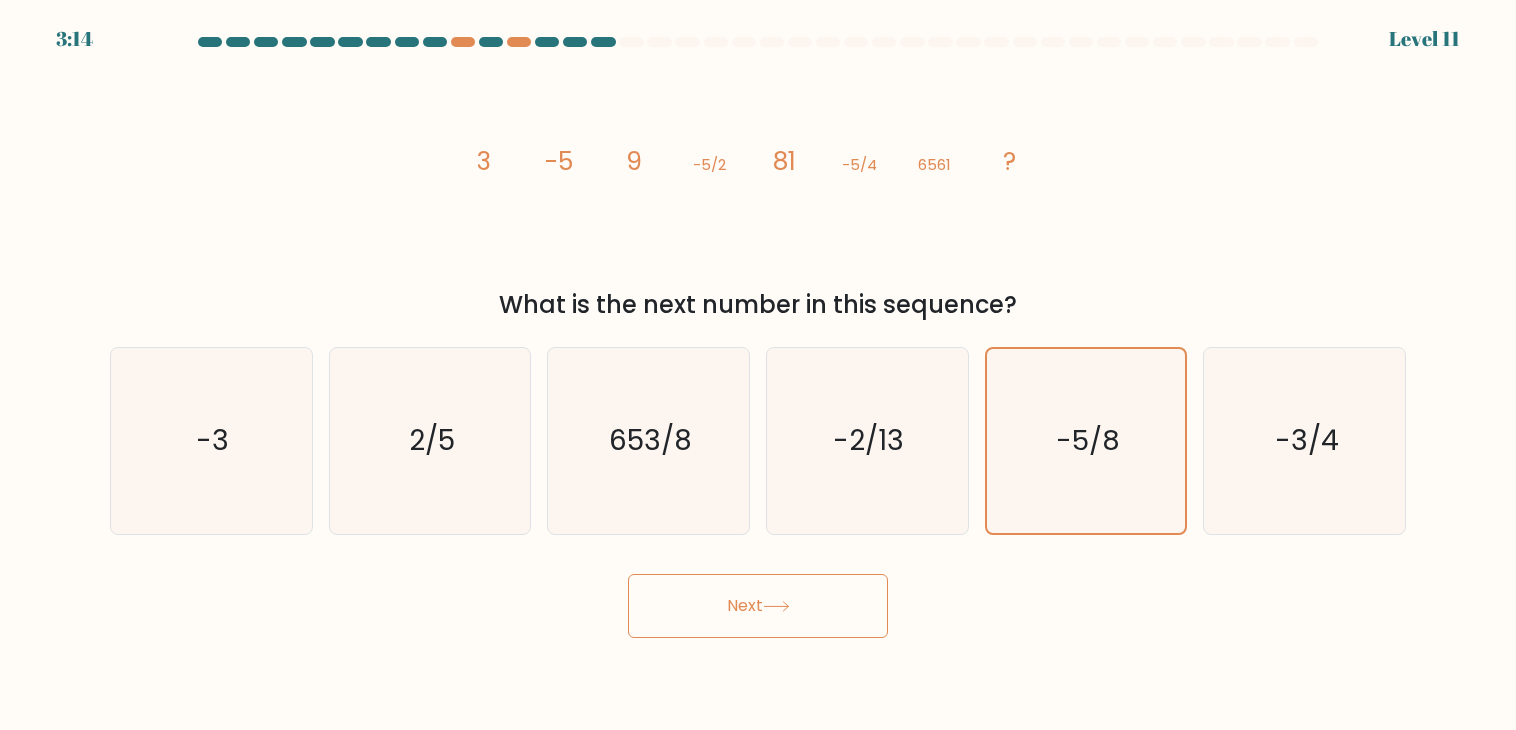 click on "Next" at bounding box center (758, 606) 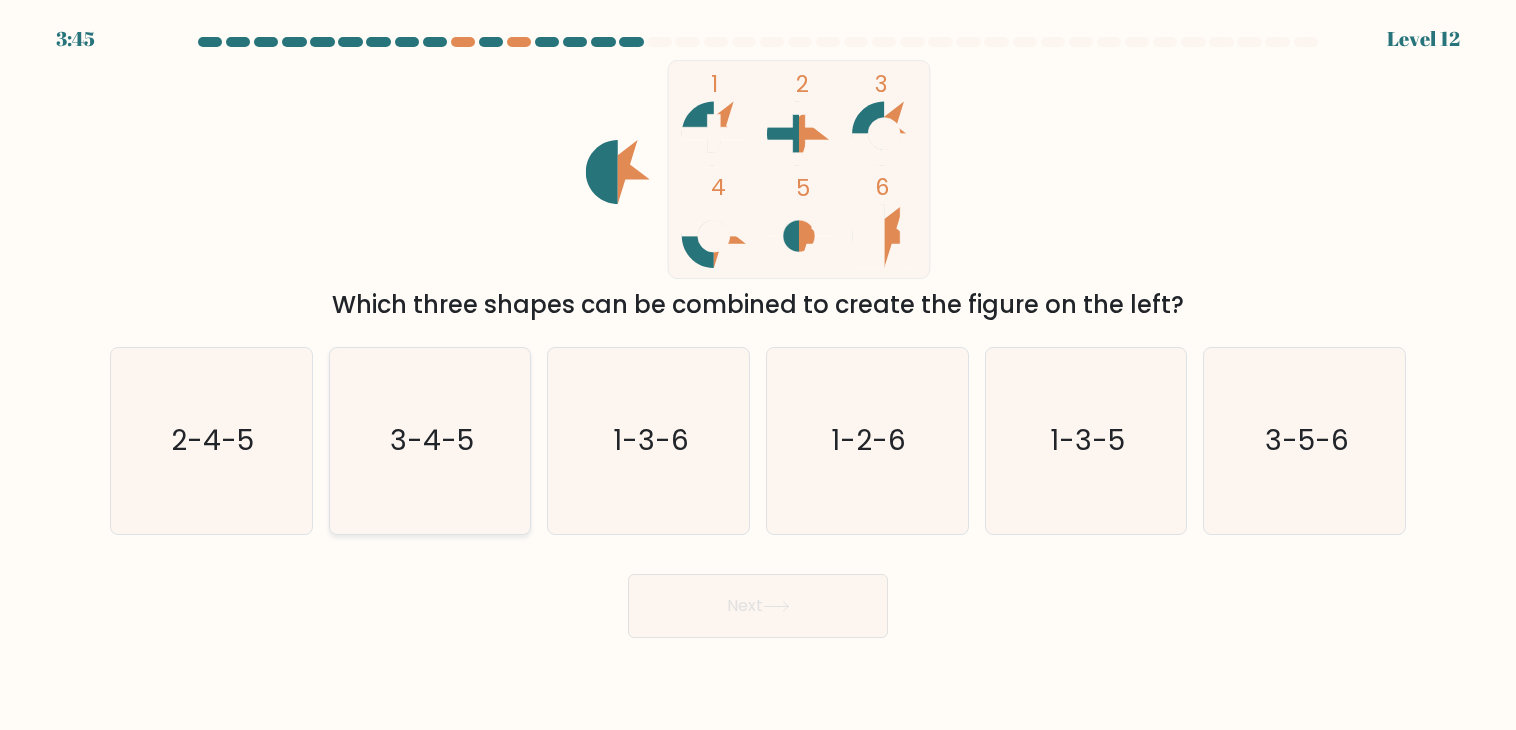 click on "3-4-5" at bounding box center [432, 440] 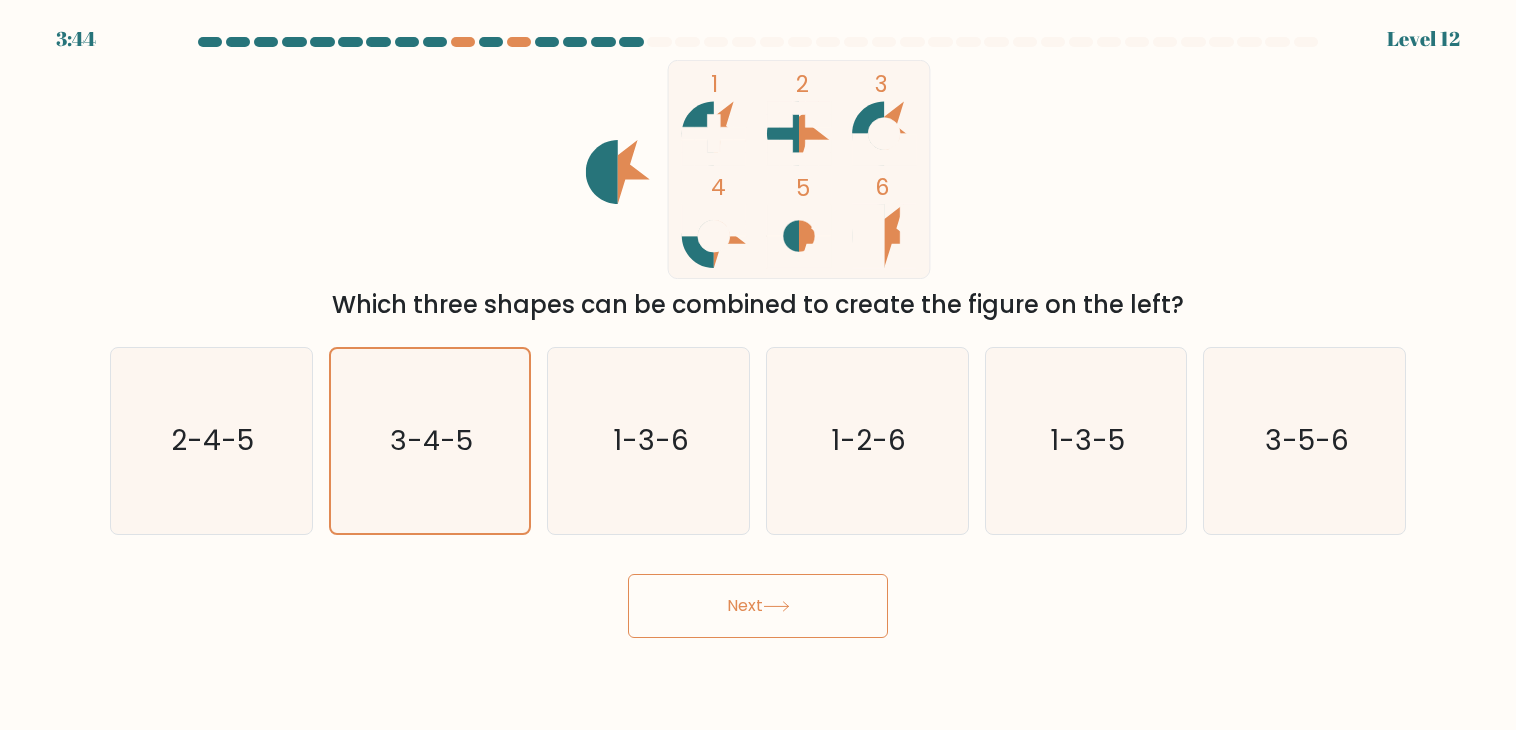 click on "Next" at bounding box center [758, 606] 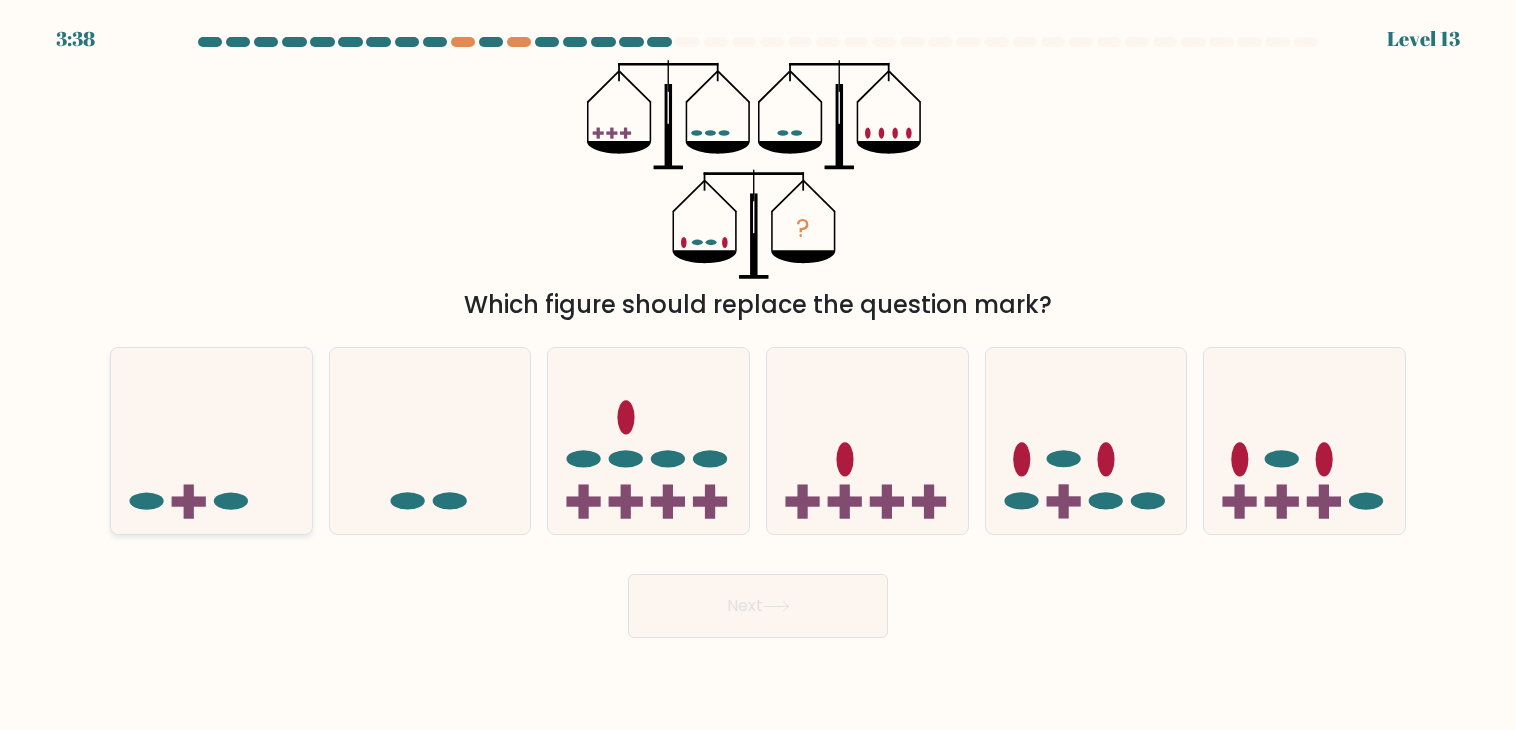 click at bounding box center (211, 441) 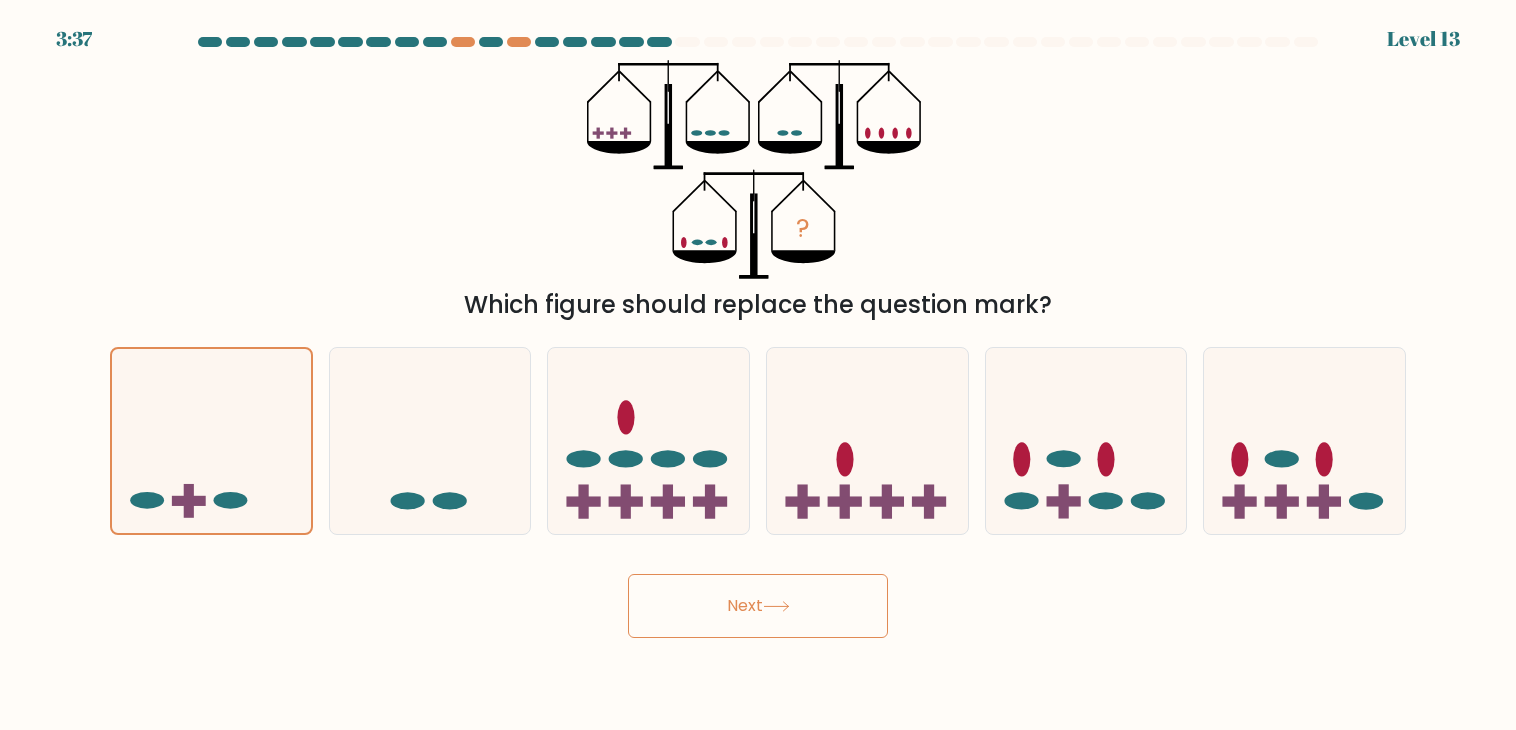 click at bounding box center [776, 606] 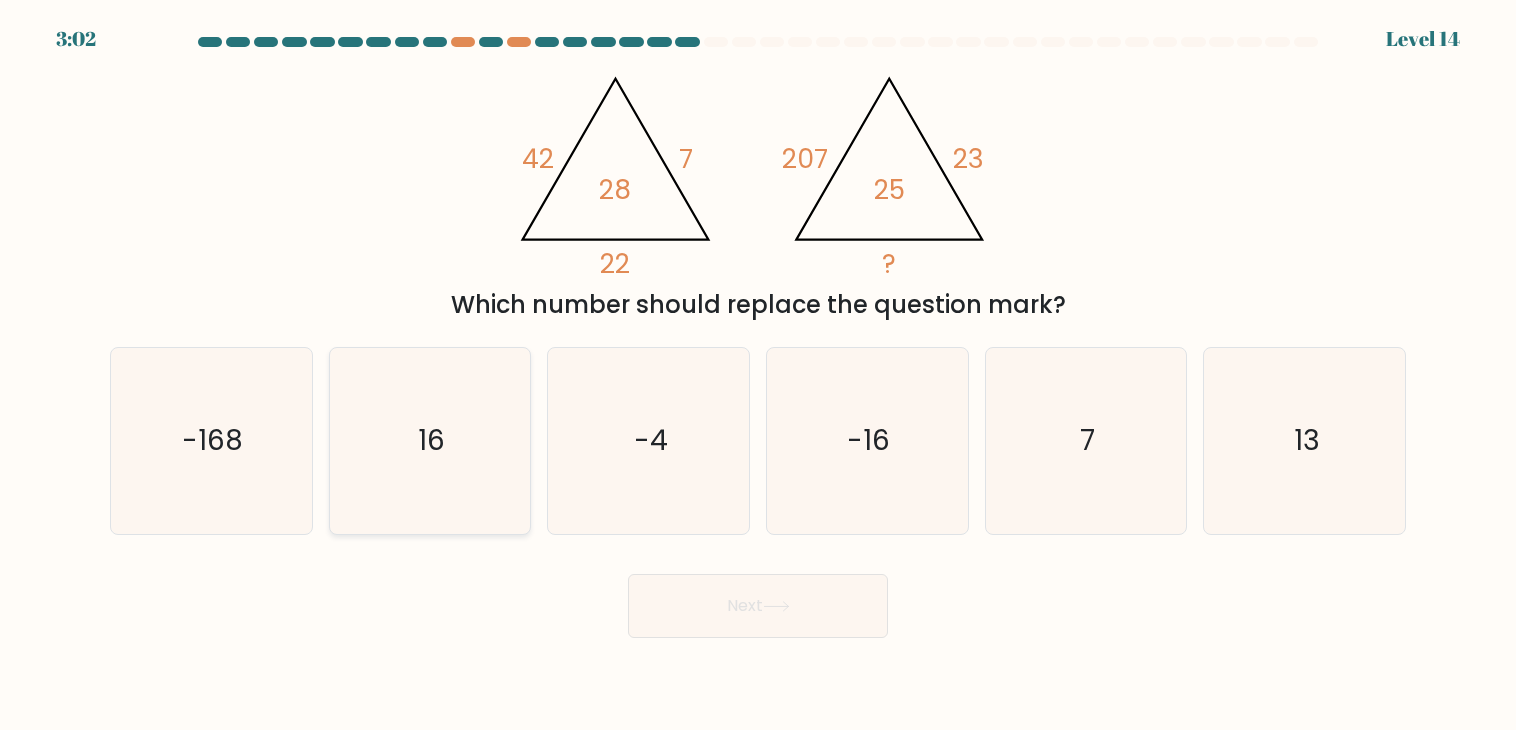 click on "16" at bounding box center [430, 441] 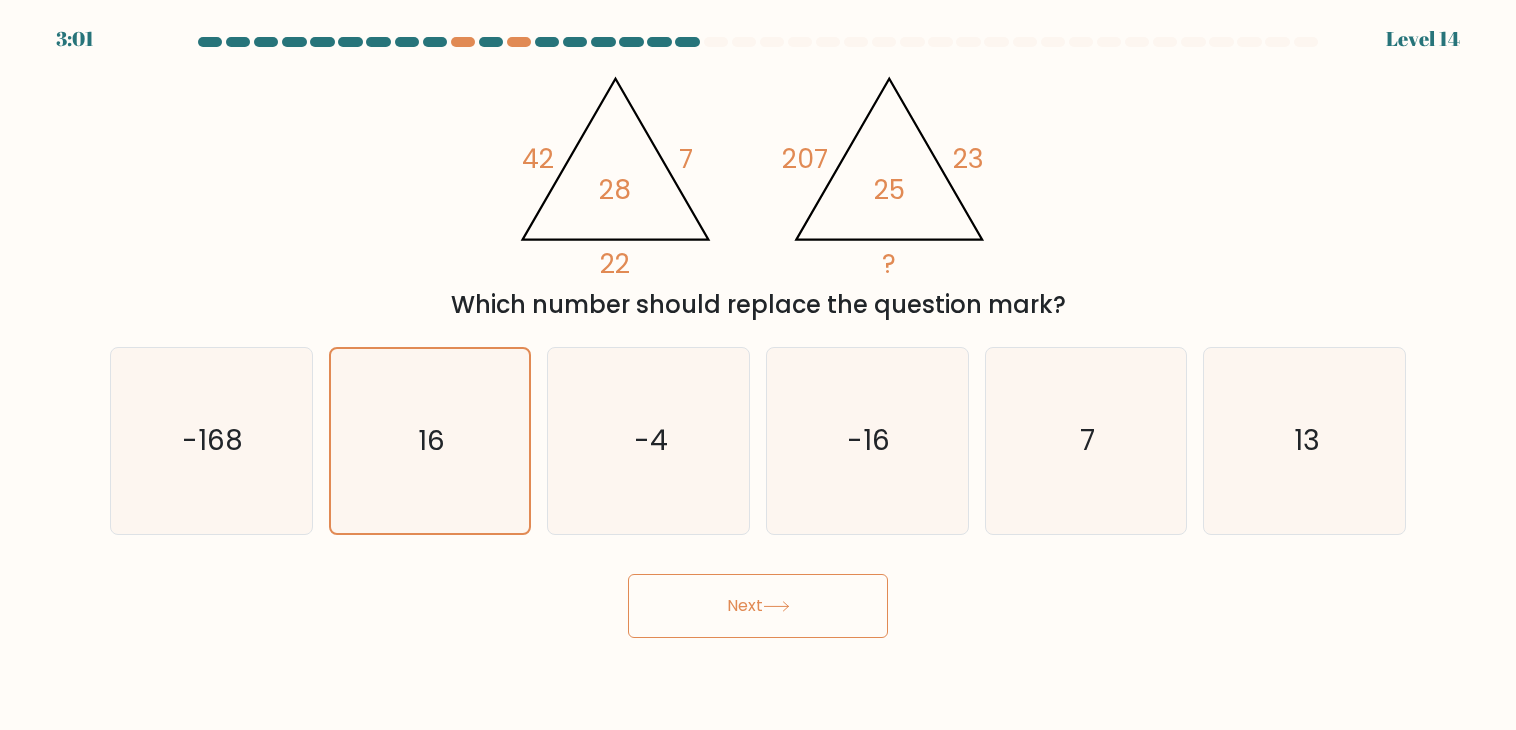 click on "Next" at bounding box center (758, 606) 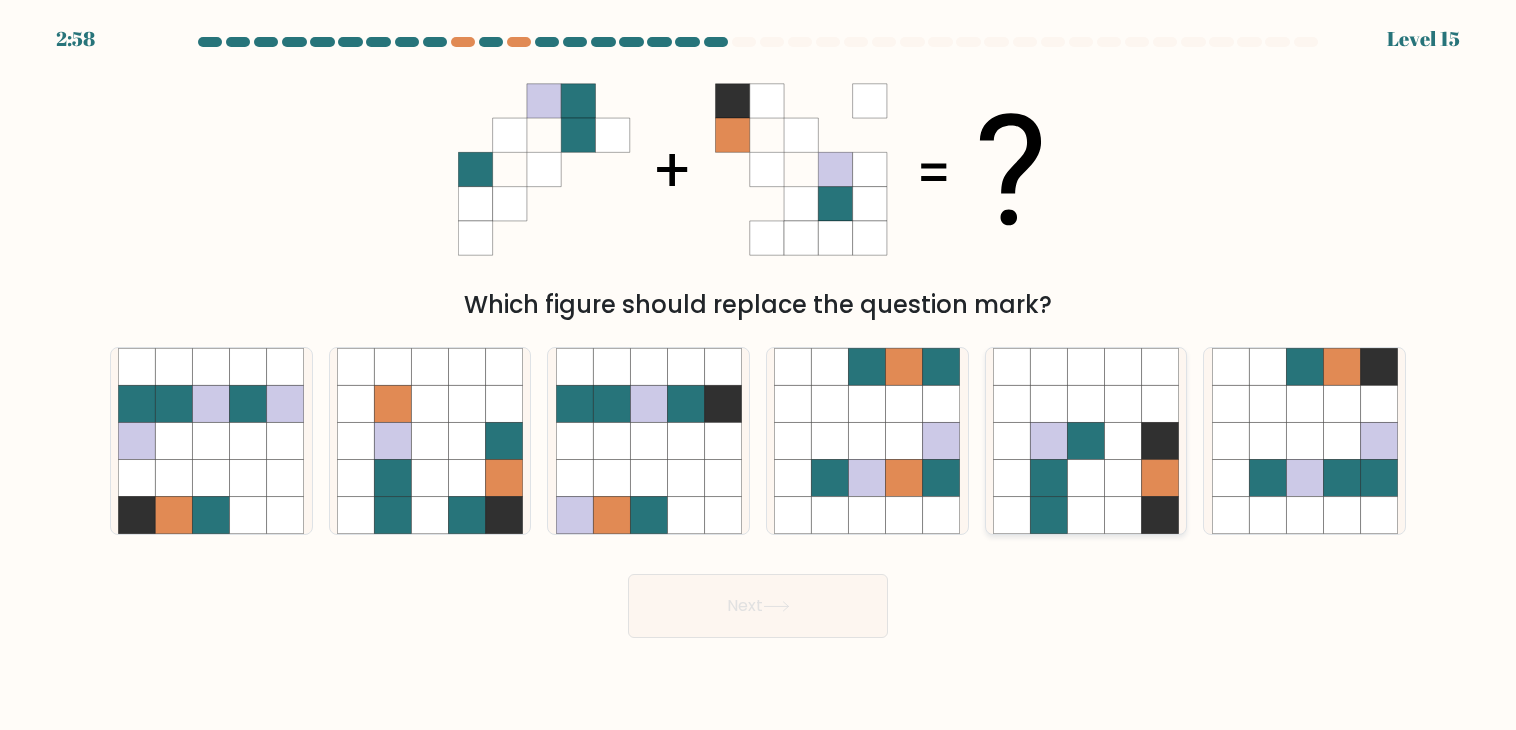 click at bounding box center (1048, 440) 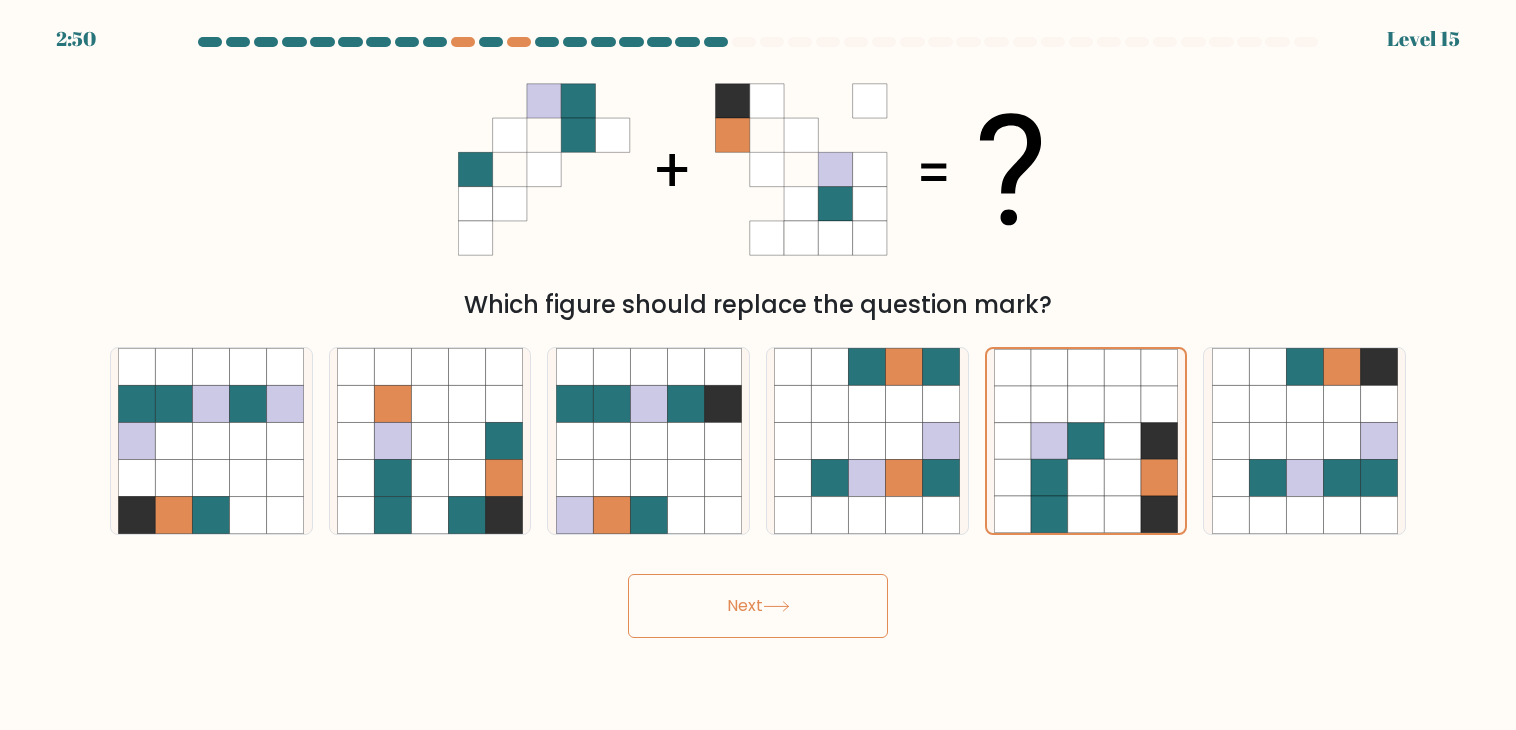 click on "Next" at bounding box center (758, 606) 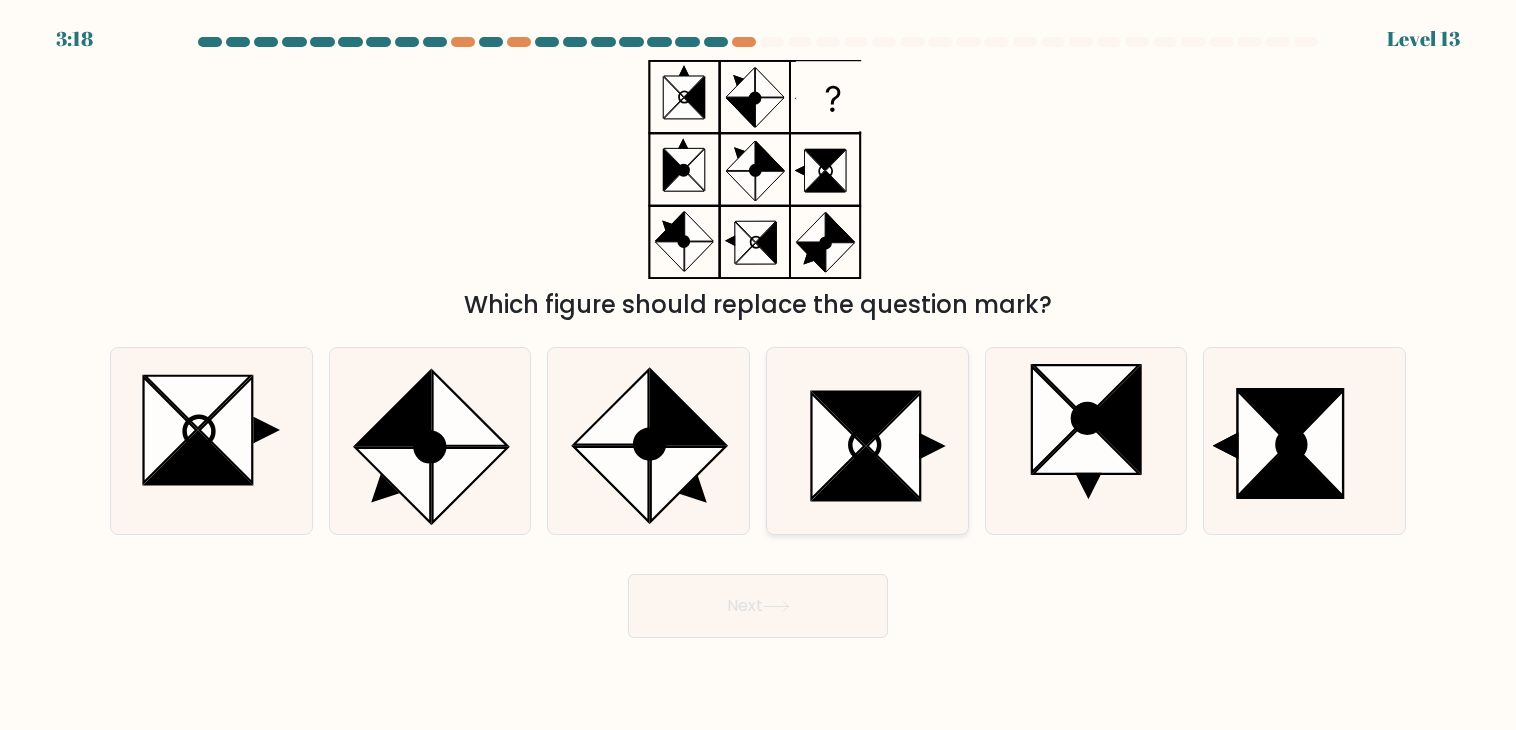 click at bounding box center (894, 446) 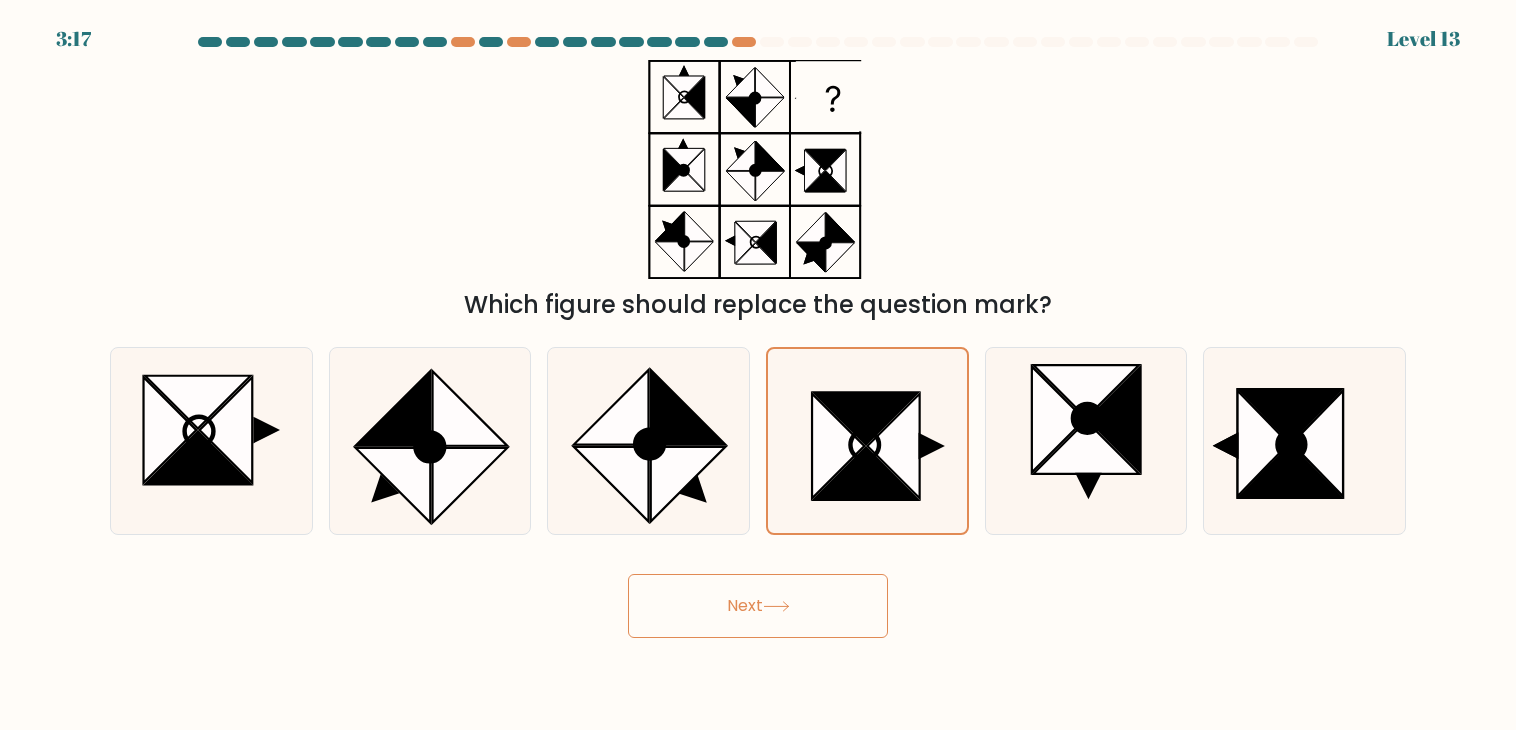 click on "Next" at bounding box center (758, 606) 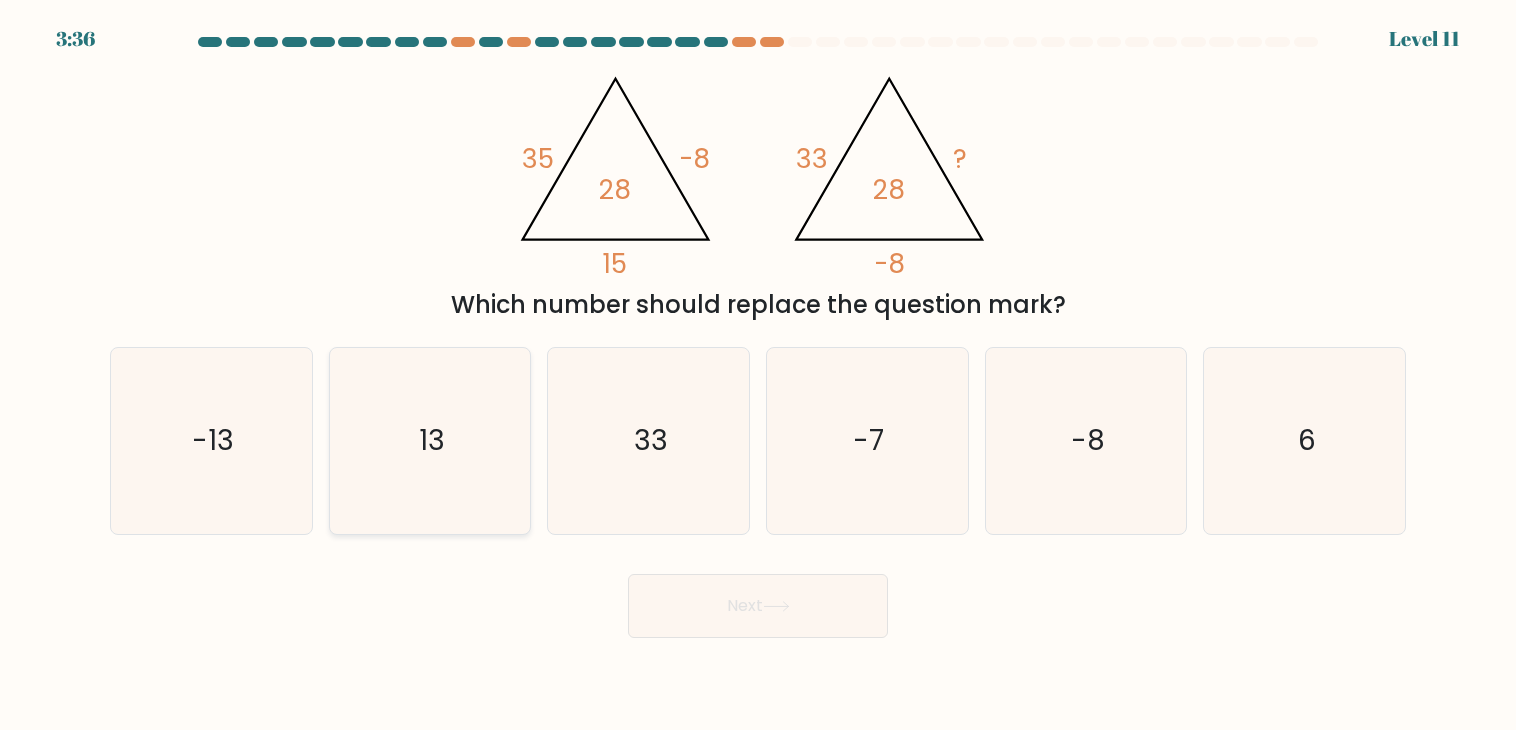 click on "13" at bounding box center [430, 441] 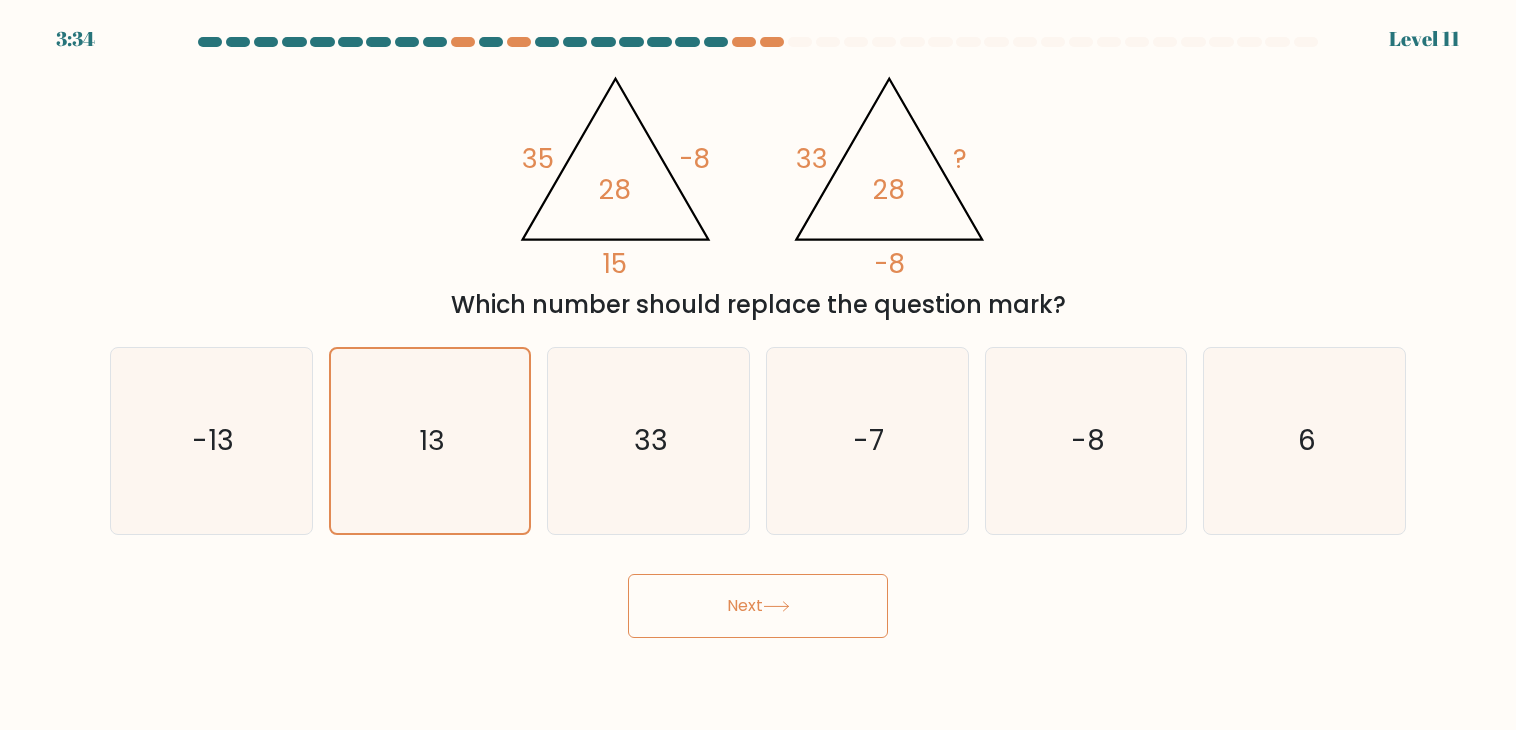 click on "Next" at bounding box center (758, 606) 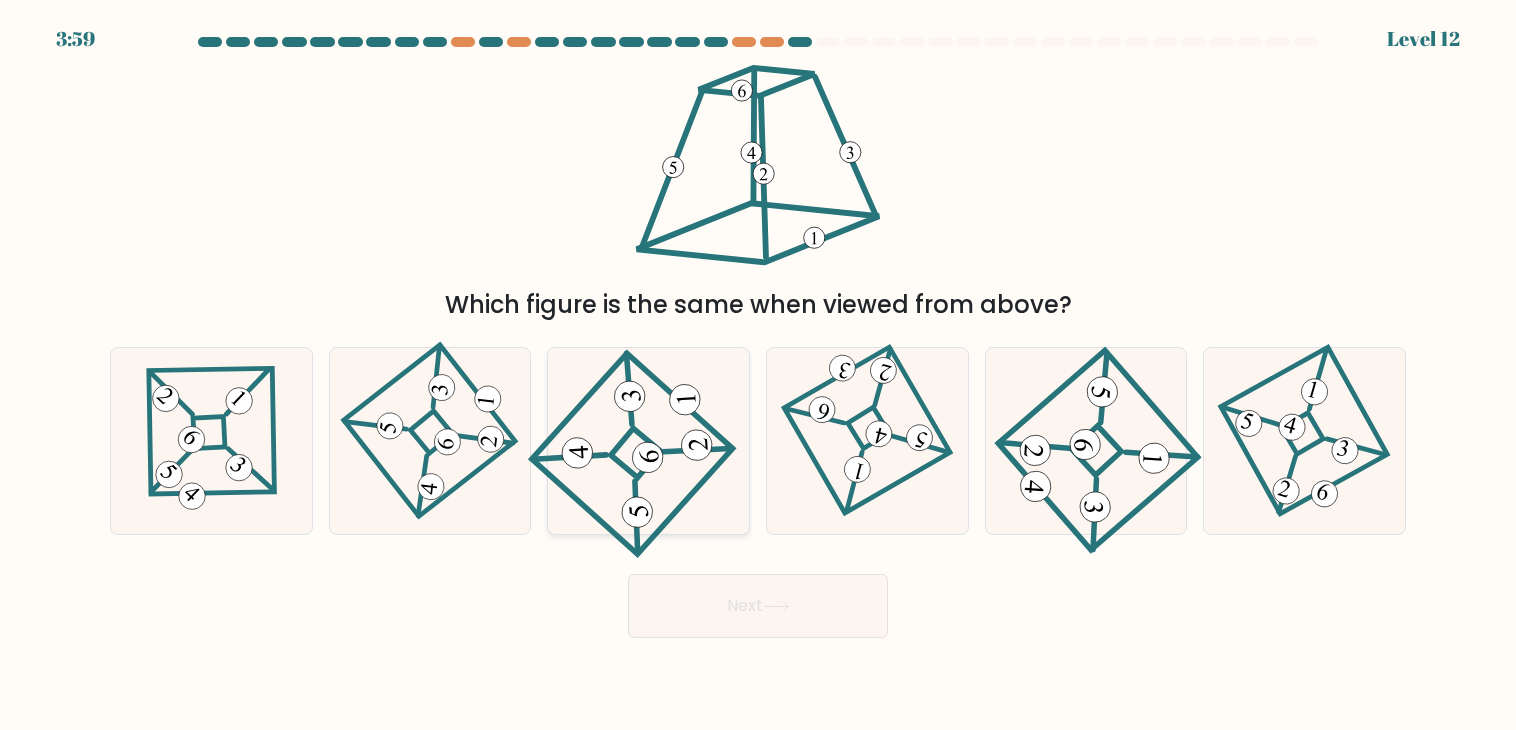 click at bounding box center [636, 517] 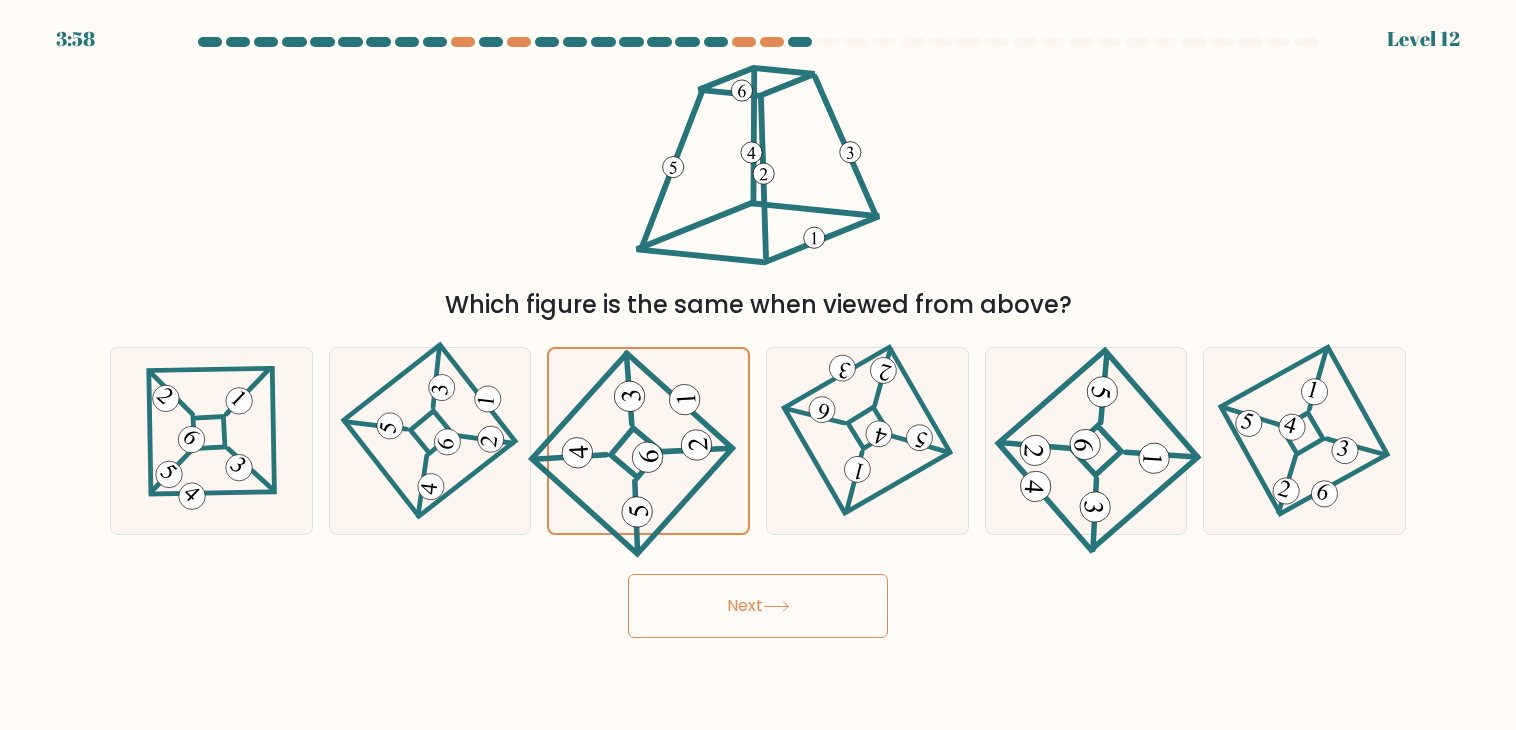 click on "Next" at bounding box center (758, 606) 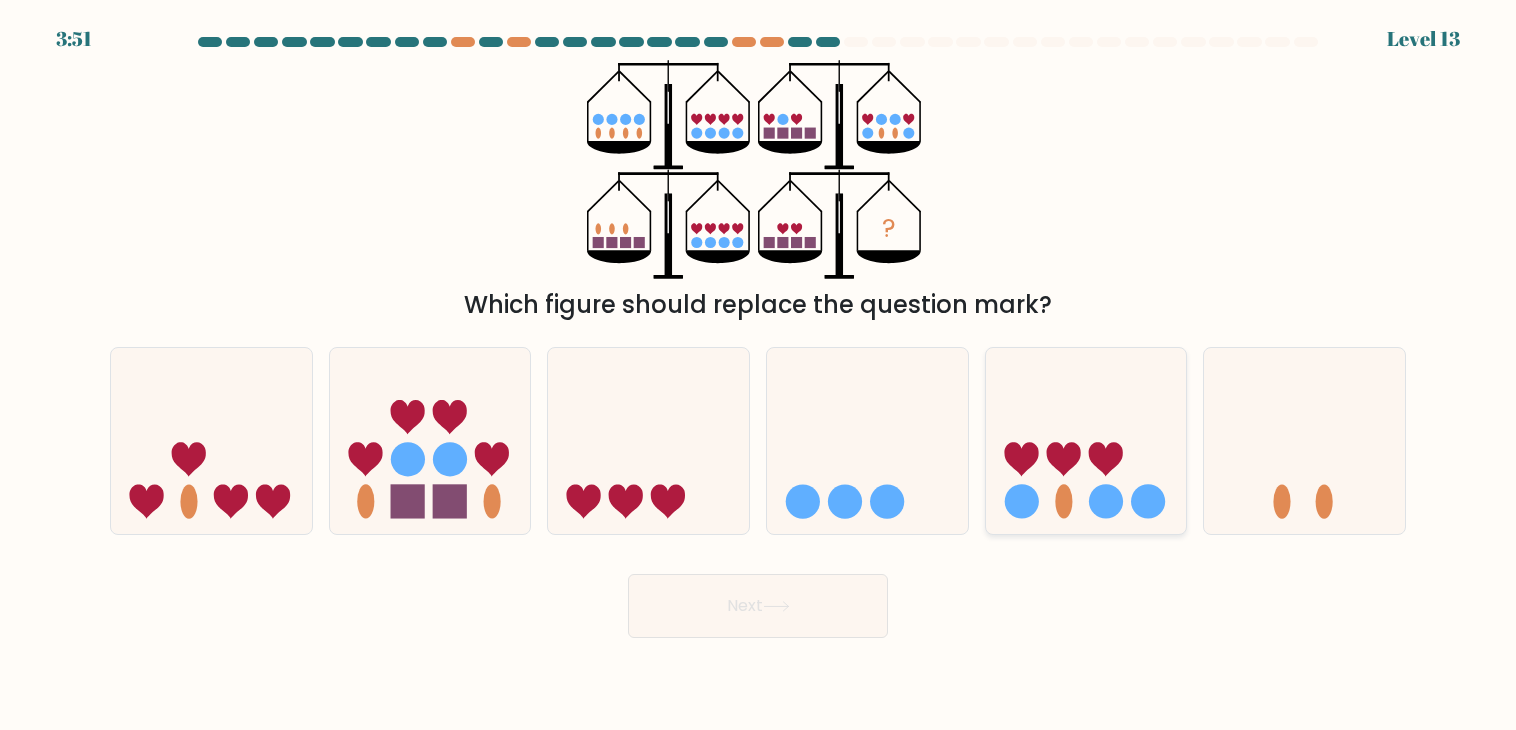 click at bounding box center [1086, 441] 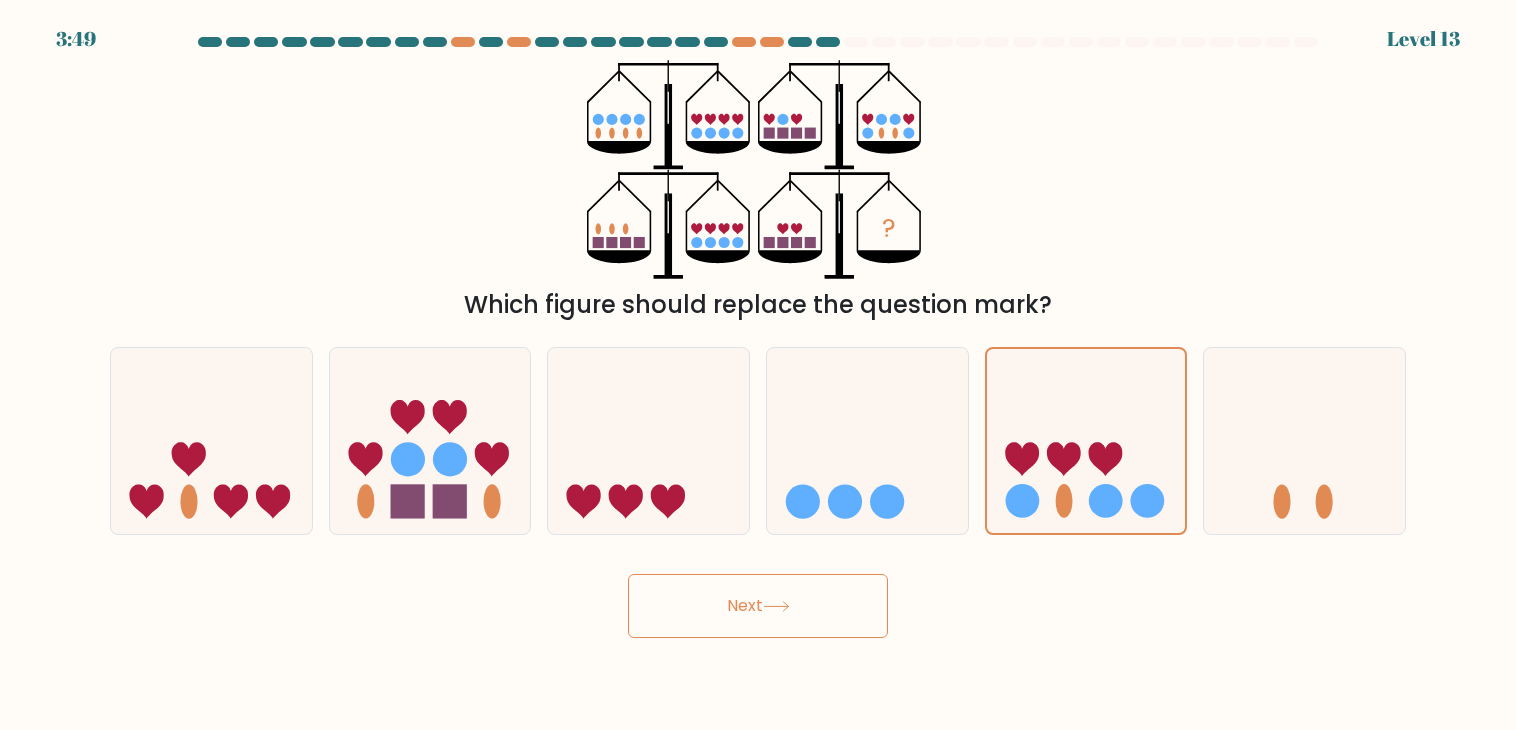 click on "Next" at bounding box center [758, 606] 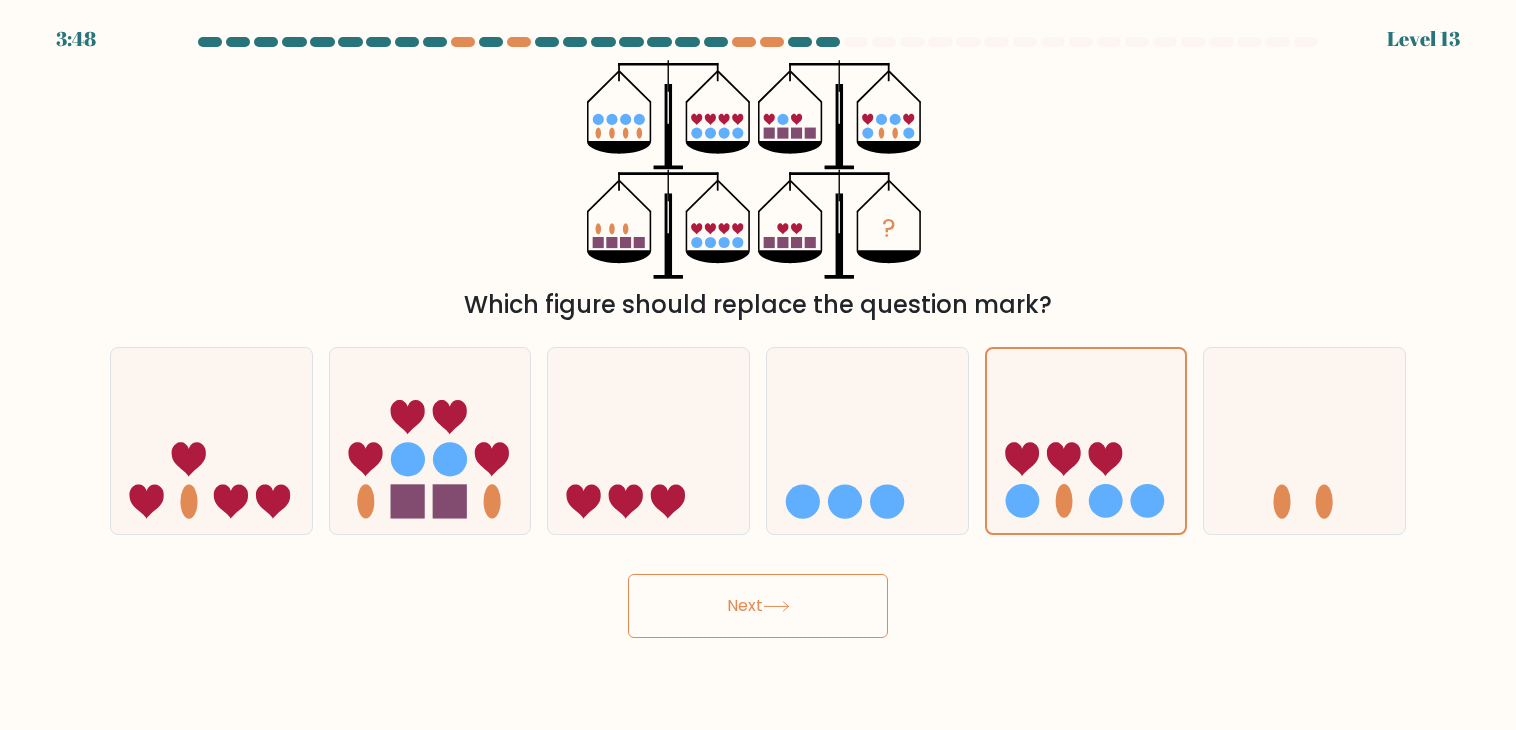 click on "Next" at bounding box center [758, 606] 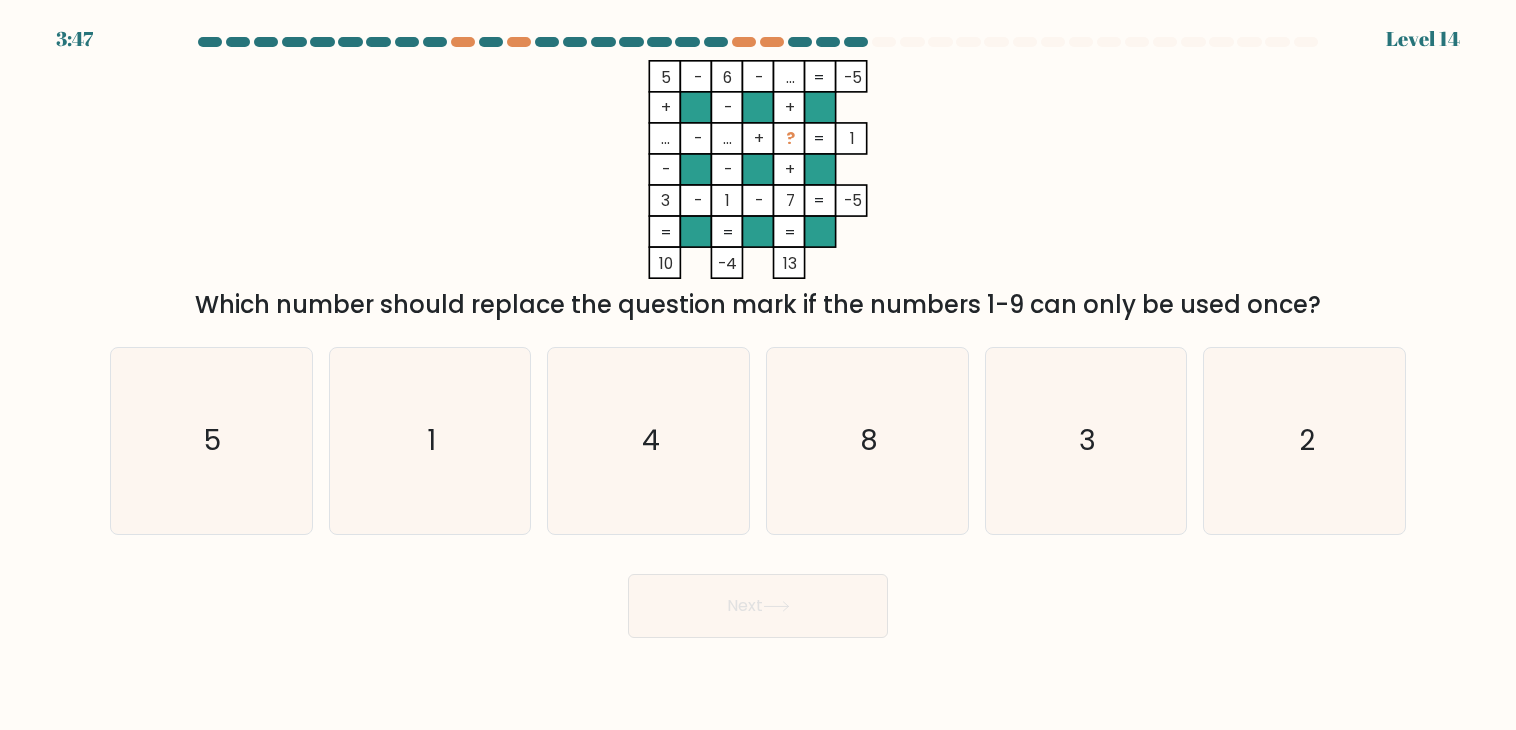 click at bounding box center (776, 606) 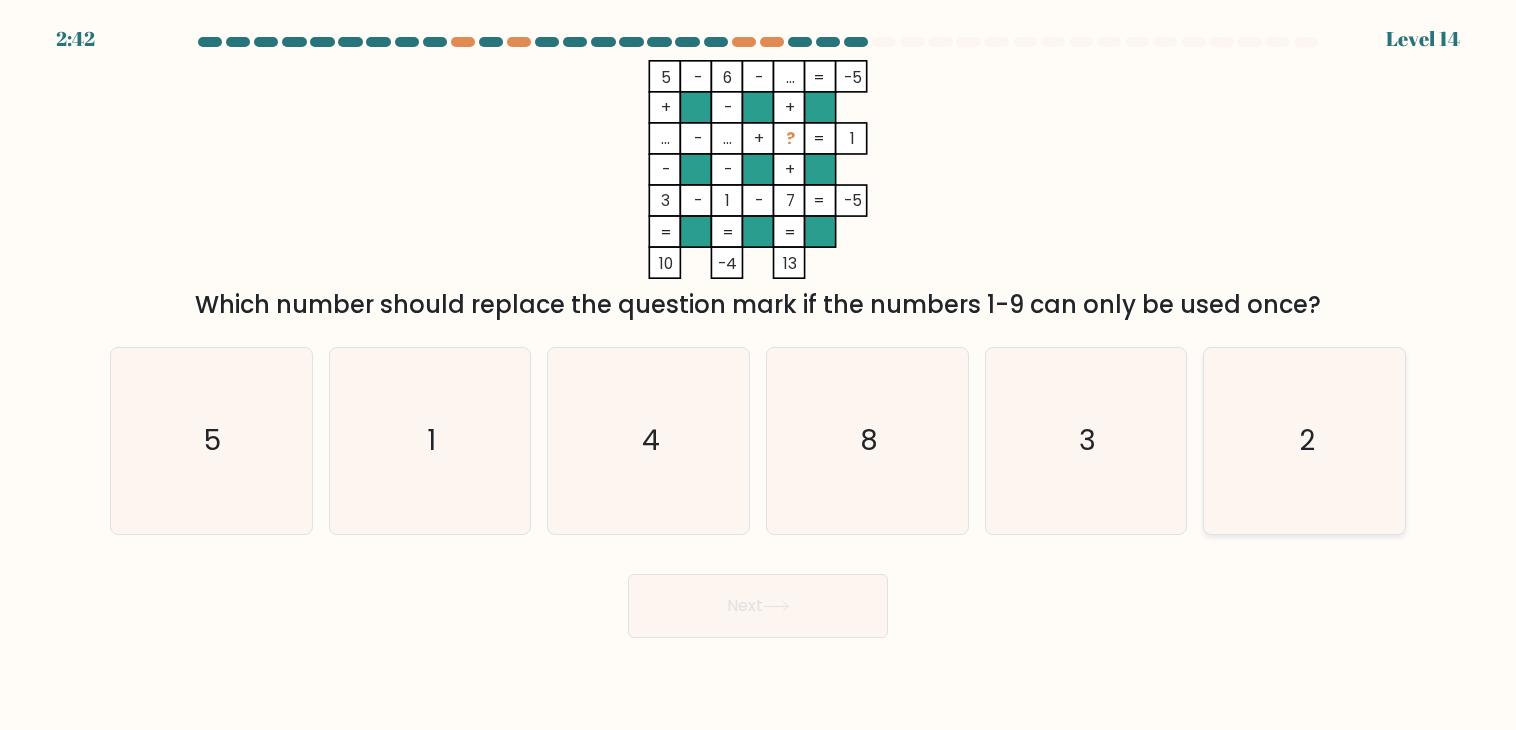 click on "2" at bounding box center [1305, 441] 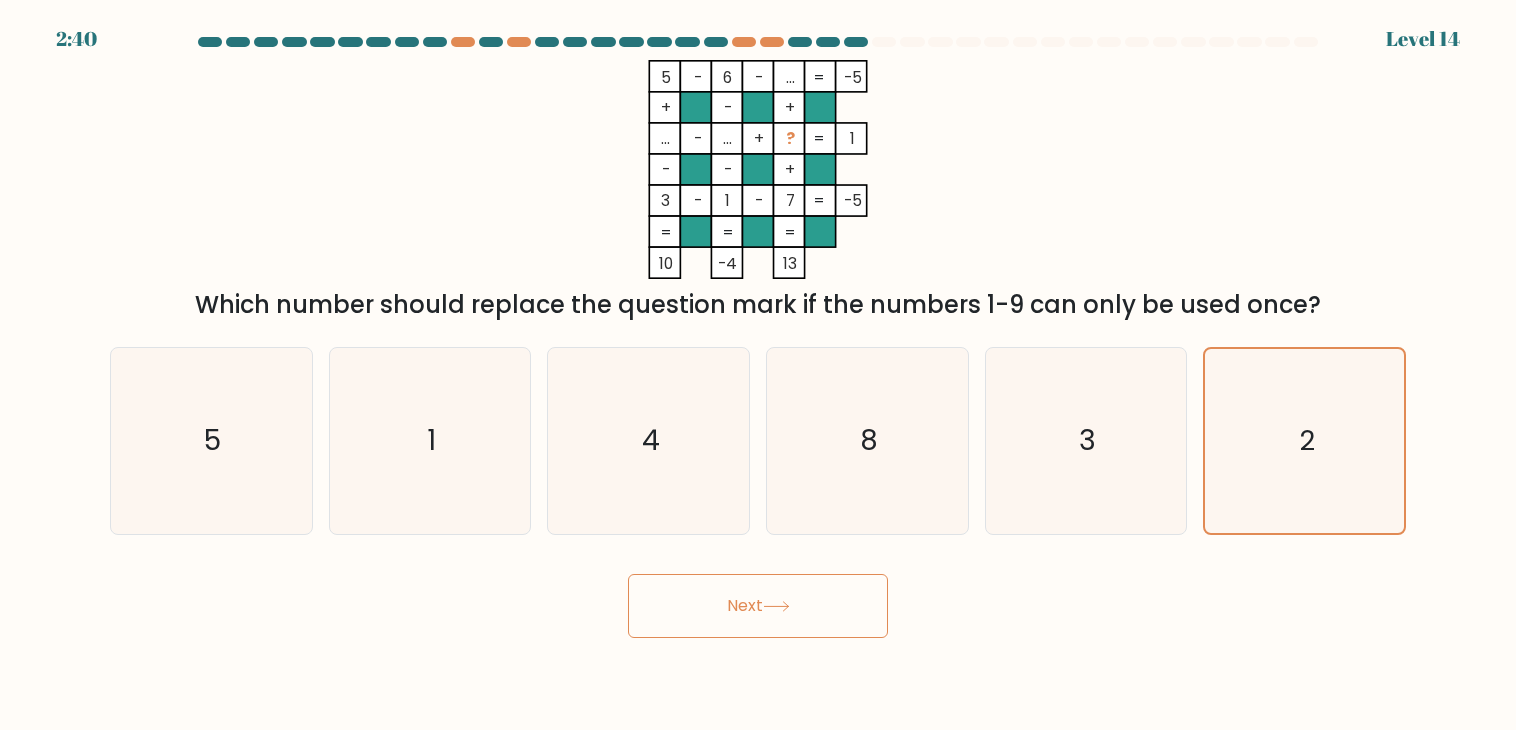 click on "Next" at bounding box center [758, 606] 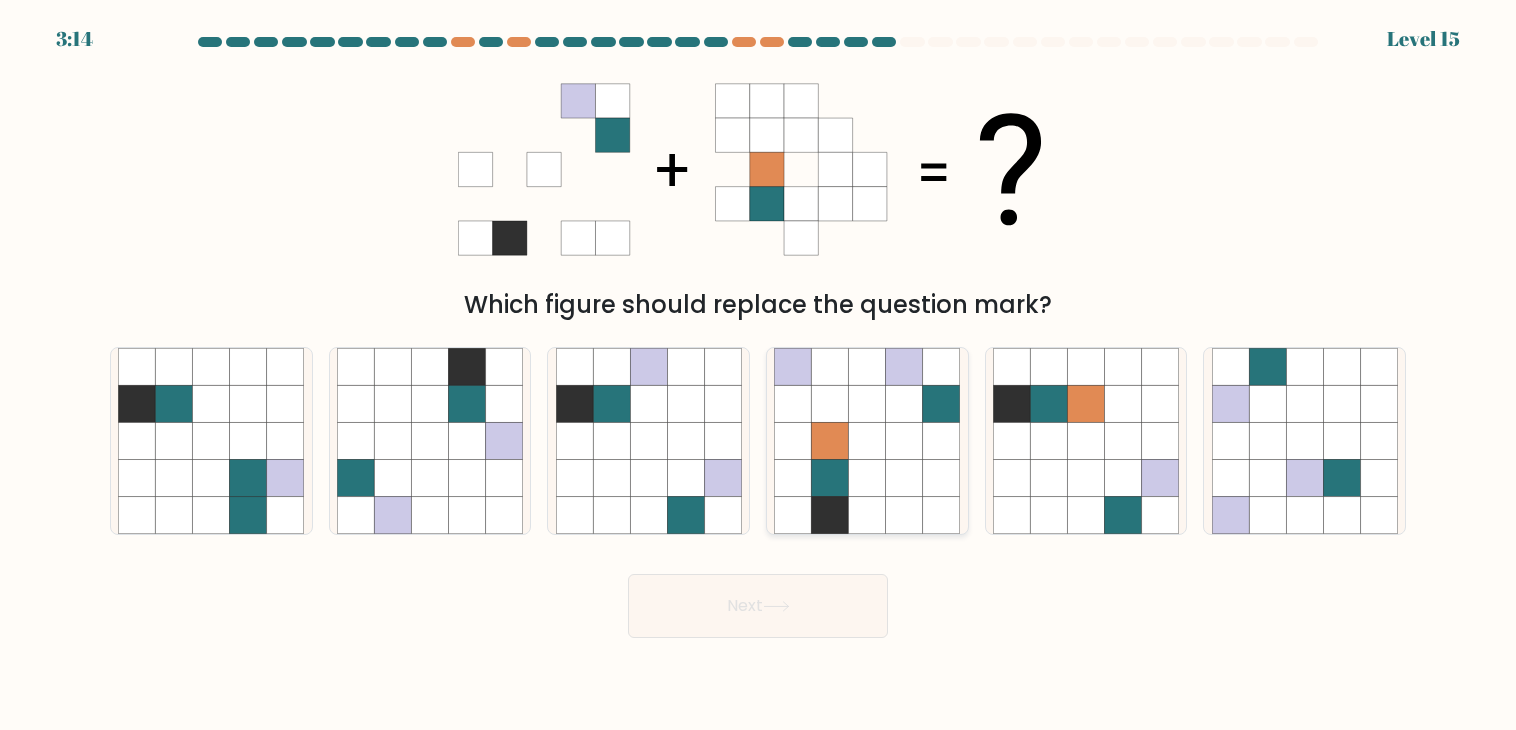 click at bounding box center [867, 478] 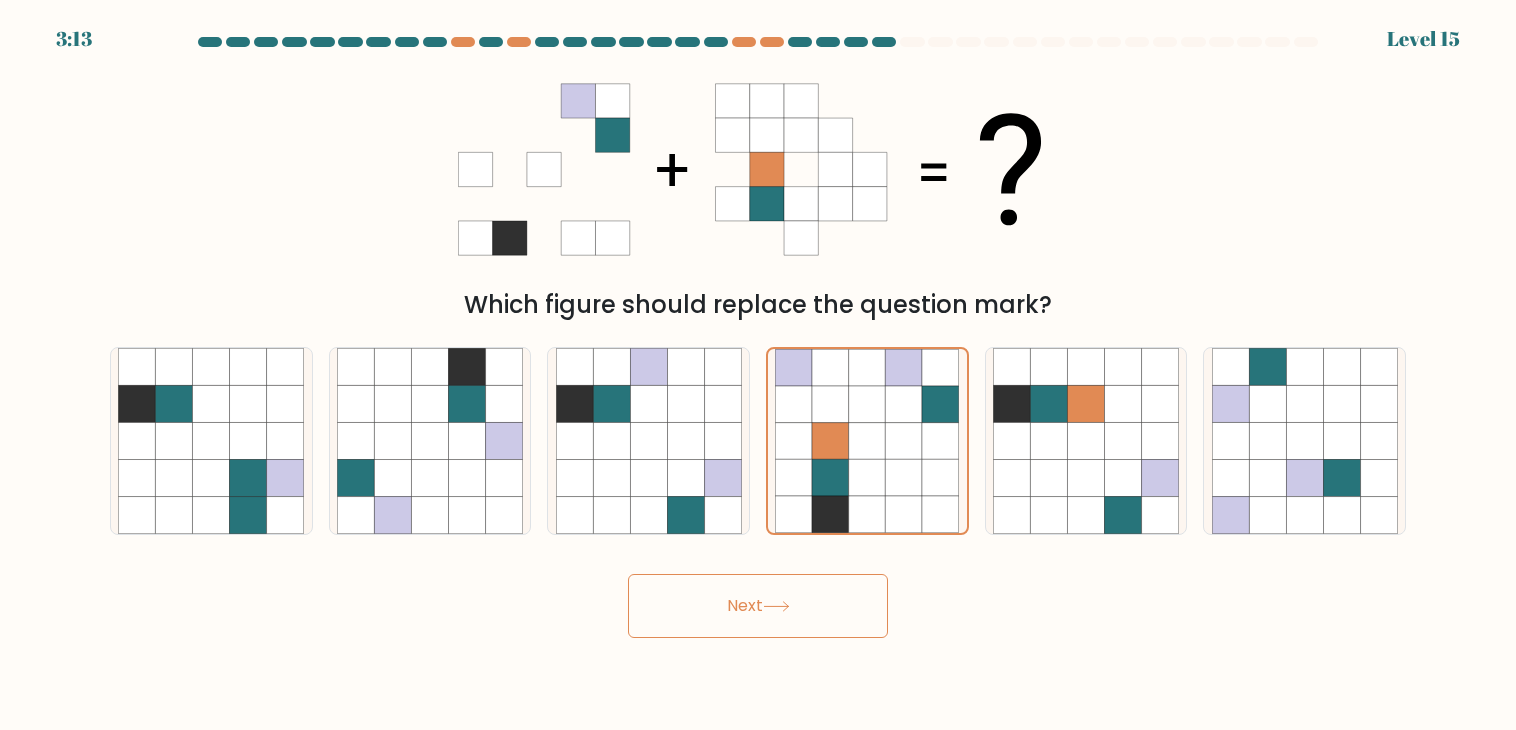 click on "Next" at bounding box center (758, 606) 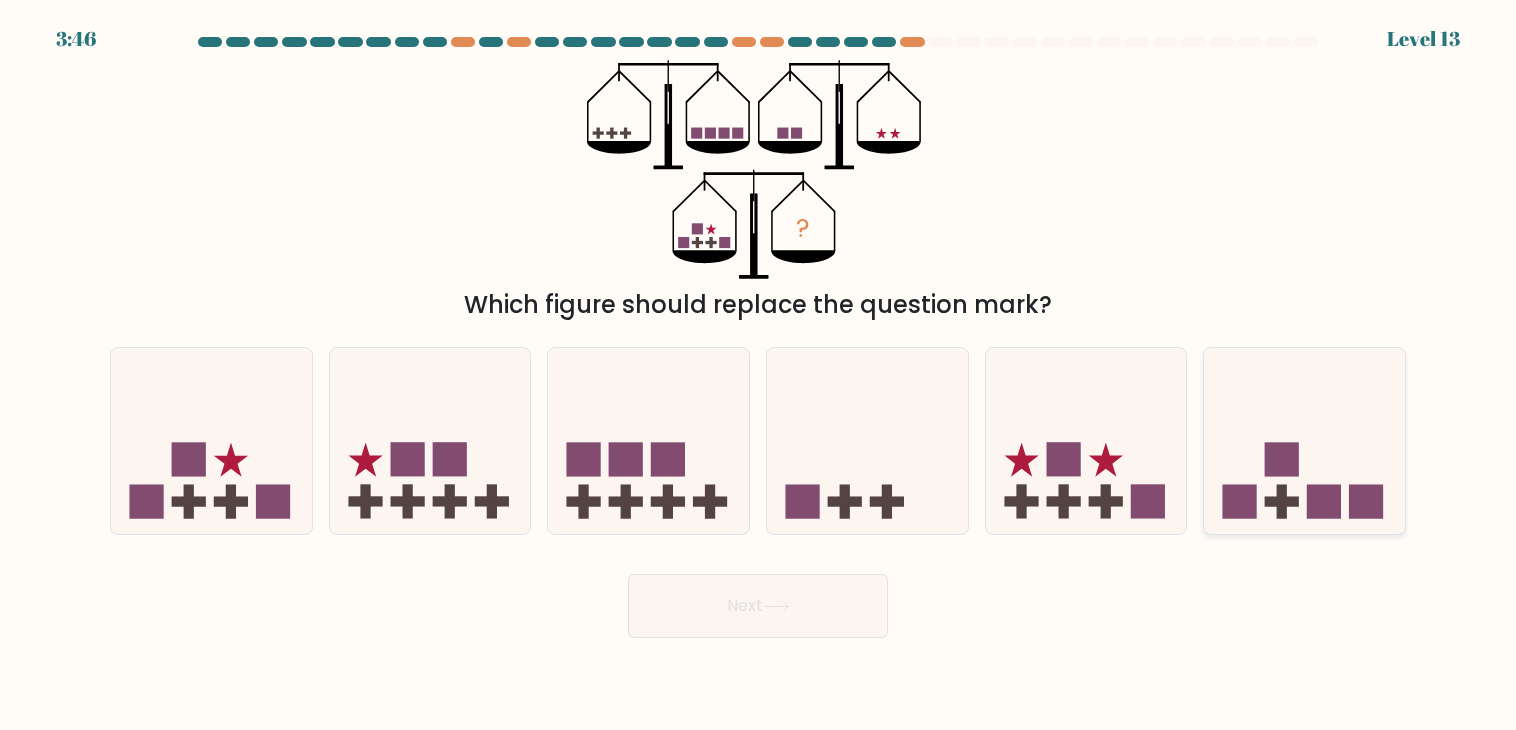 click at bounding box center (1282, 502) 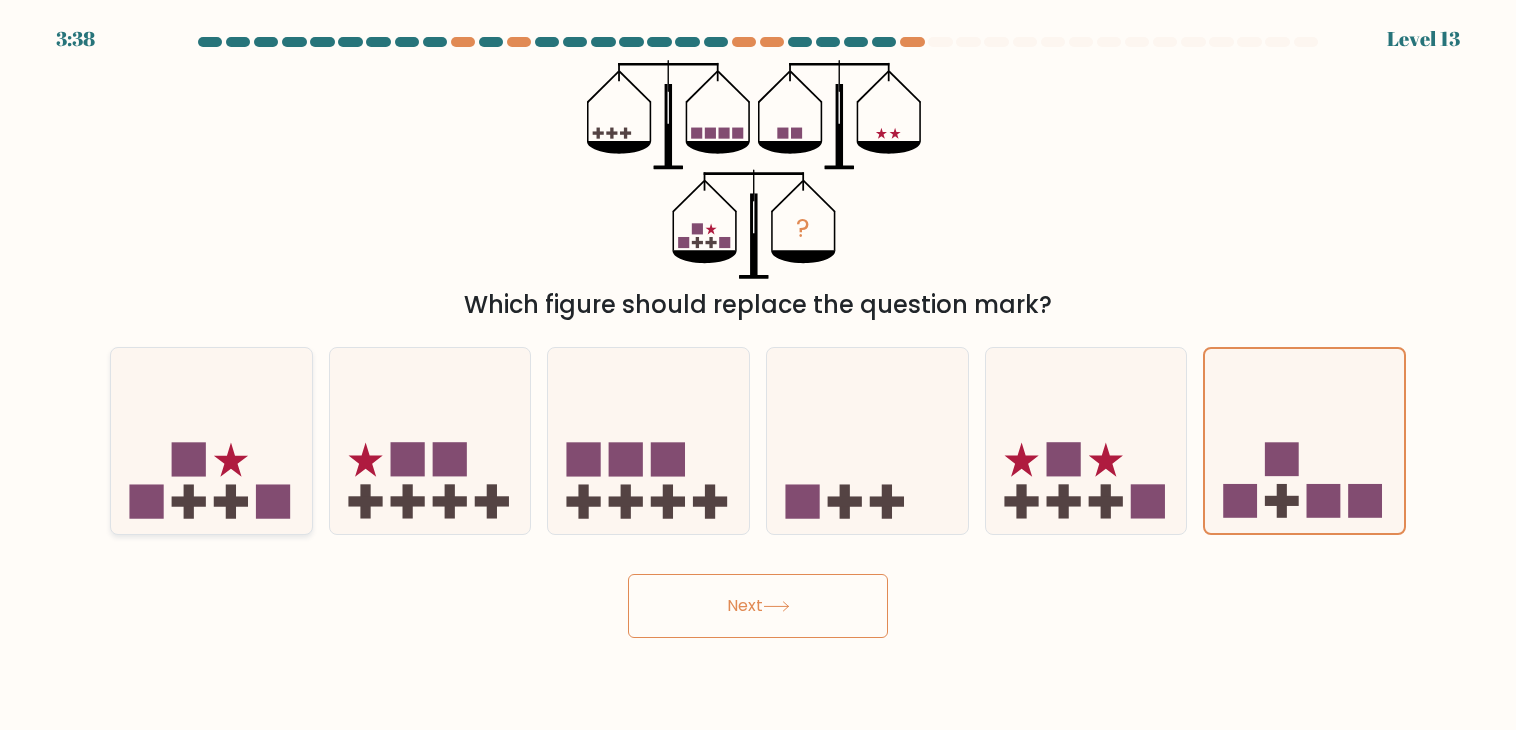 click at bounding box center [189, 502] 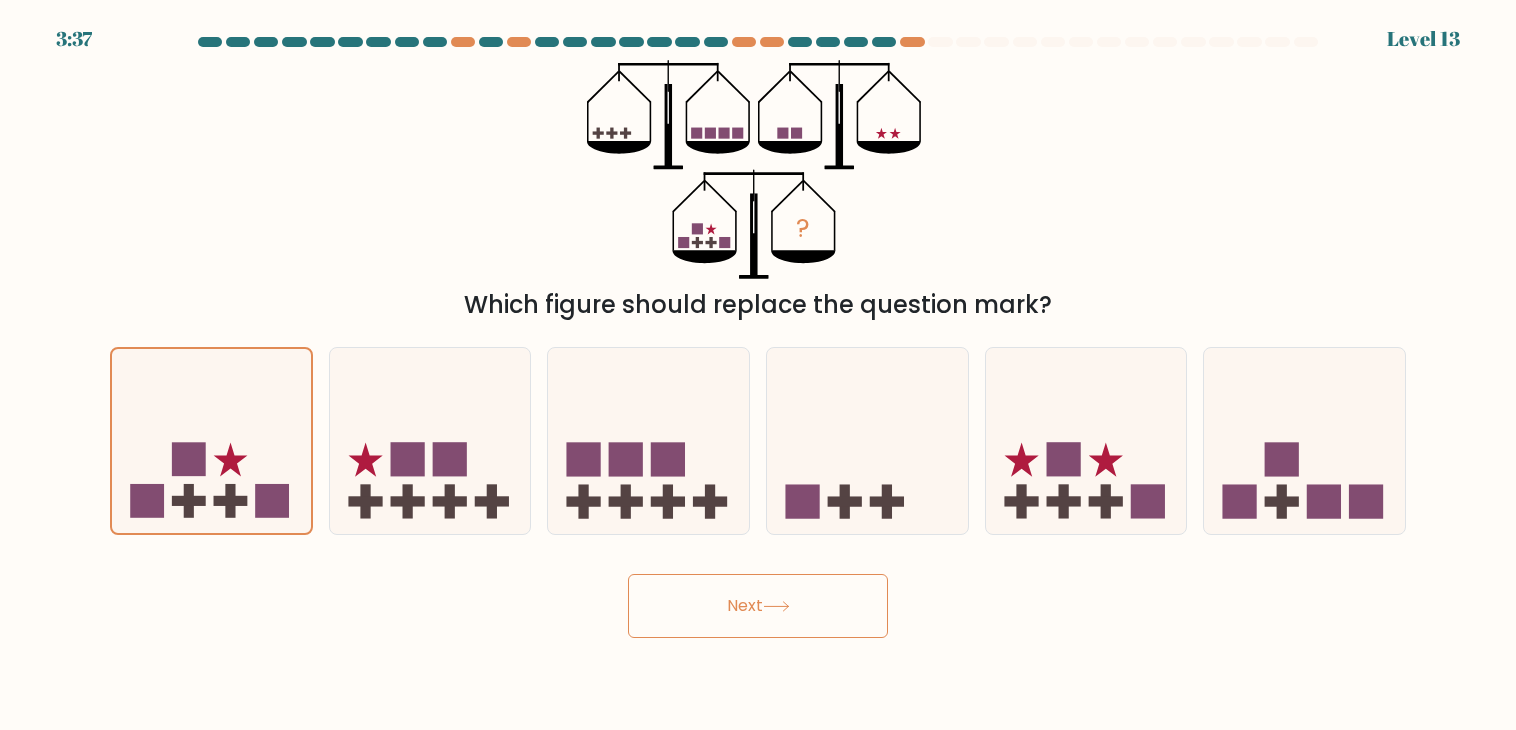 click on "Next" at bounding box center (758, 606) 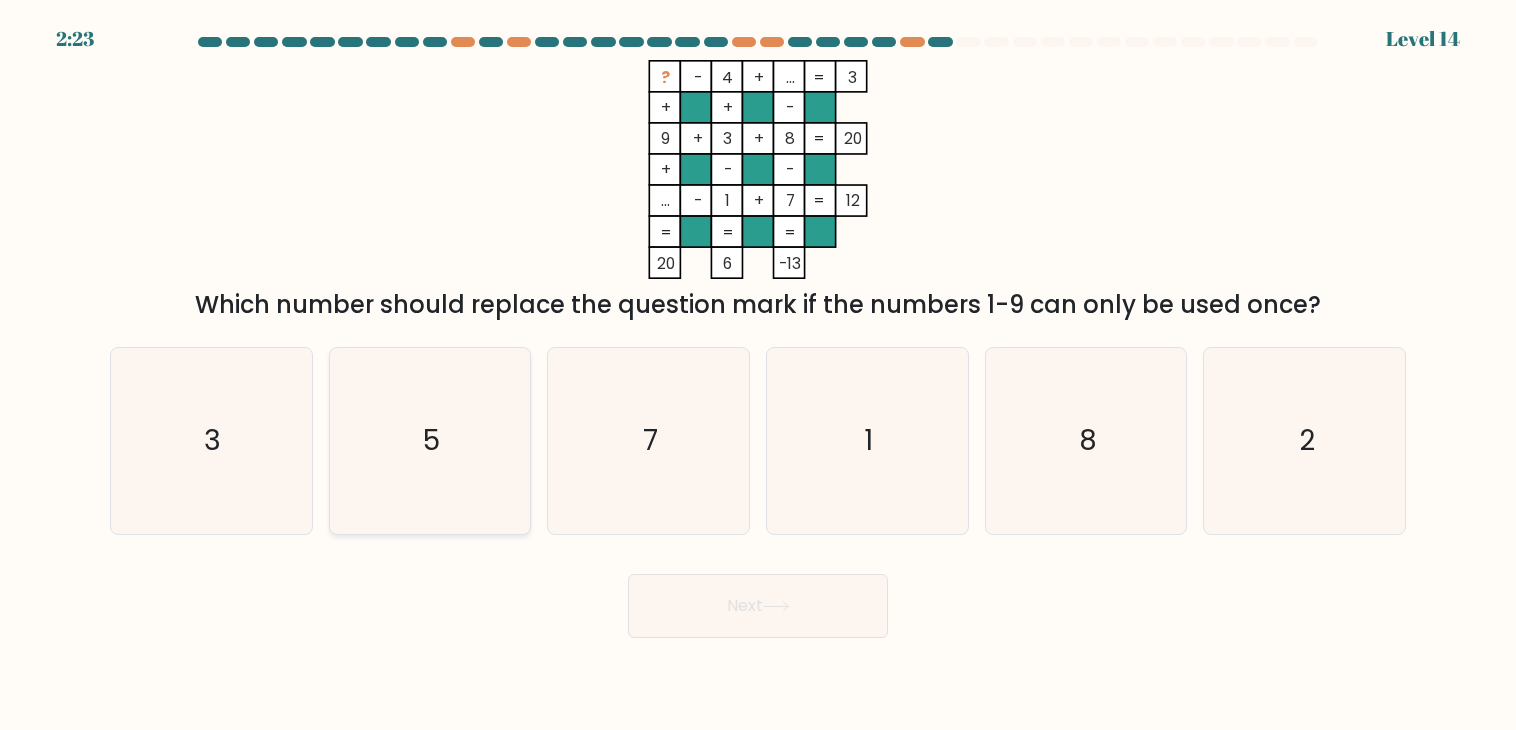 click on "5" at bounding box center [430, 441] 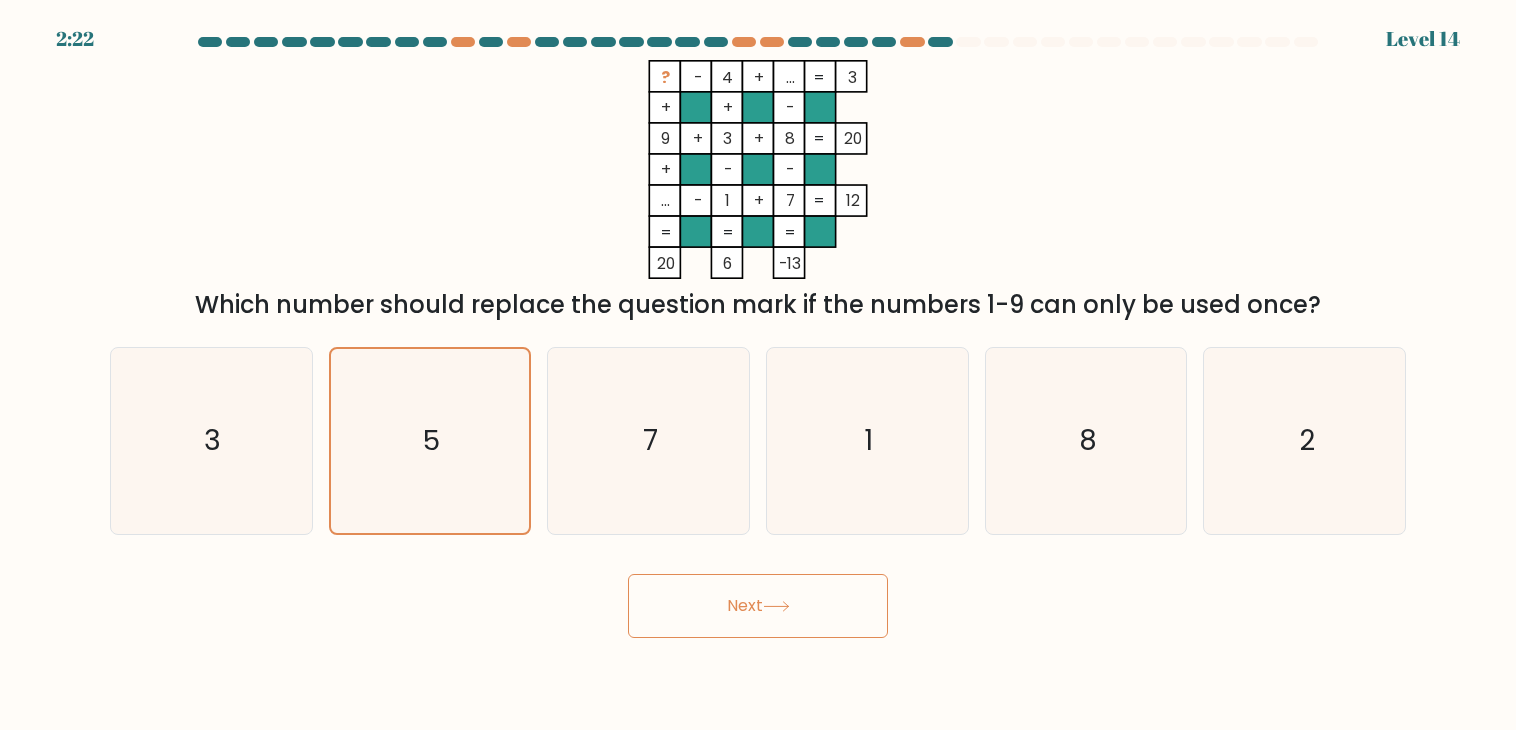click on "Next" at bounding box center [758, 606] 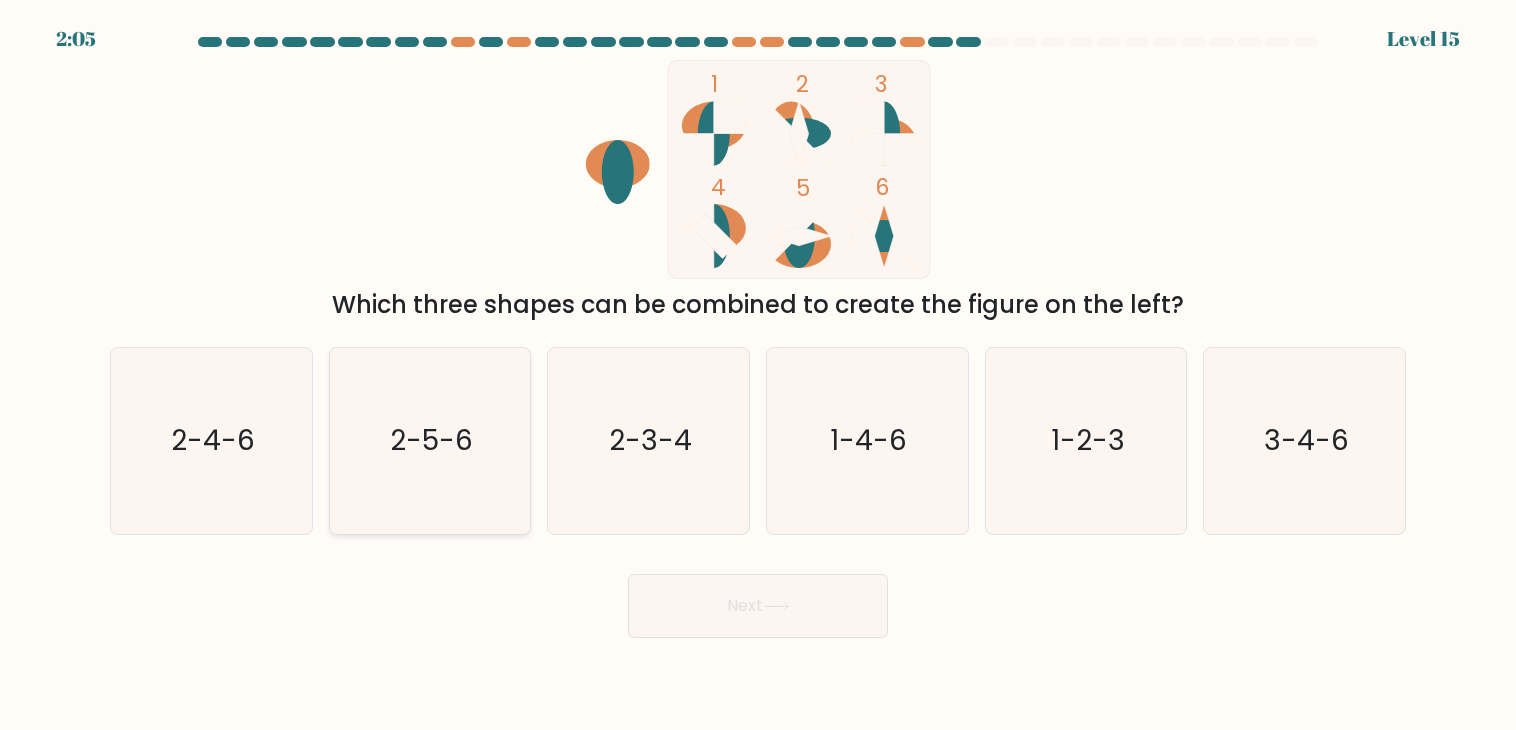 click on "2-5-6" at bounding box center [430, 441] 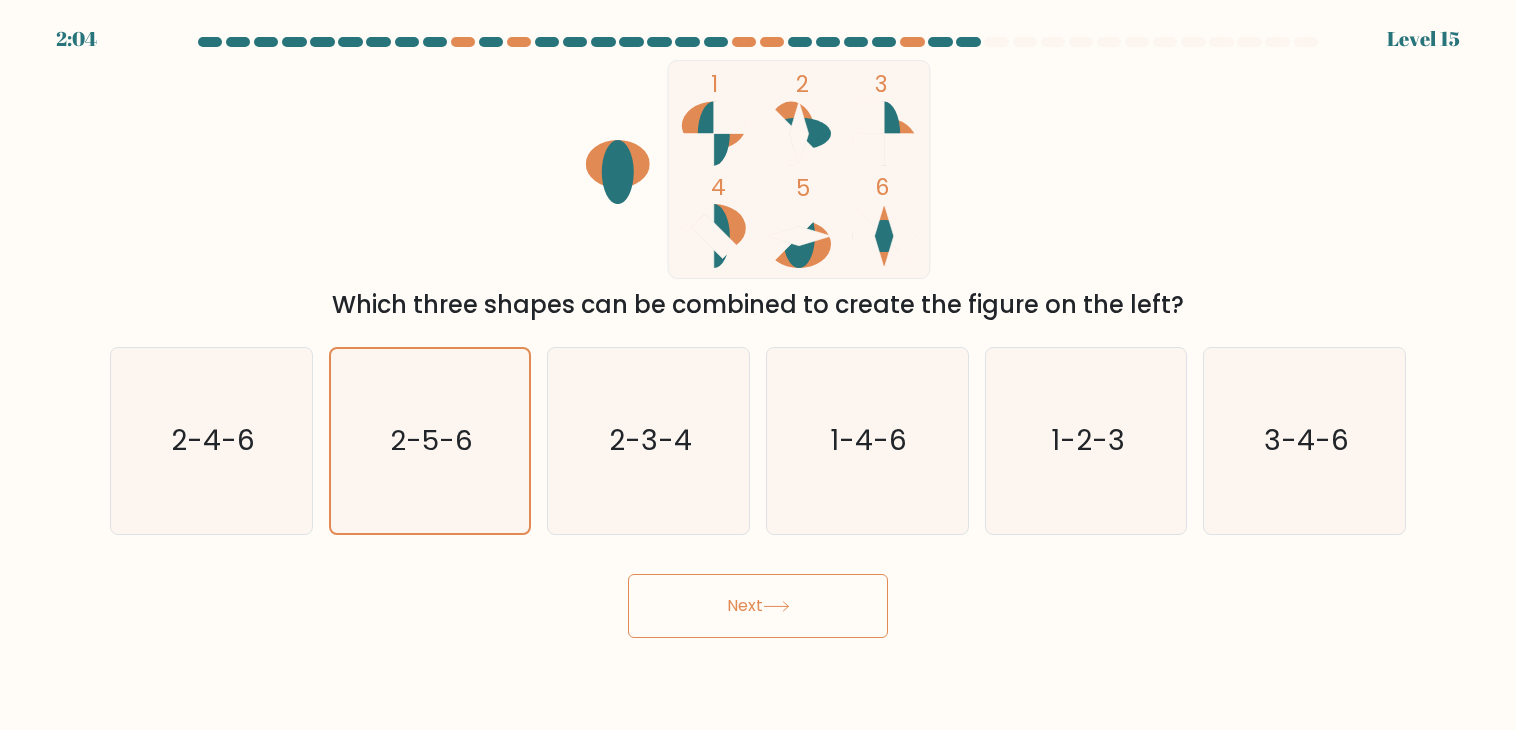 click at bounding box center [776, 606] 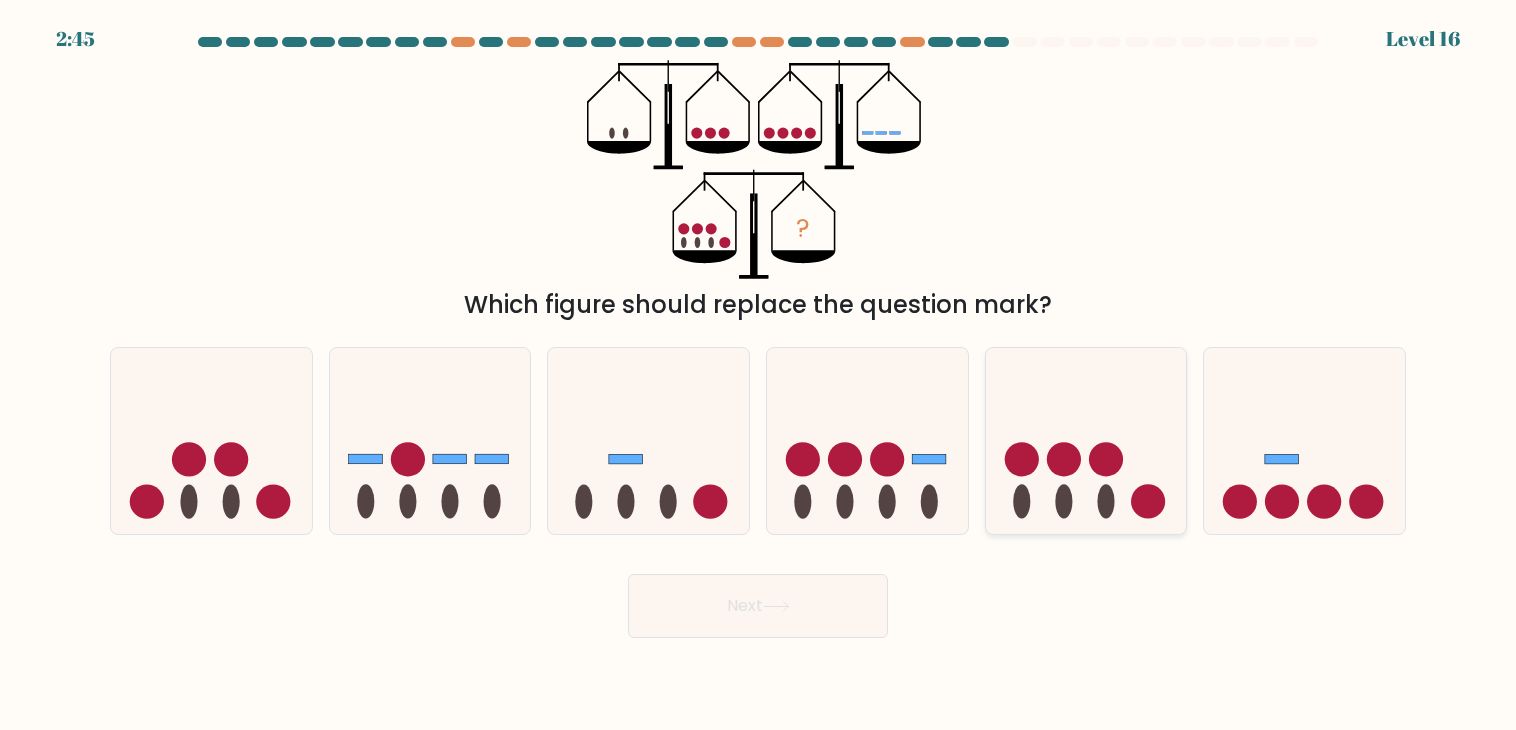 click at bounding box center [1086, 441] 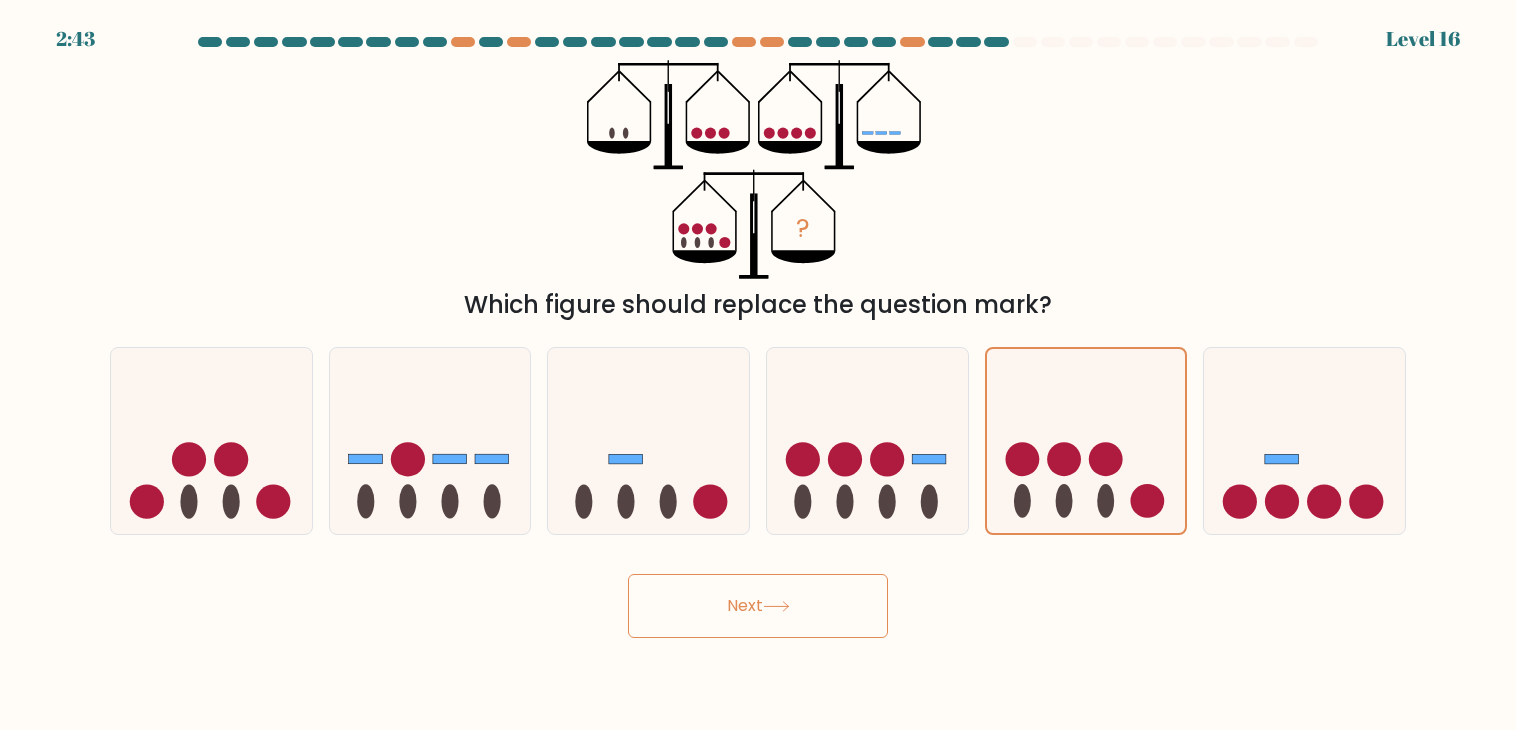 click on "Next" at bounding box center [758, 606] 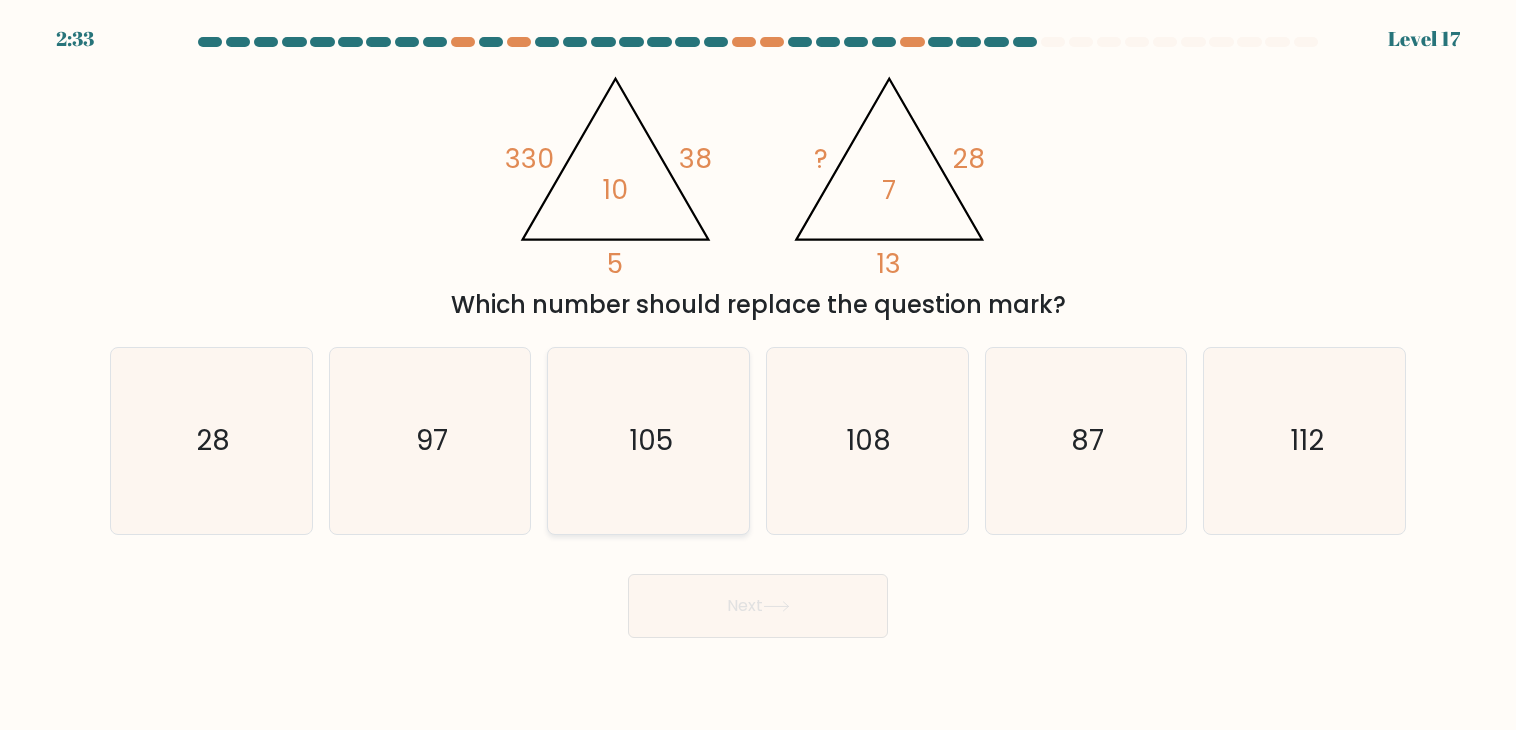 click on "105" at bounding box center (649, 441) 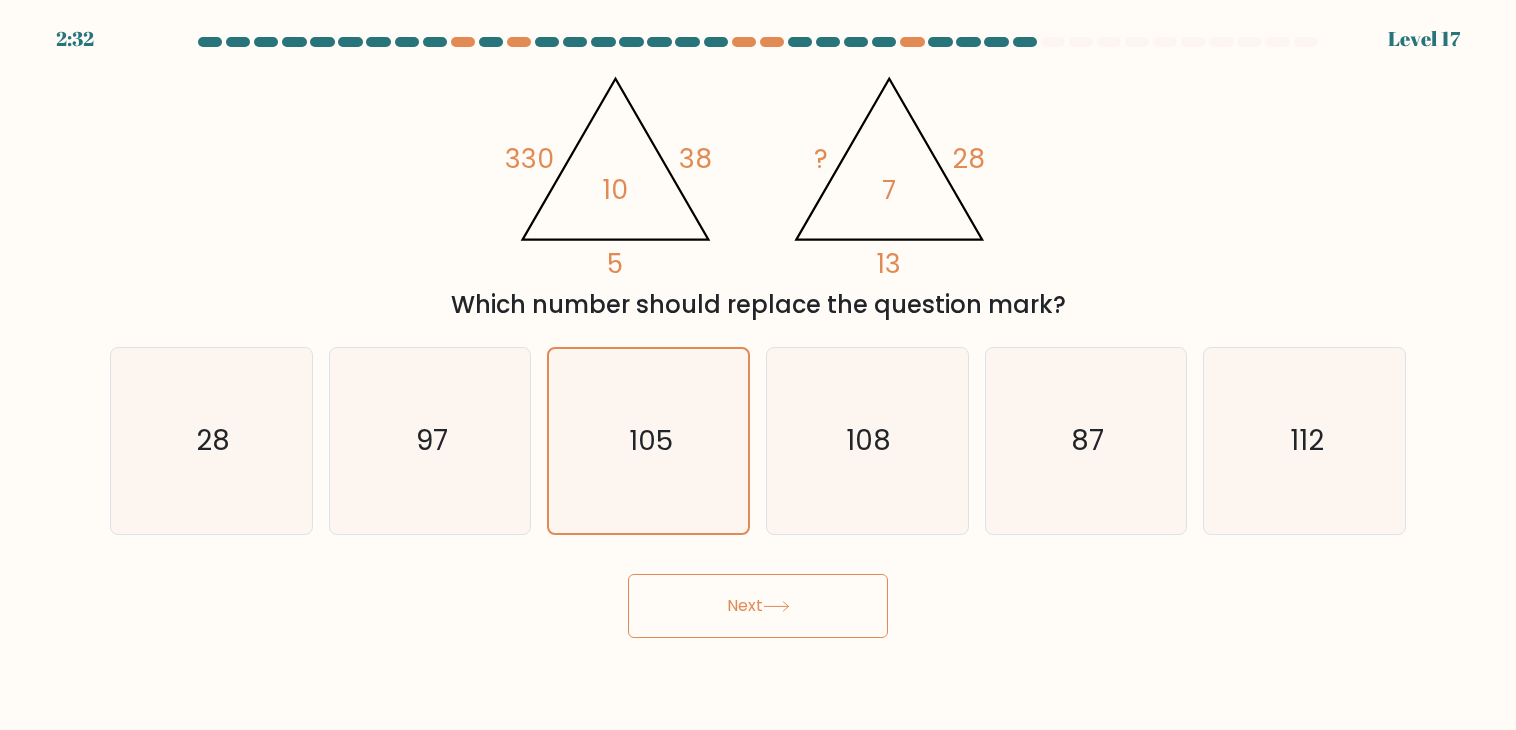 click on "Next" at bounding box center (758, 606) 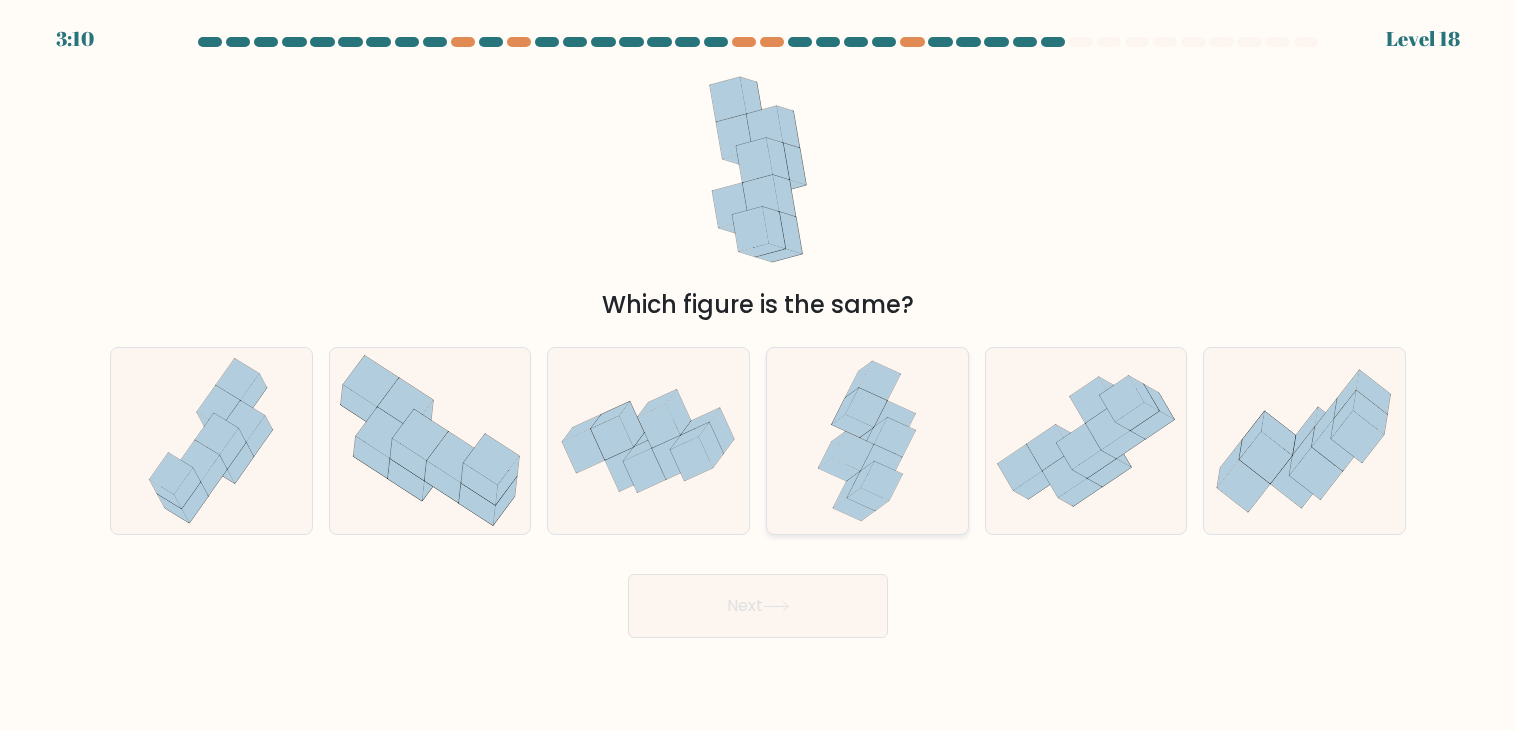 click at bounding box center (866, 407) 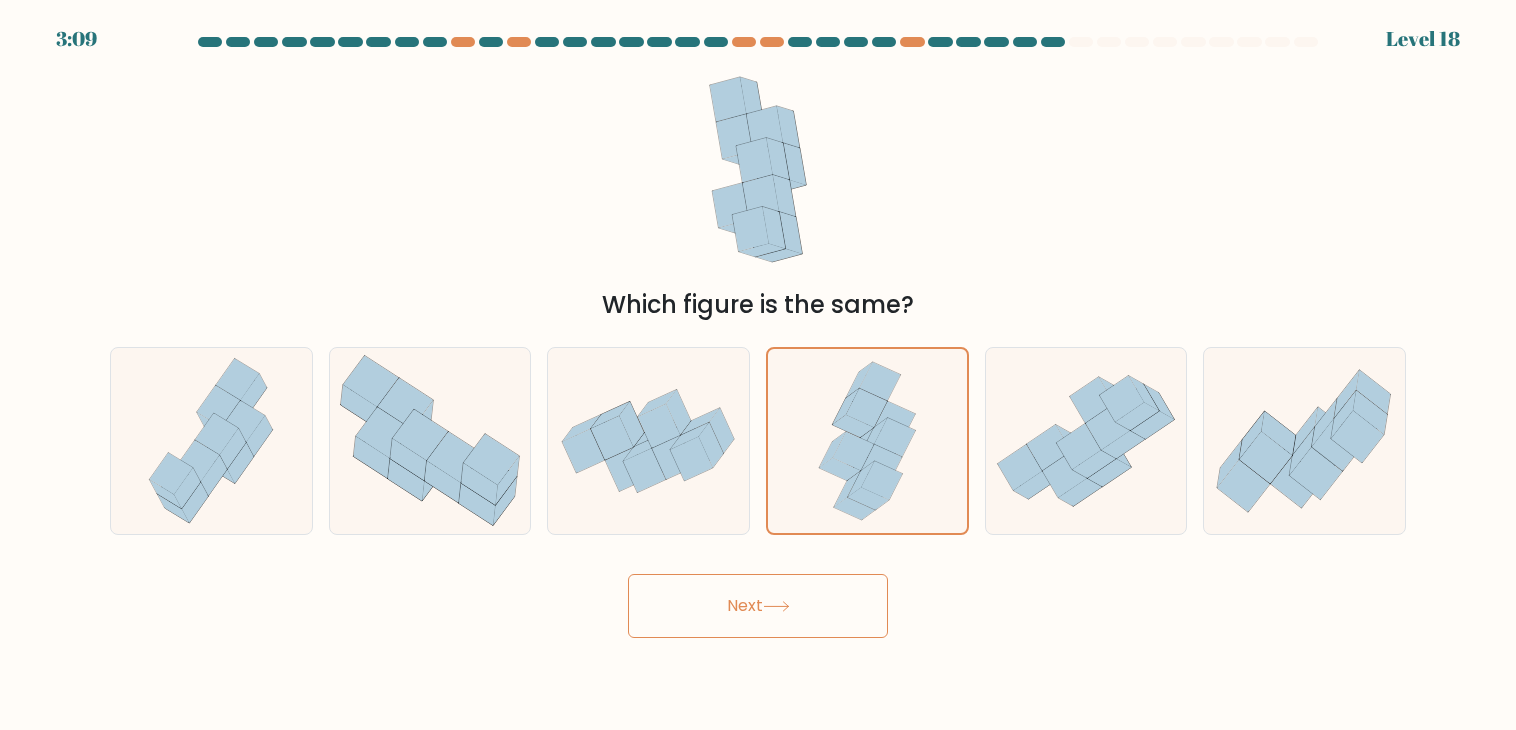 click on "Next" at bounding box center [758, 606] 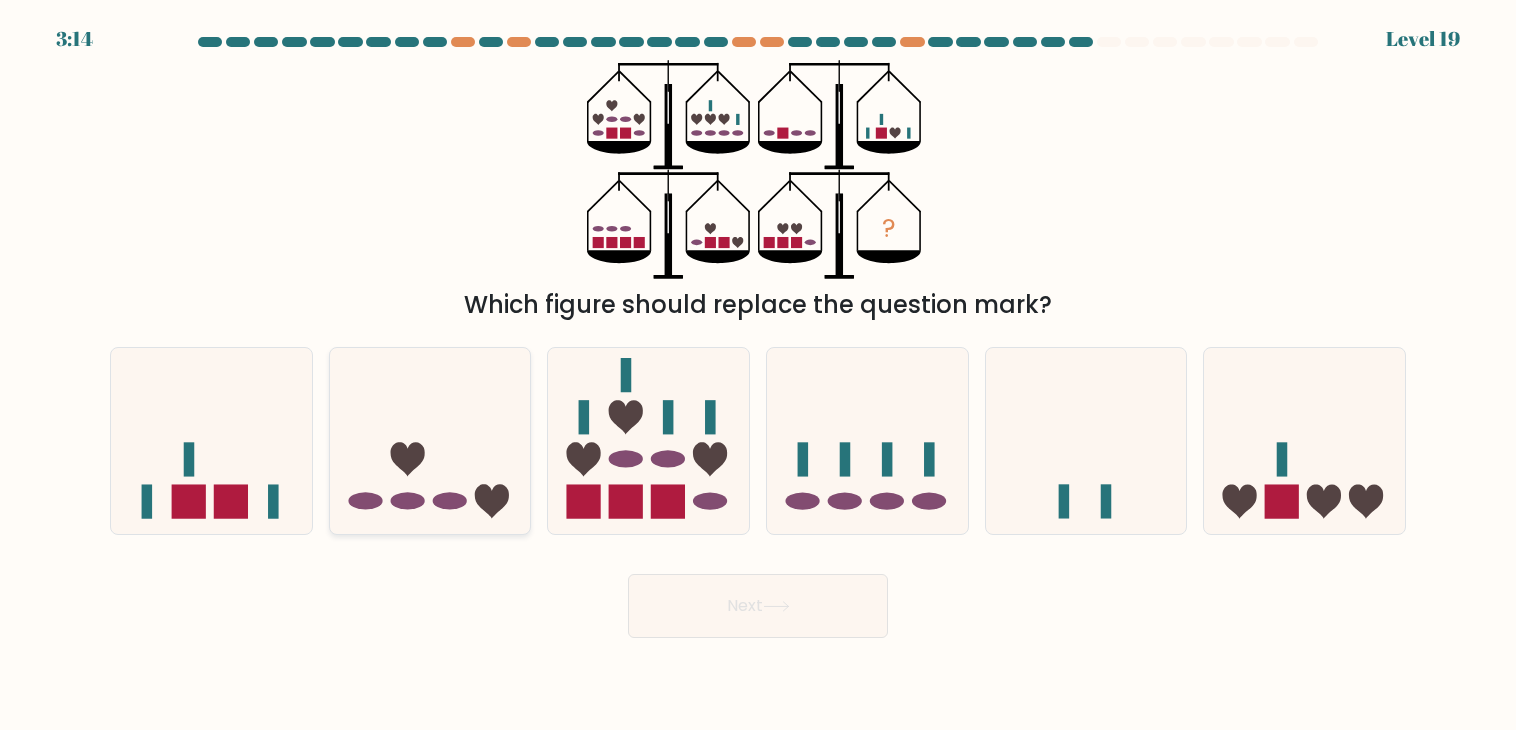 click at bounding box center [492, 502] 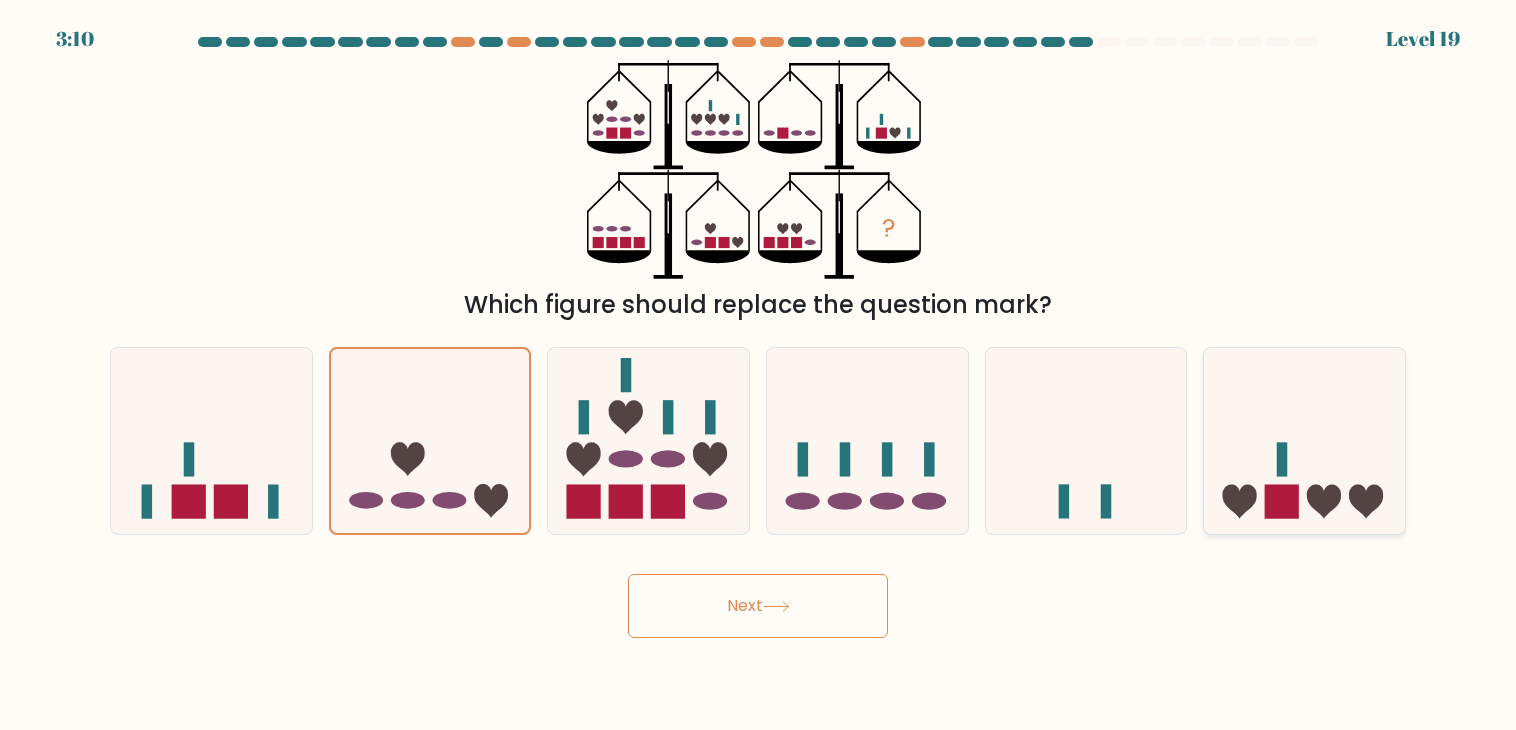 click at bounding box center [1304, 441] 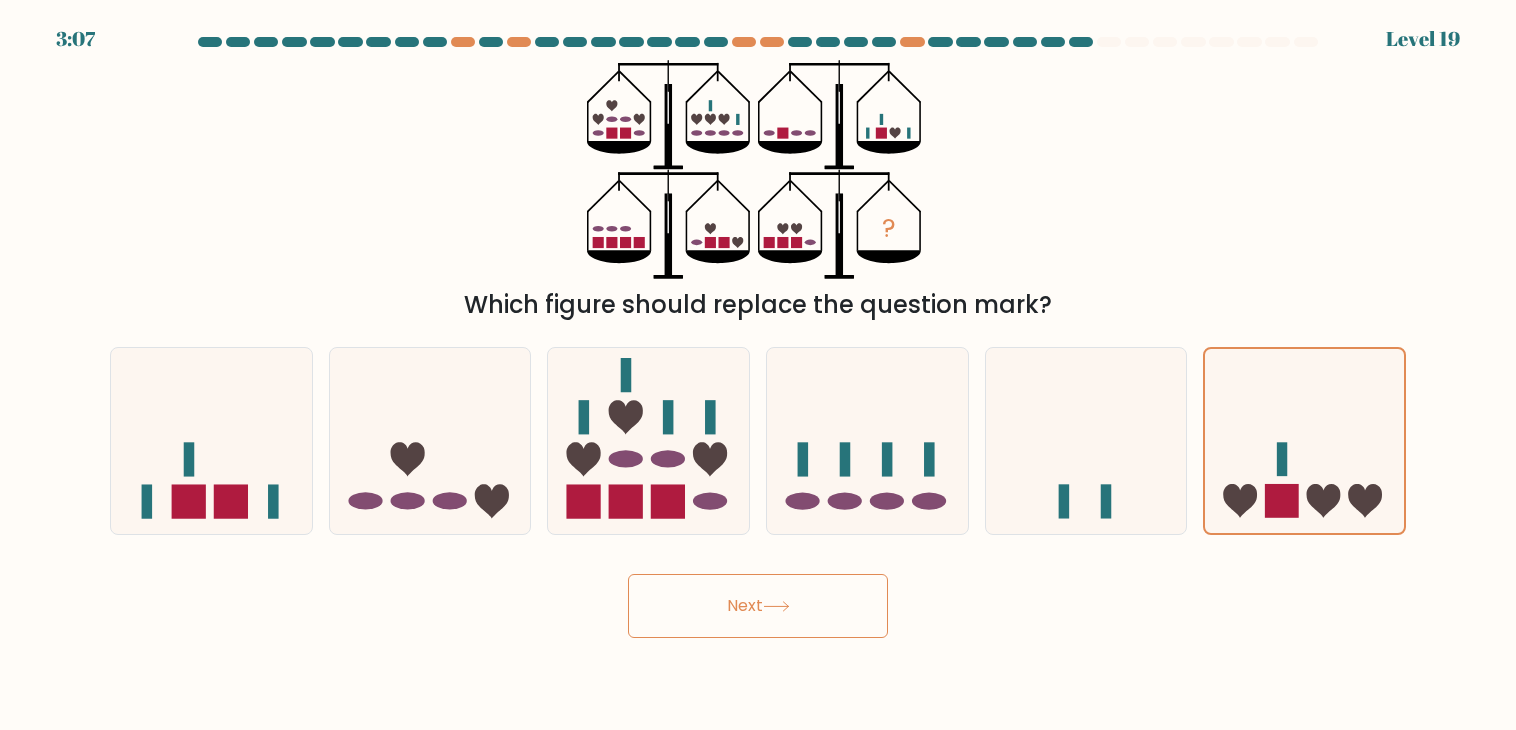 click on "Next" at bounding box center [758, 606] 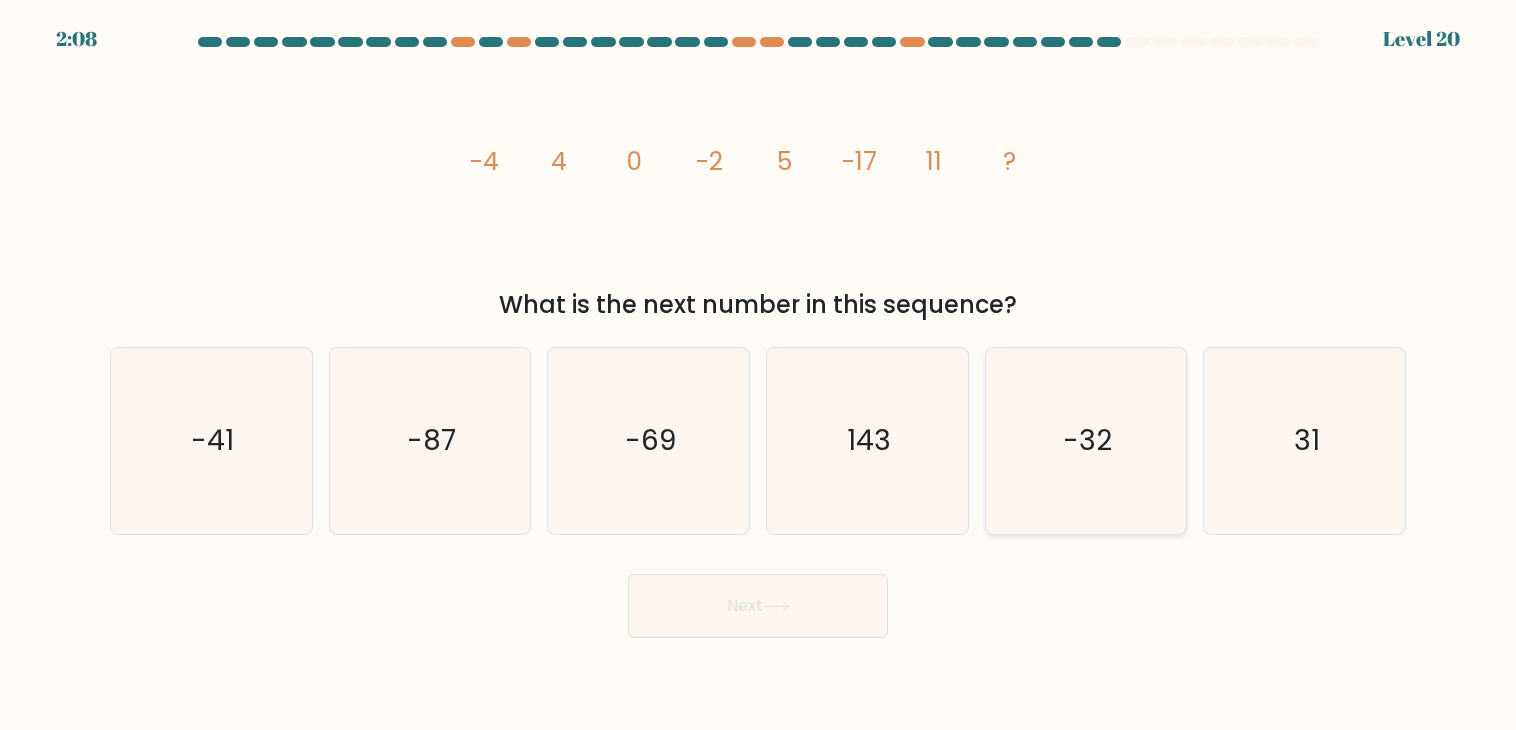 click on "-32" at bounding box center (1087, 440) 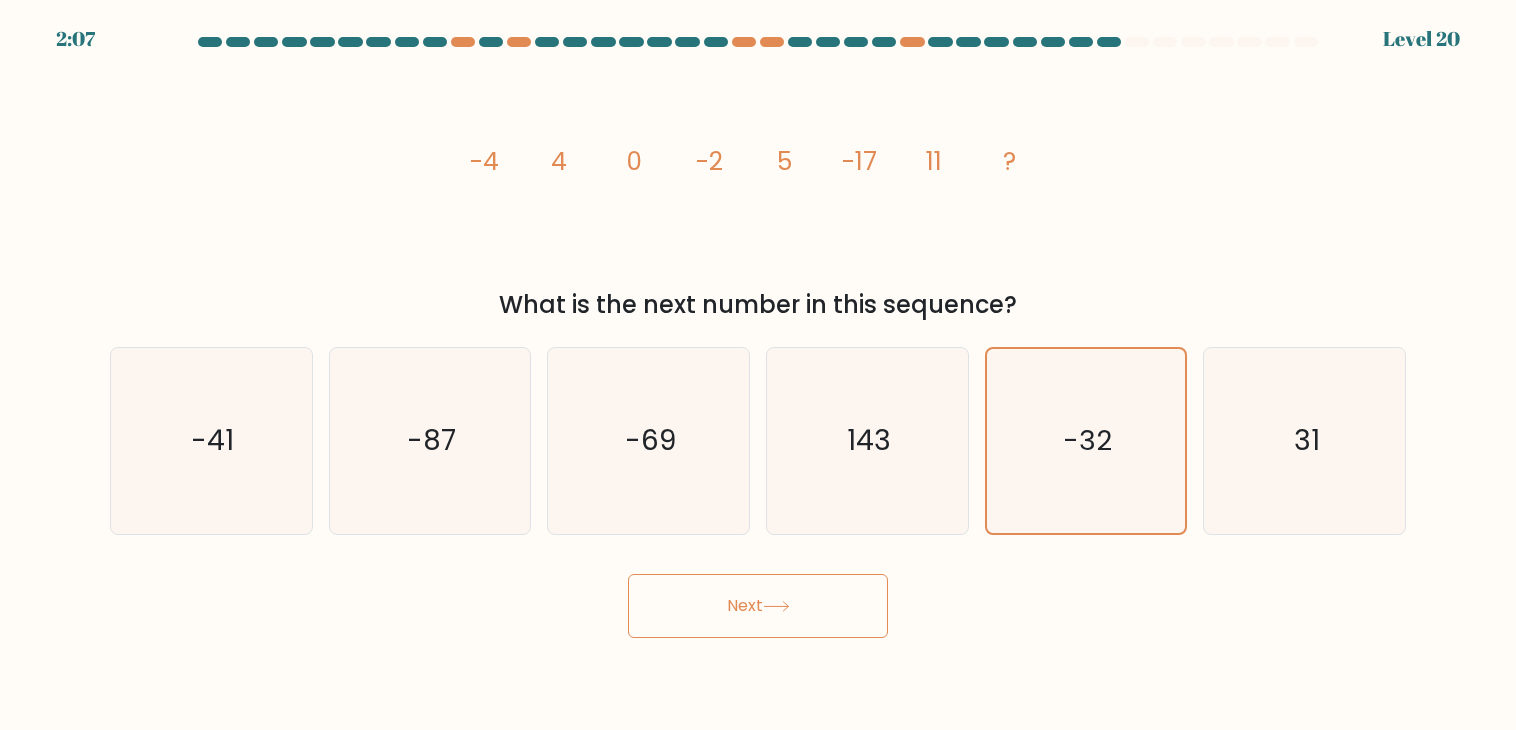 click on "Next" at bounding box center [758, 606] 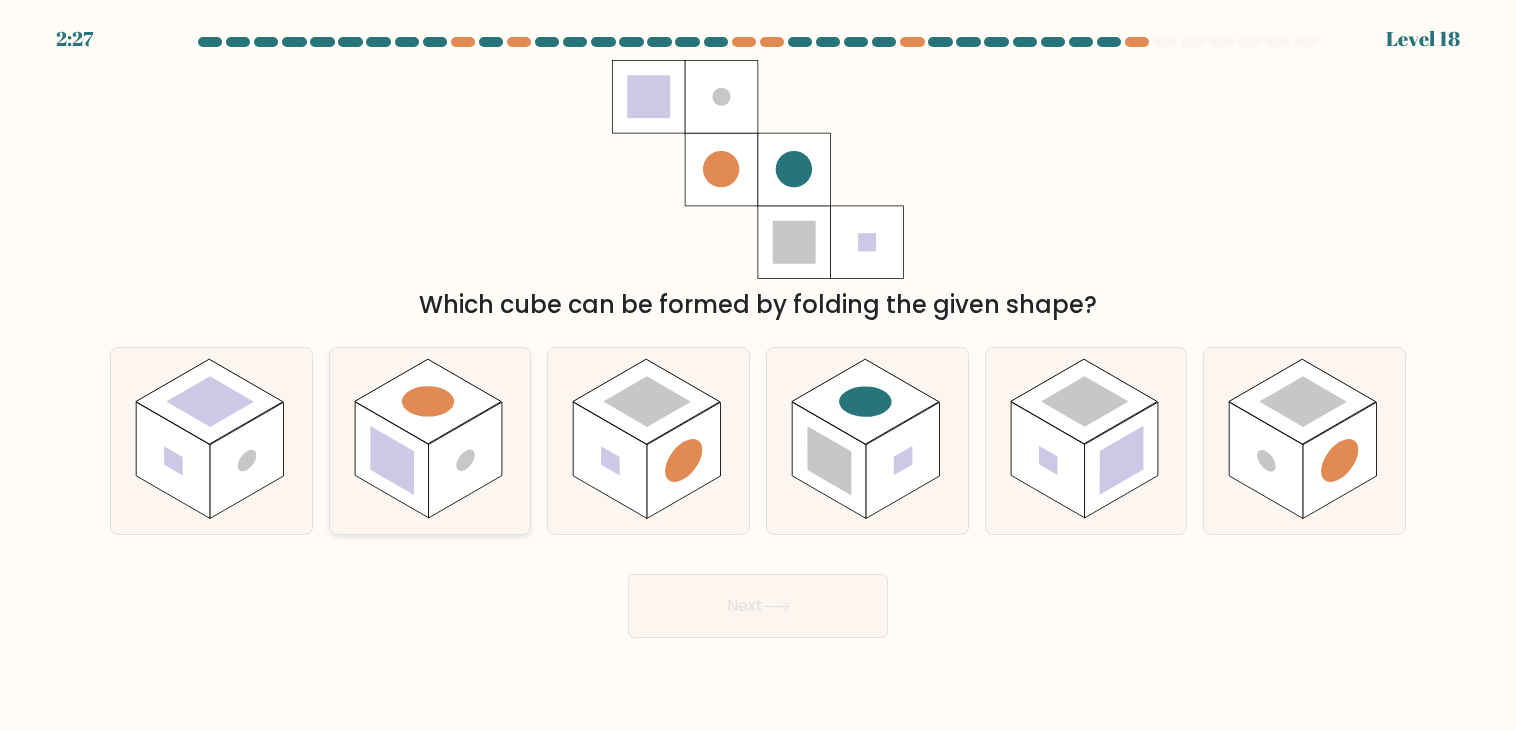 click at bounding box center [465, 460] 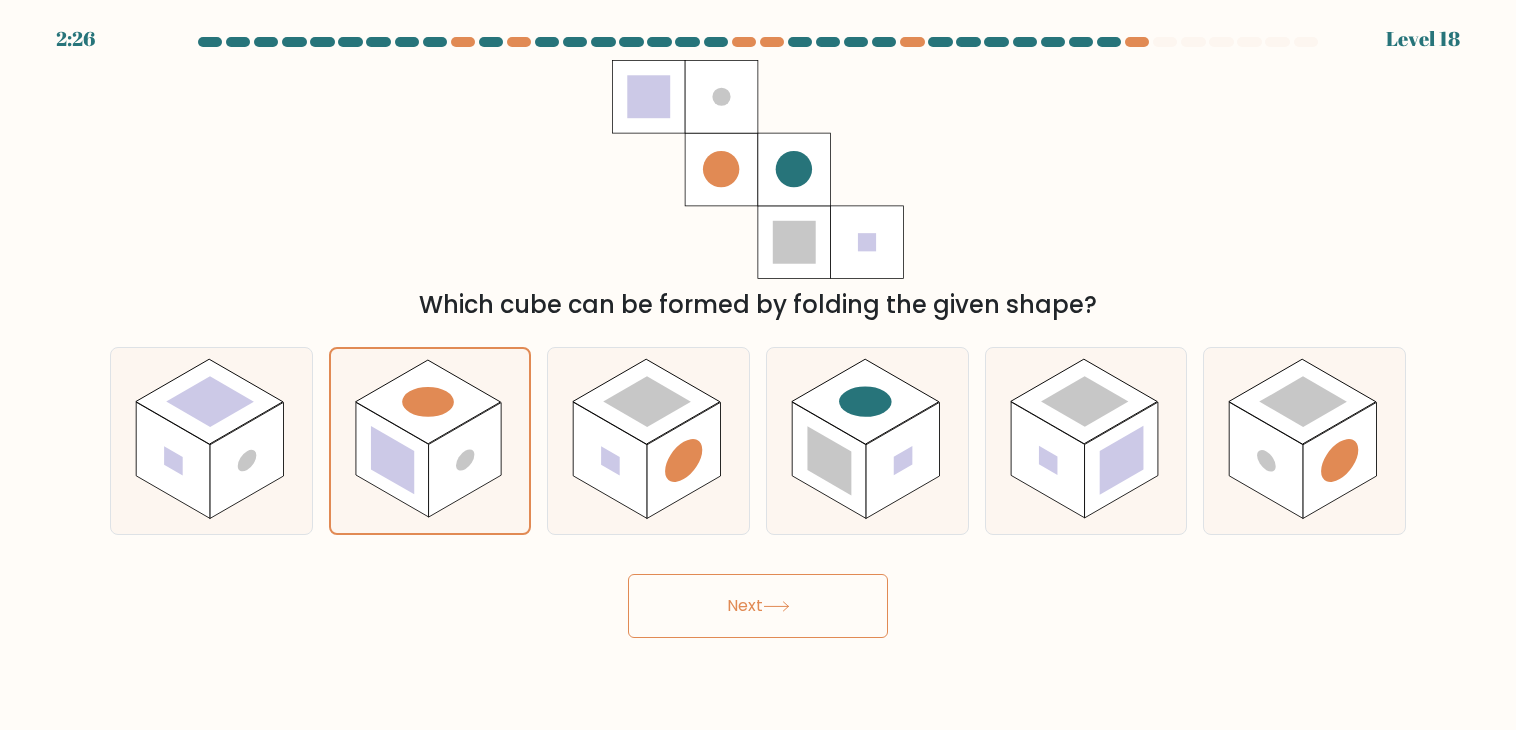 click on "Next" at bounding box center [758, 606] 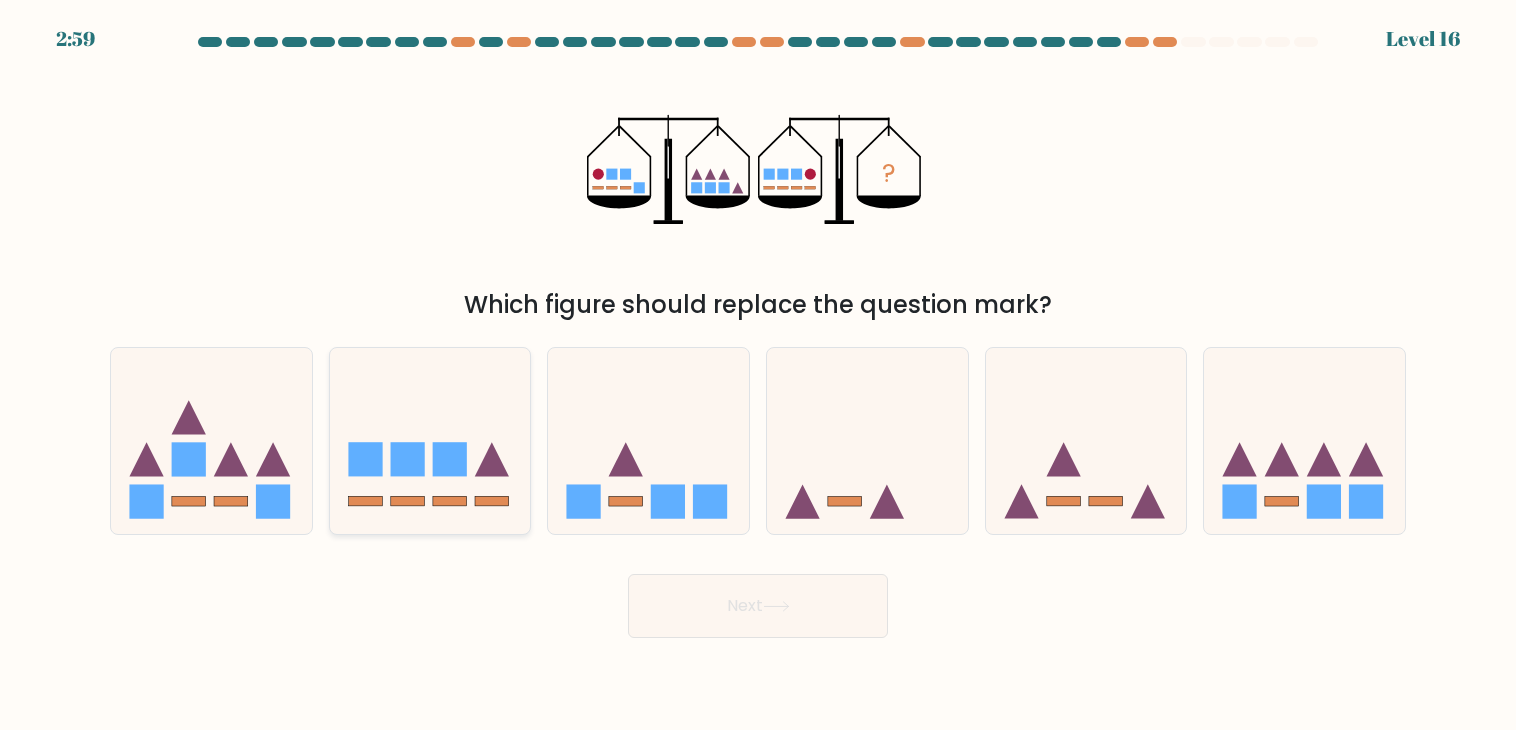 click at bounding box center (408, 502) 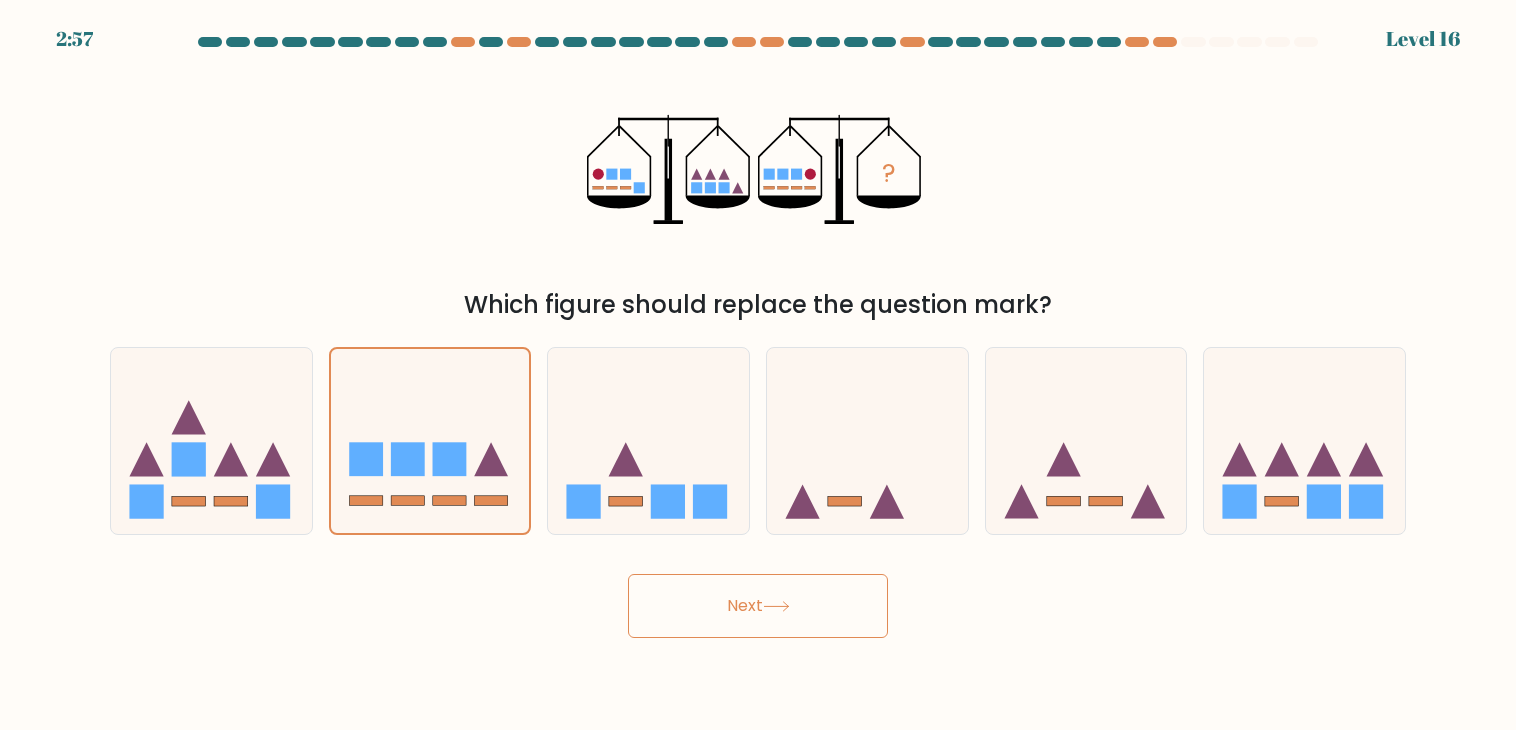 click on "Next" at bounding box center (758, 606) 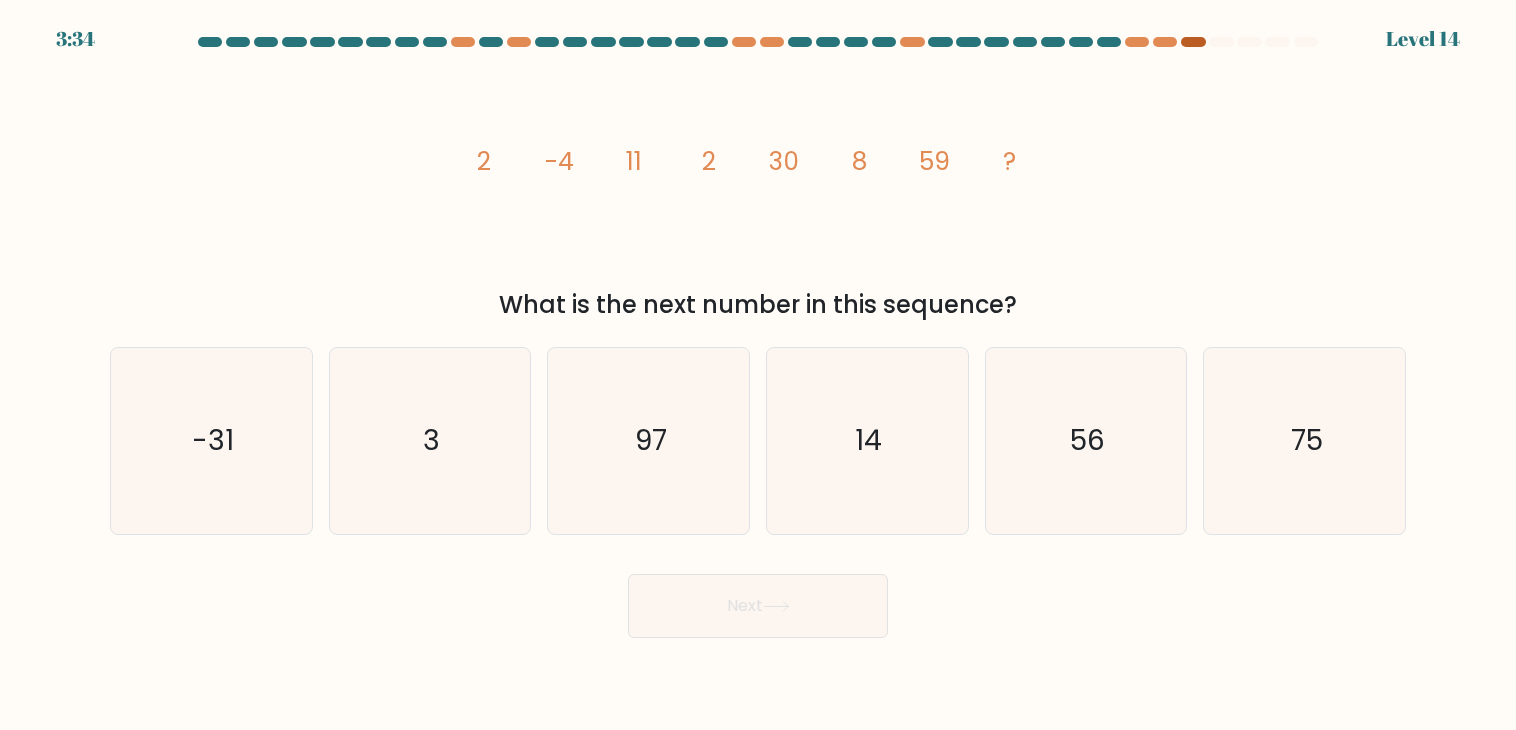 click at bounding box center (1193, 42) 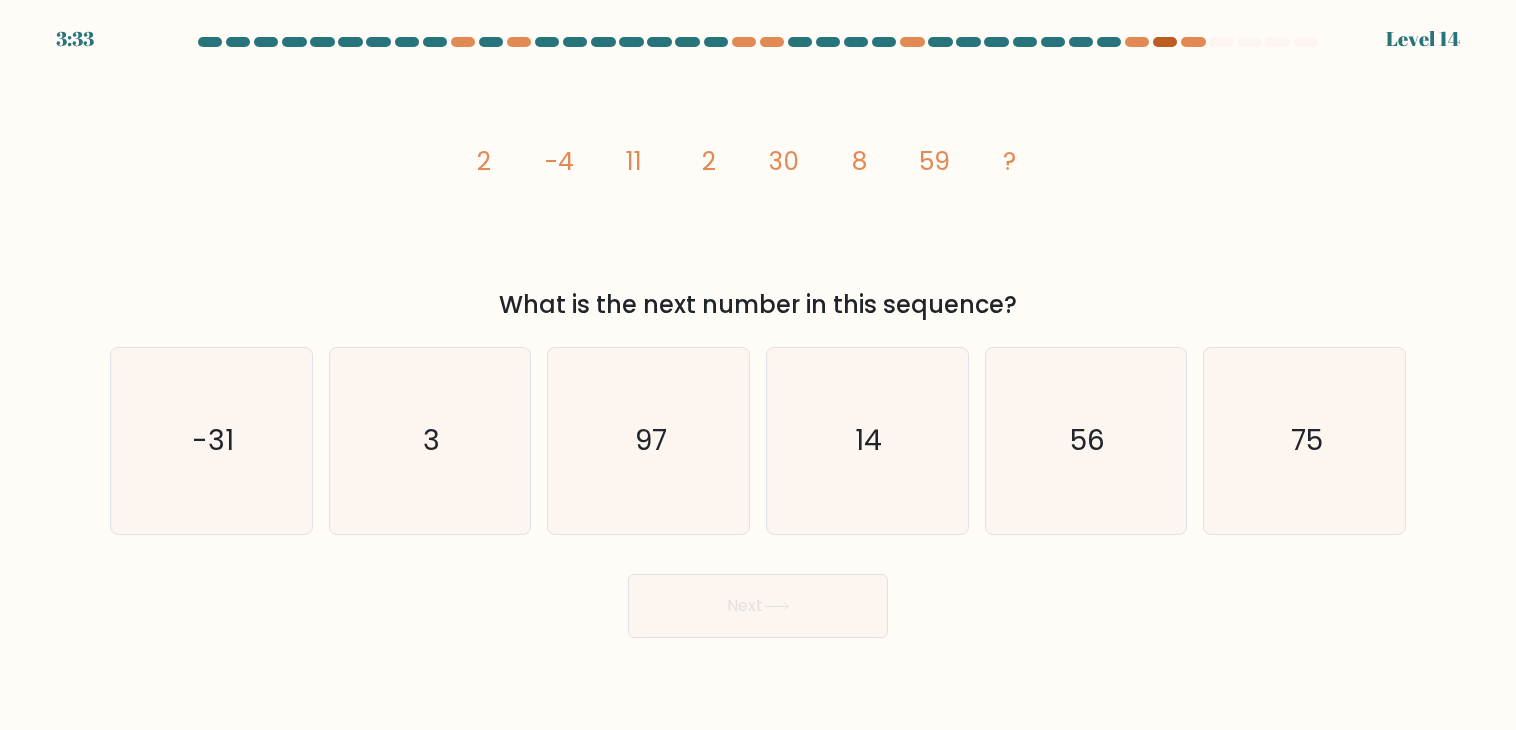 click at bounding box center [1165, 42] 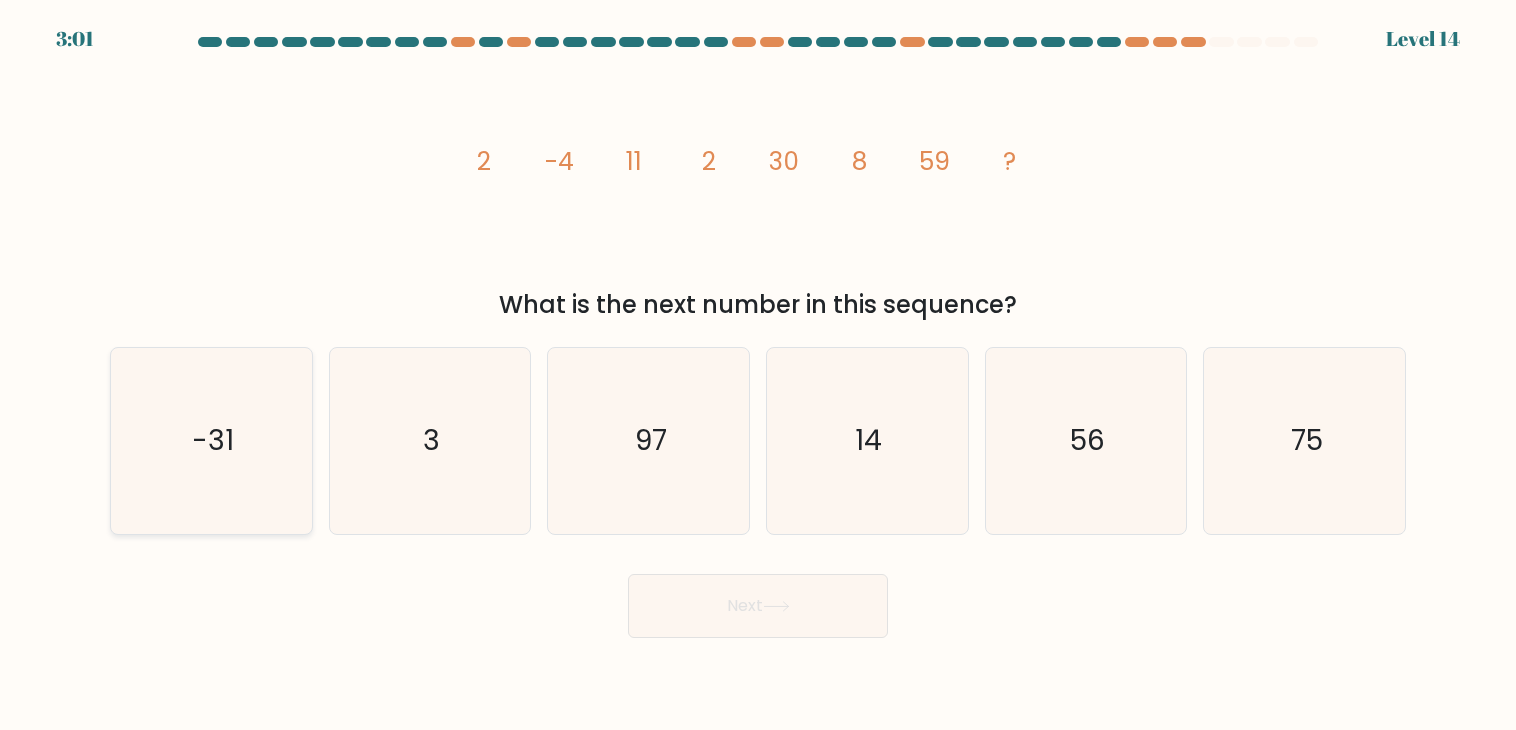 click on "-31" at bounding box center (211, 441) 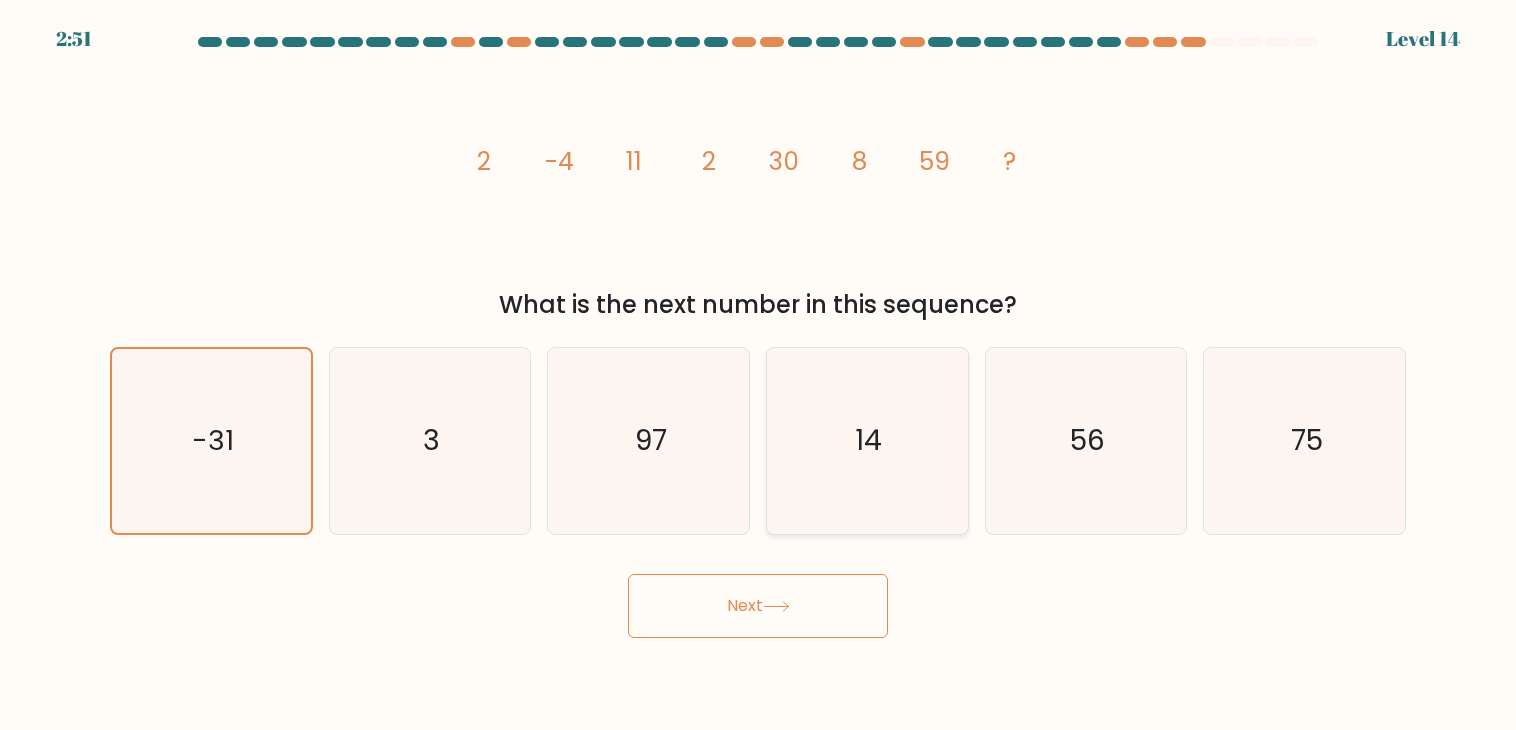 click on "14" at bounding box center (867, 441) 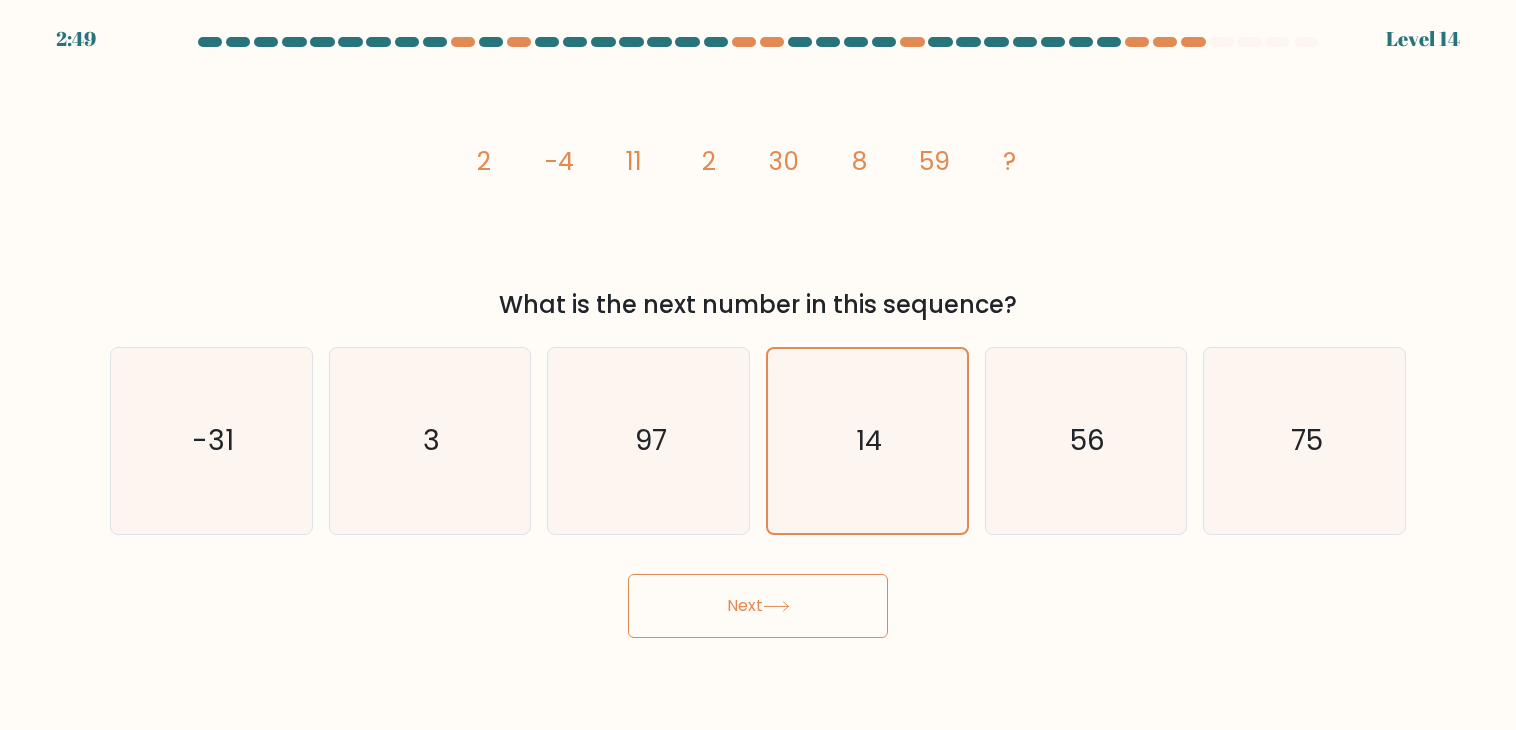 click on "Next" at bounding box center [758, 606] 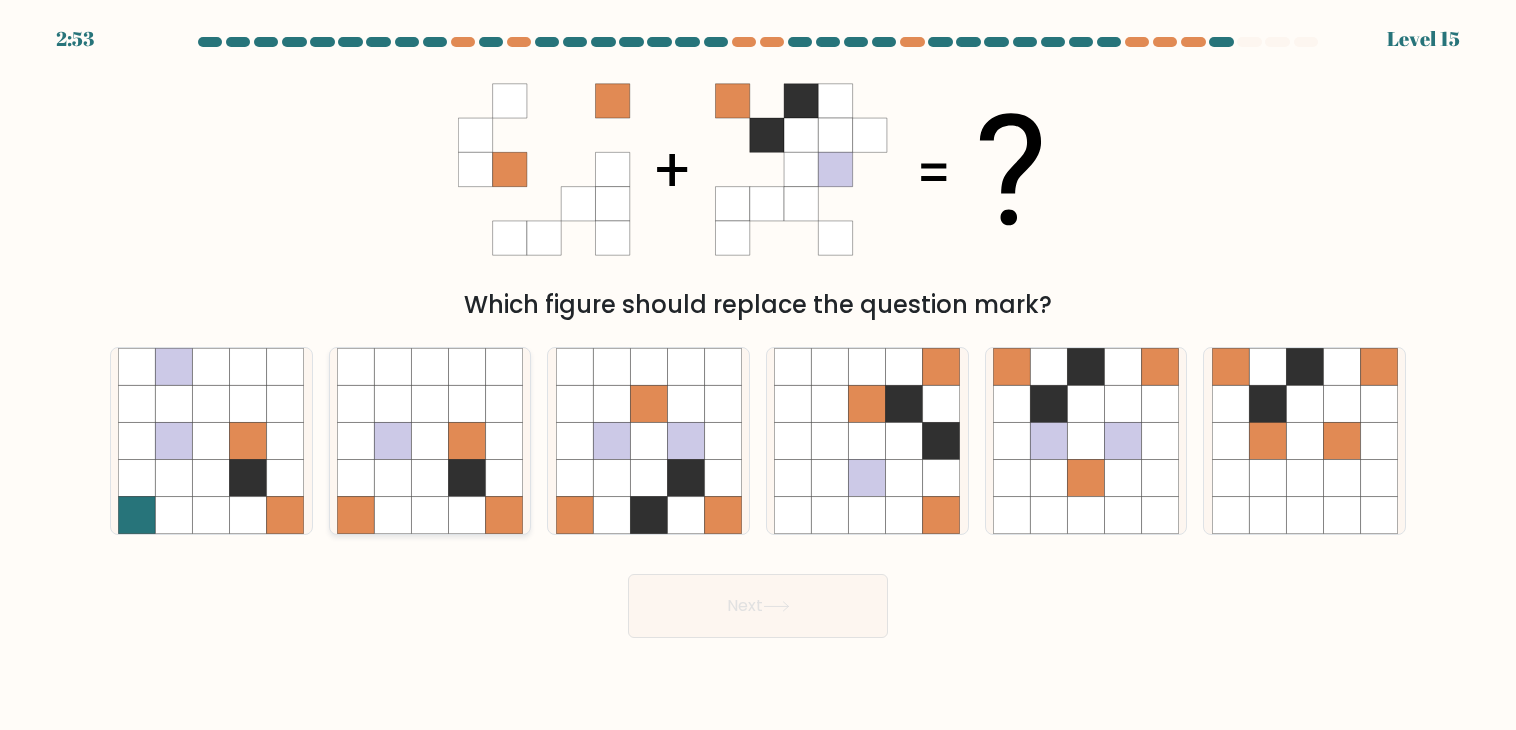 click at bounding box center [392, 478] 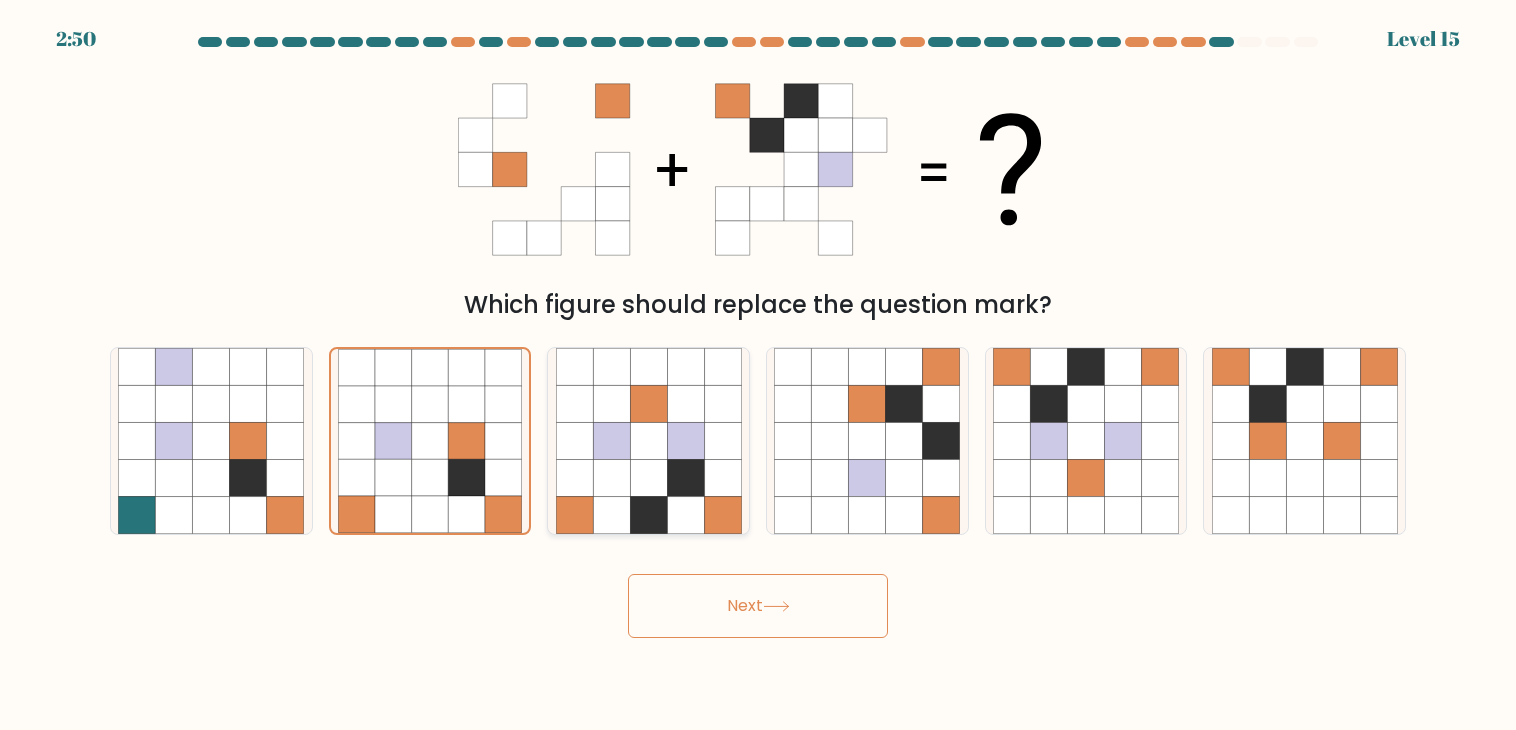 click at bounding box center [685, 515] 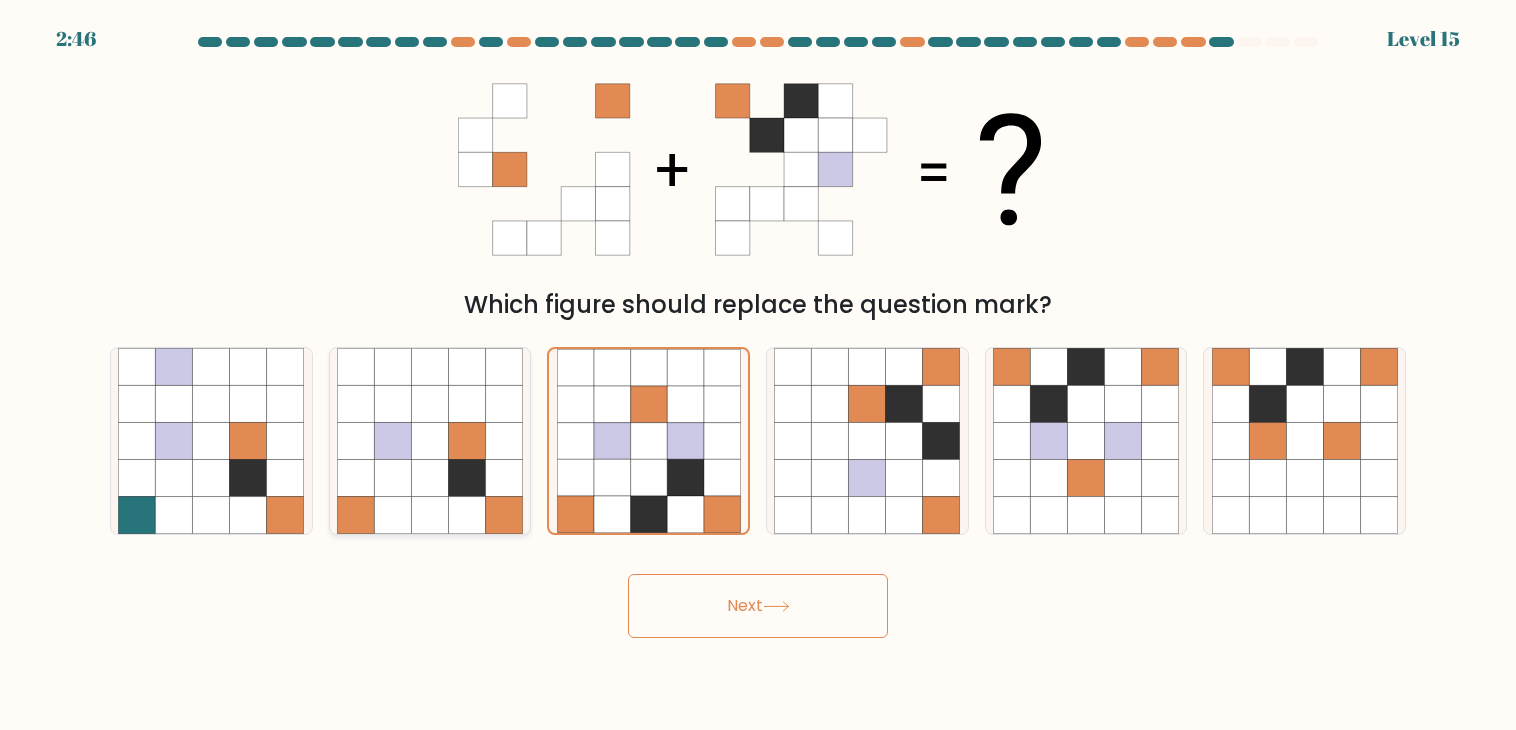 click at bounding box center [429, 440] 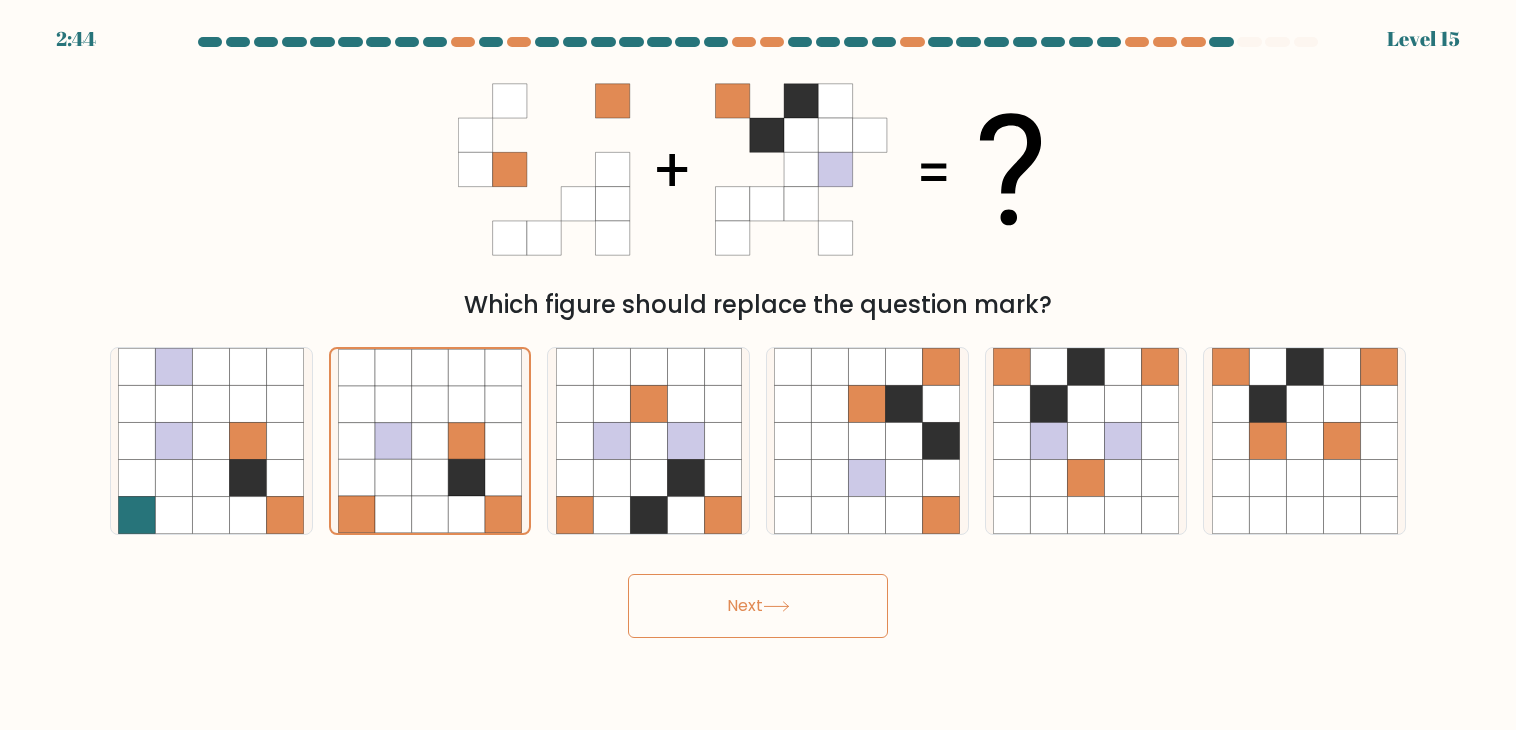click on "Next" at bounding box center [758, 606] 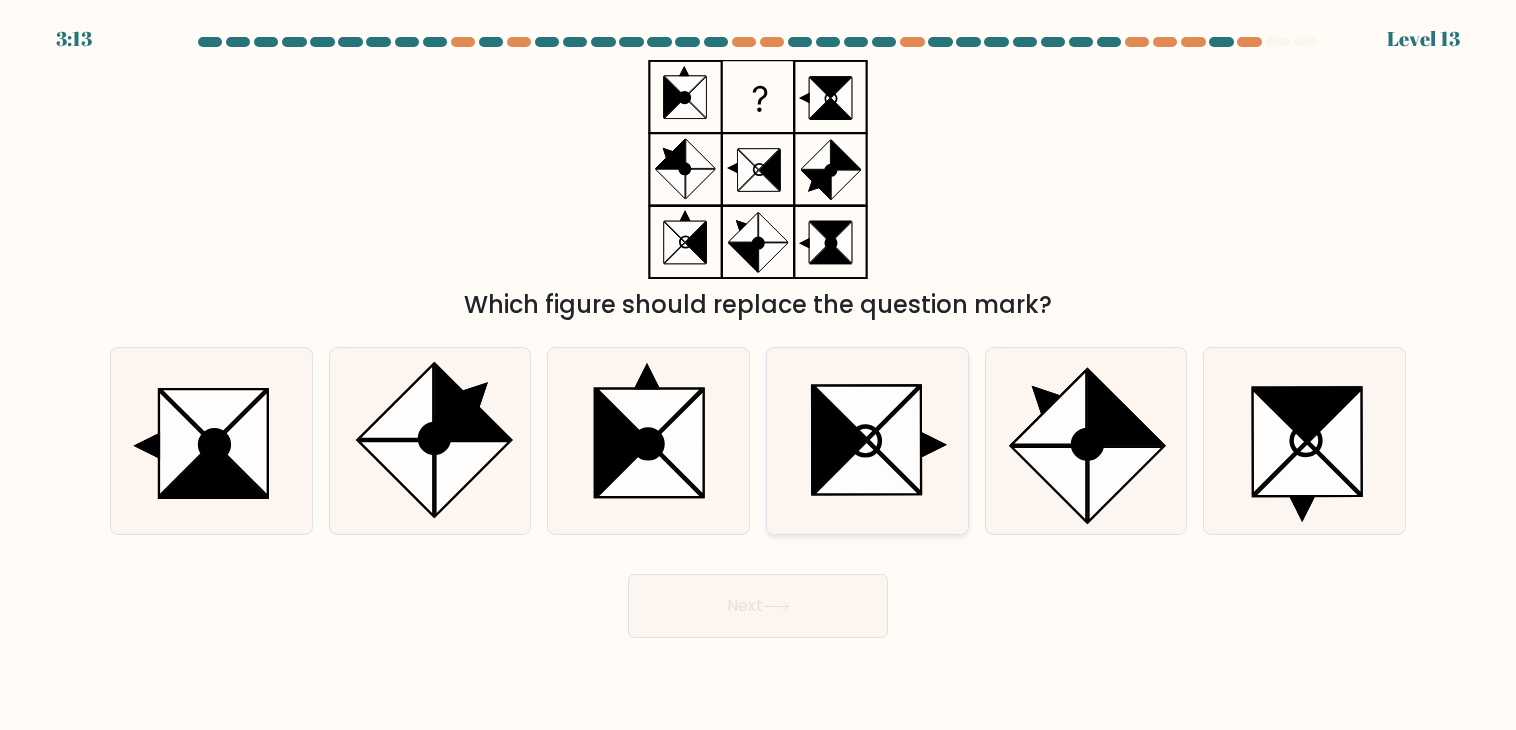 click at bounding box center (867, 467) 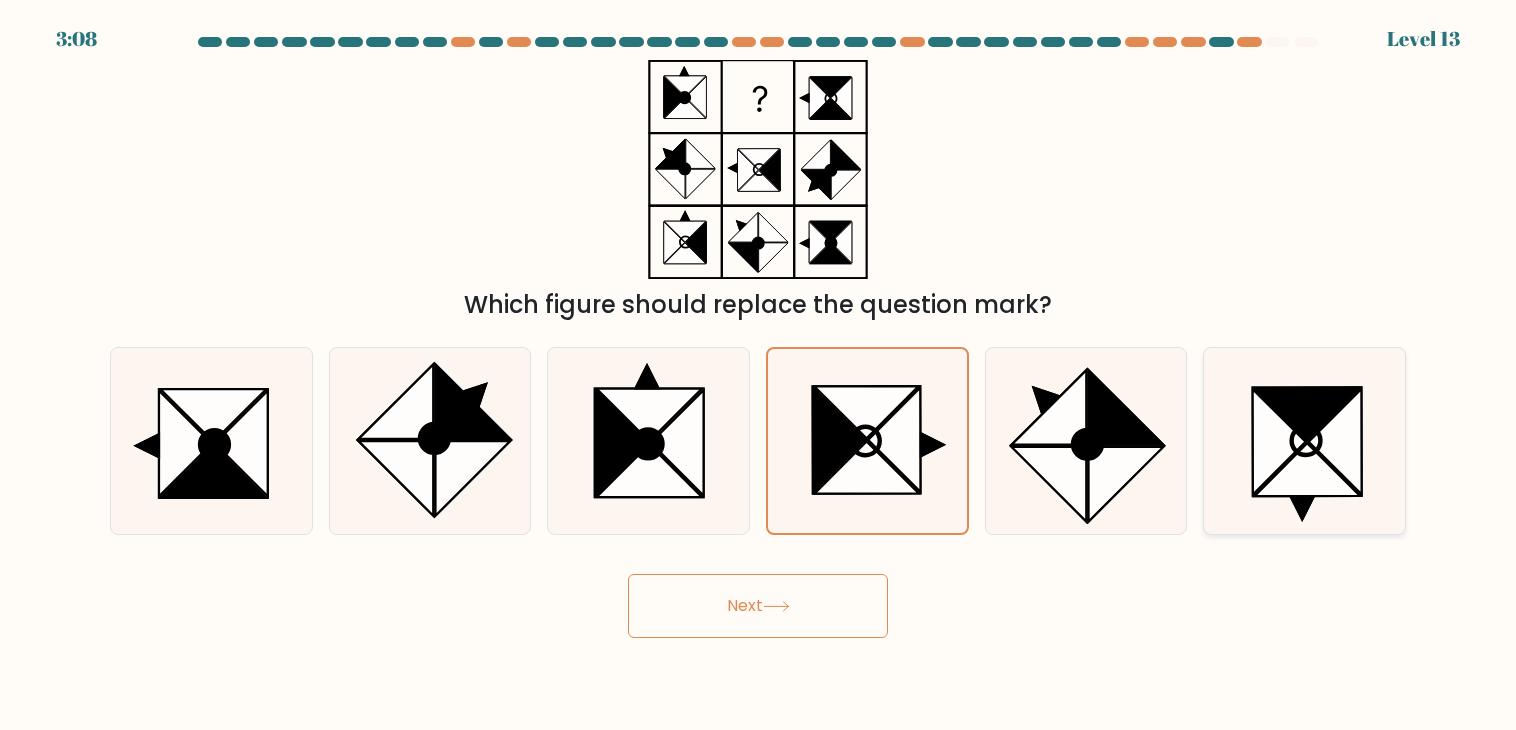 click at bounding box center (1305, 441) 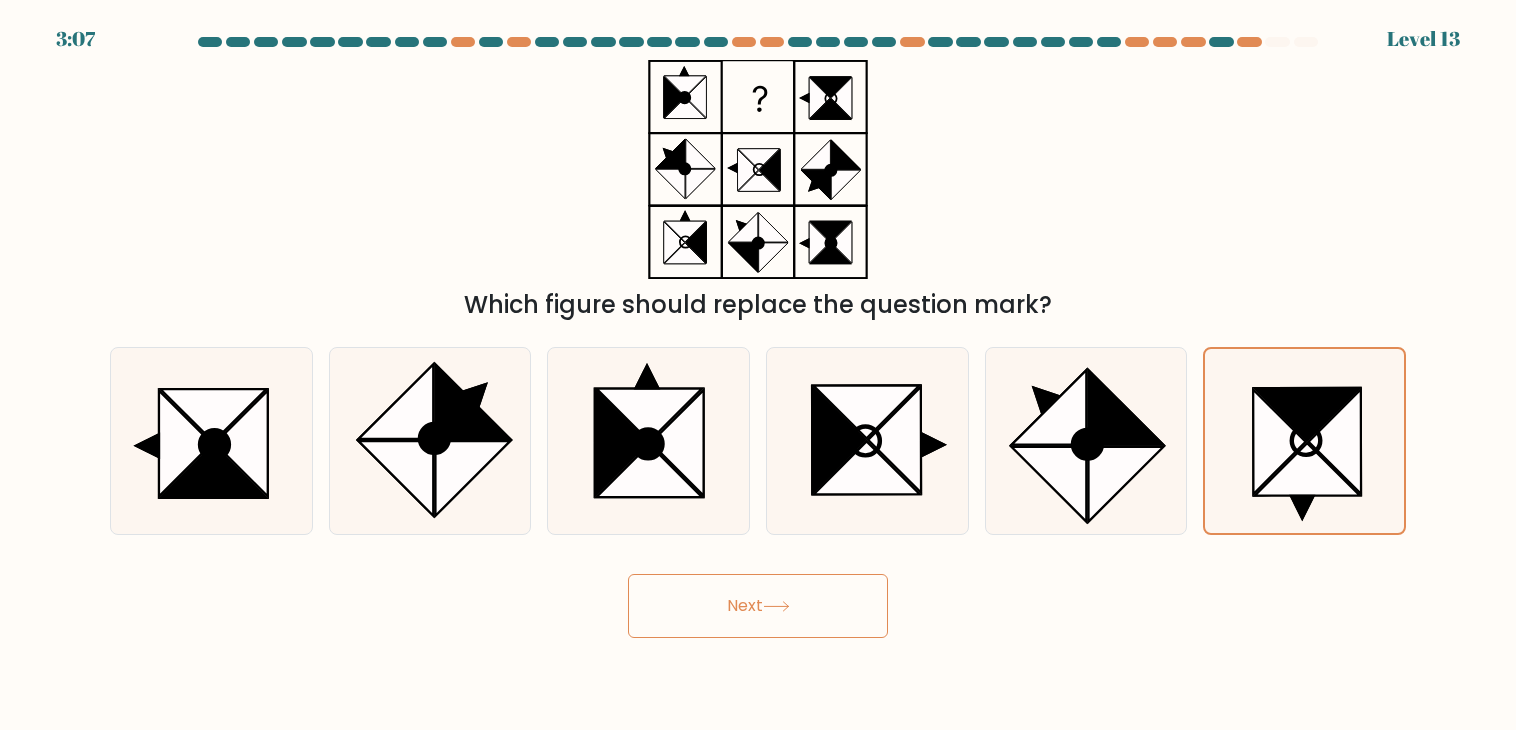 click on "Next" at bounding box center [758, 606] 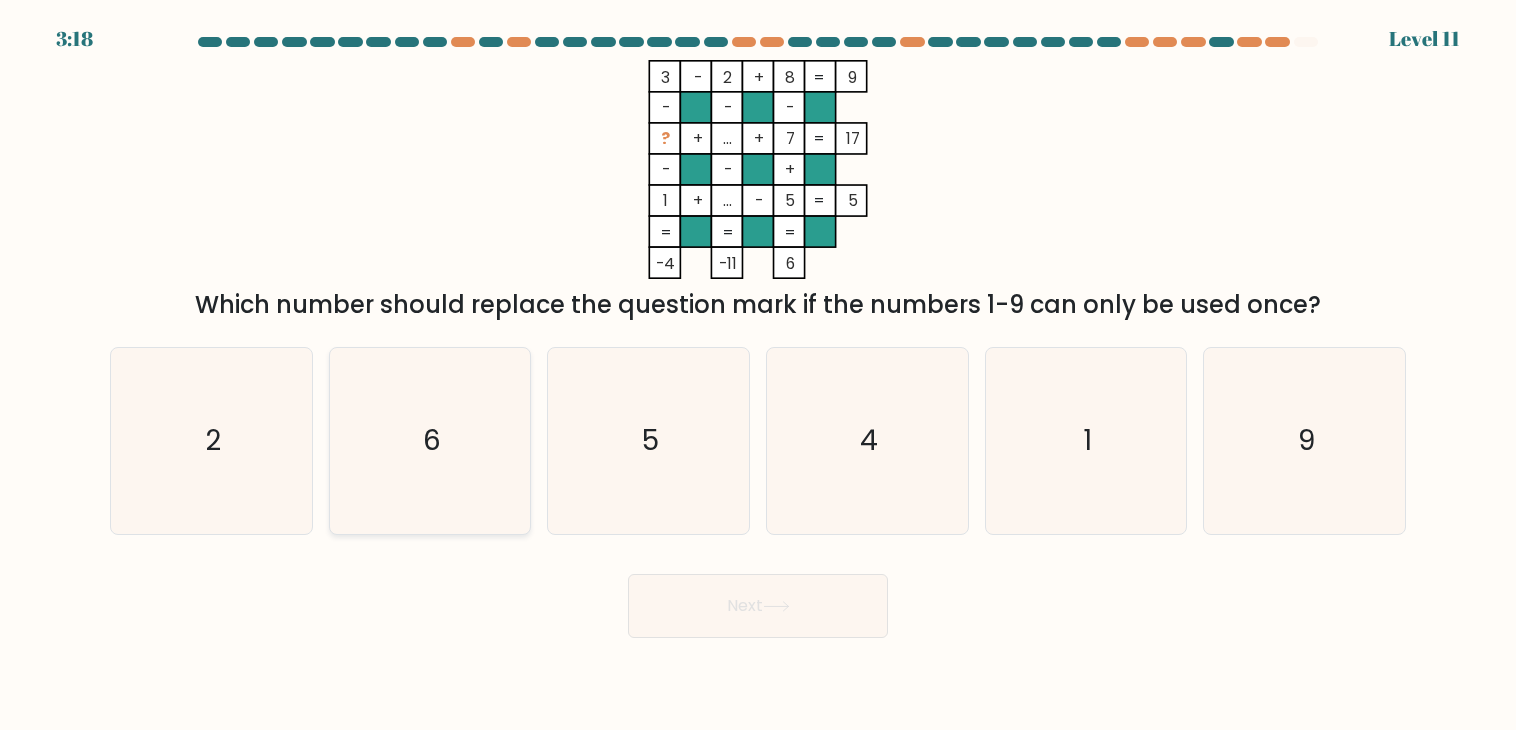 click on "6" at bounding box center (432, 440) 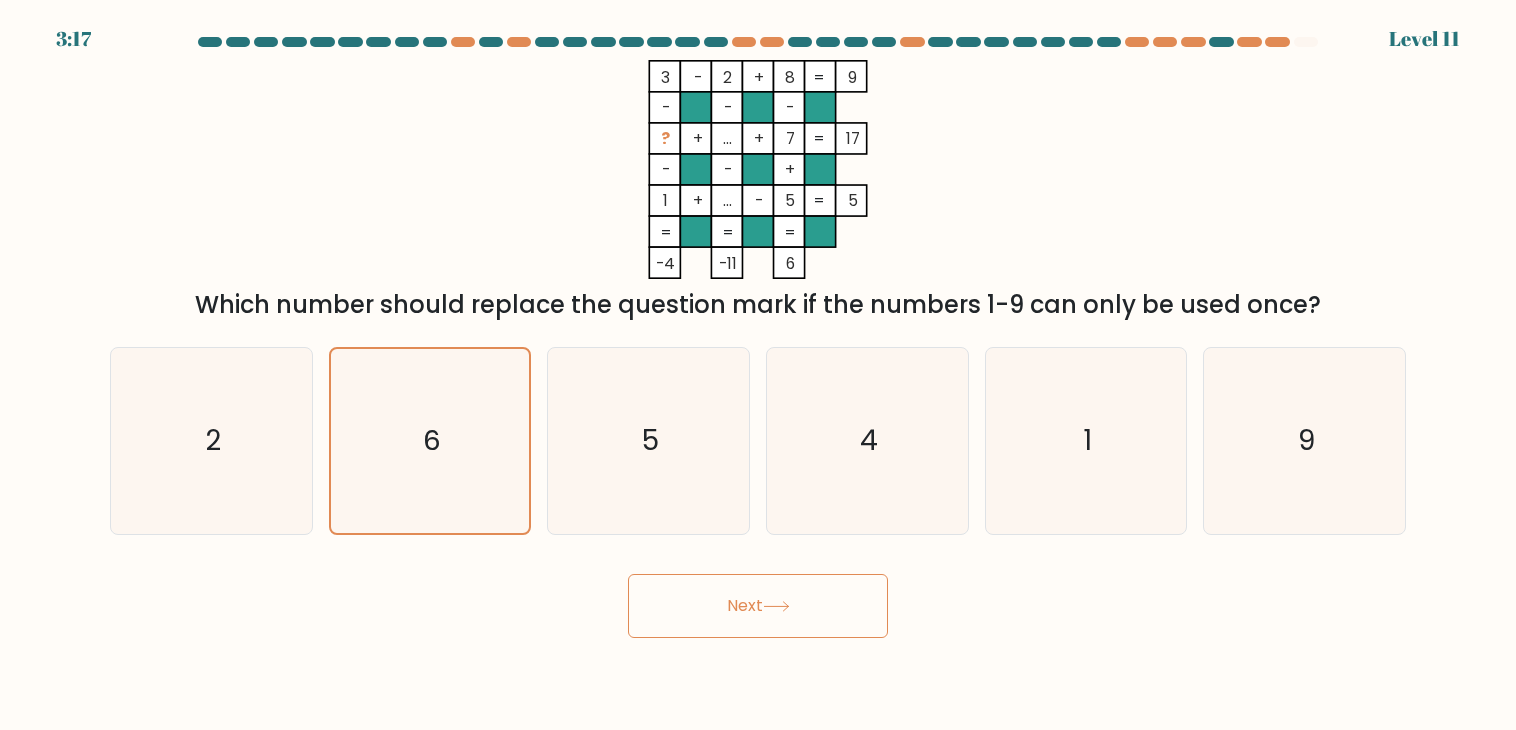 click on "Next" at bounding box center (758, 606) 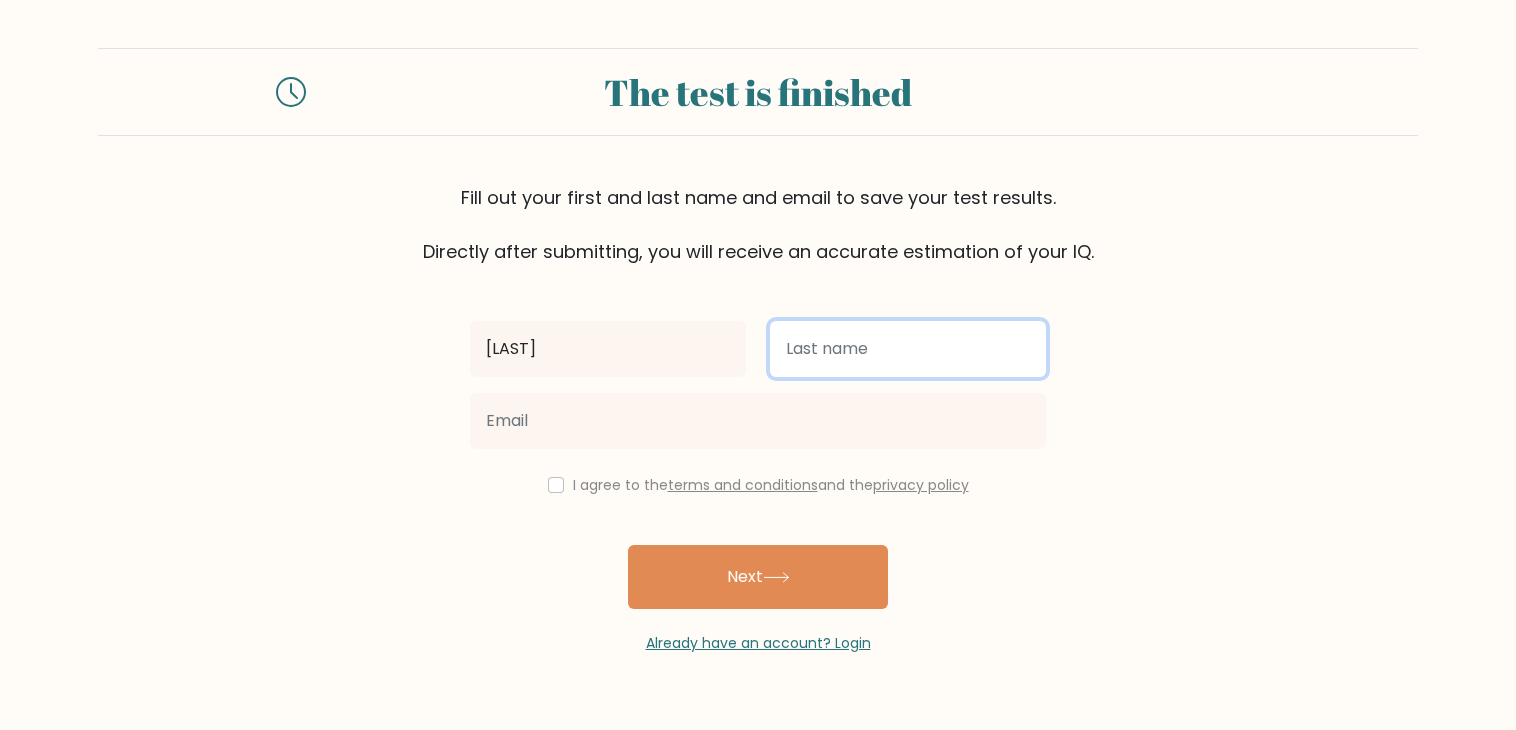 click at bounding box center (908, 349) 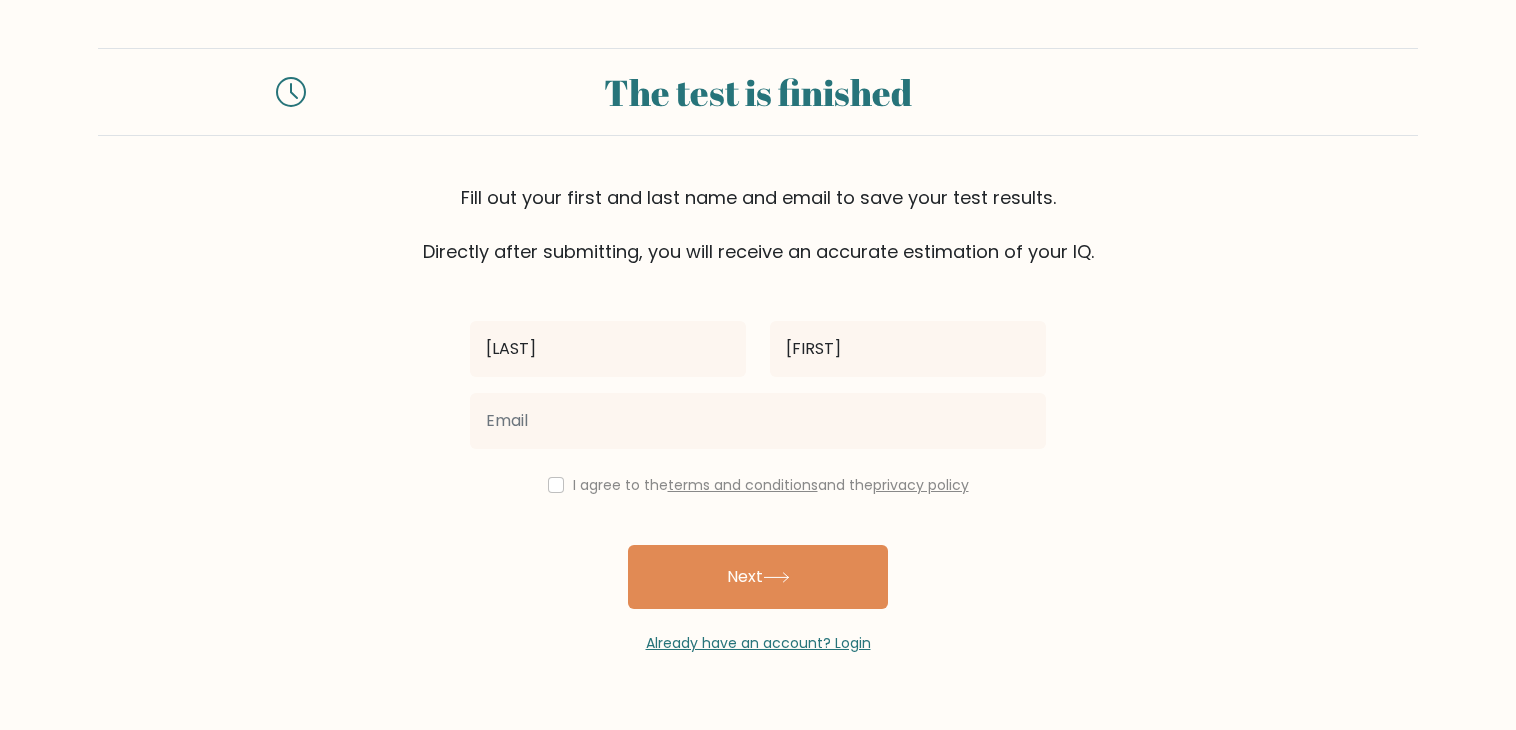 click at bounding box center [758, 421] 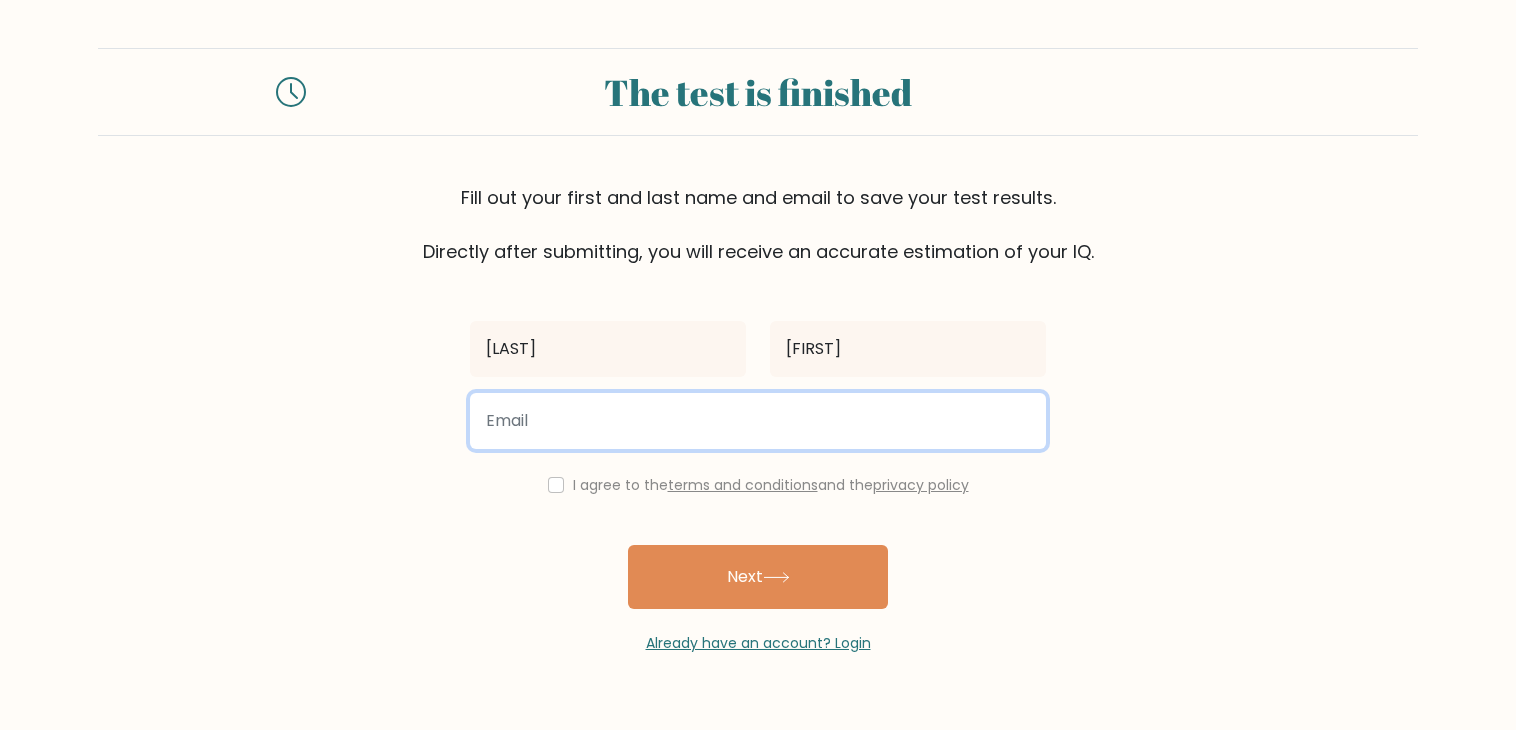 click at bounding box center (758, 421) 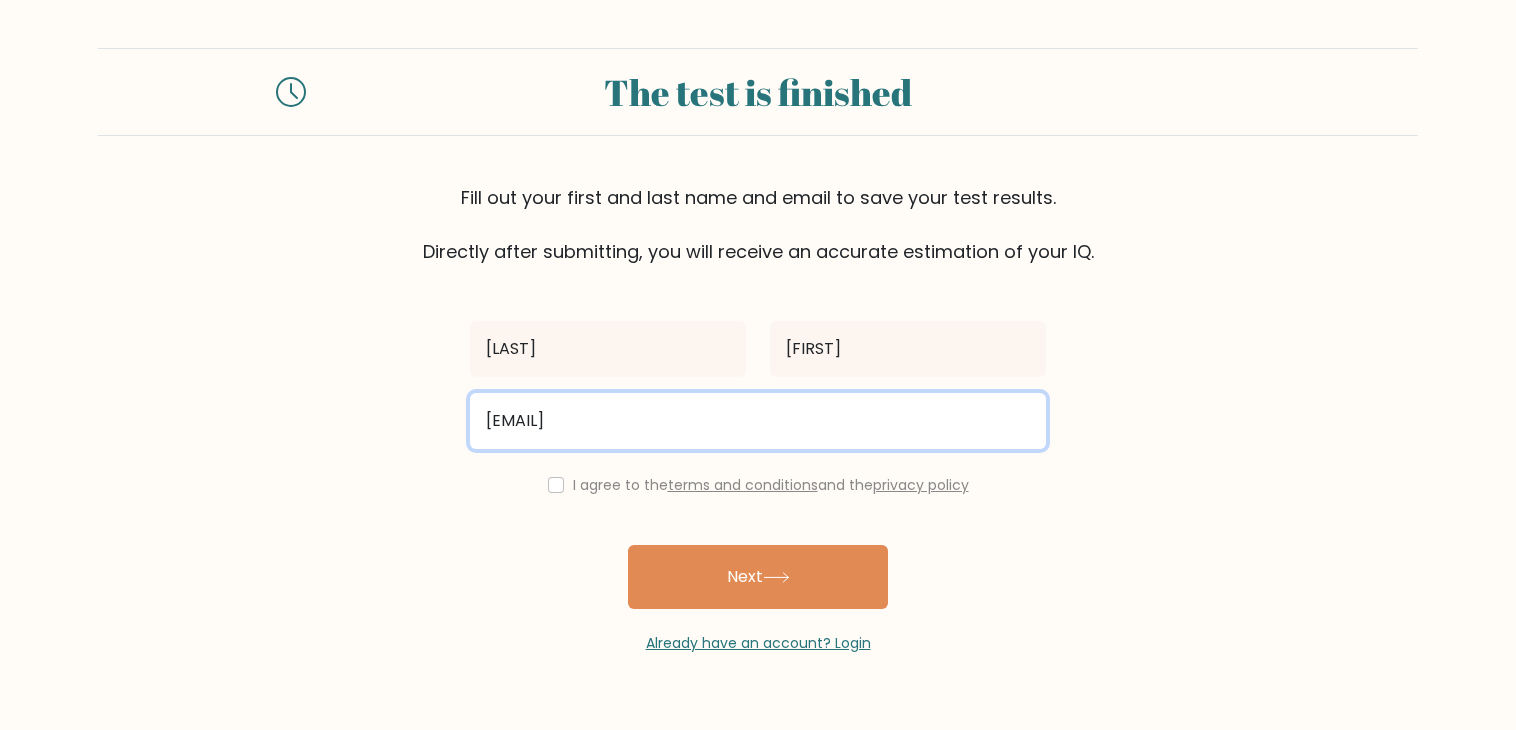 type on "agroarmy7@gmail.com" 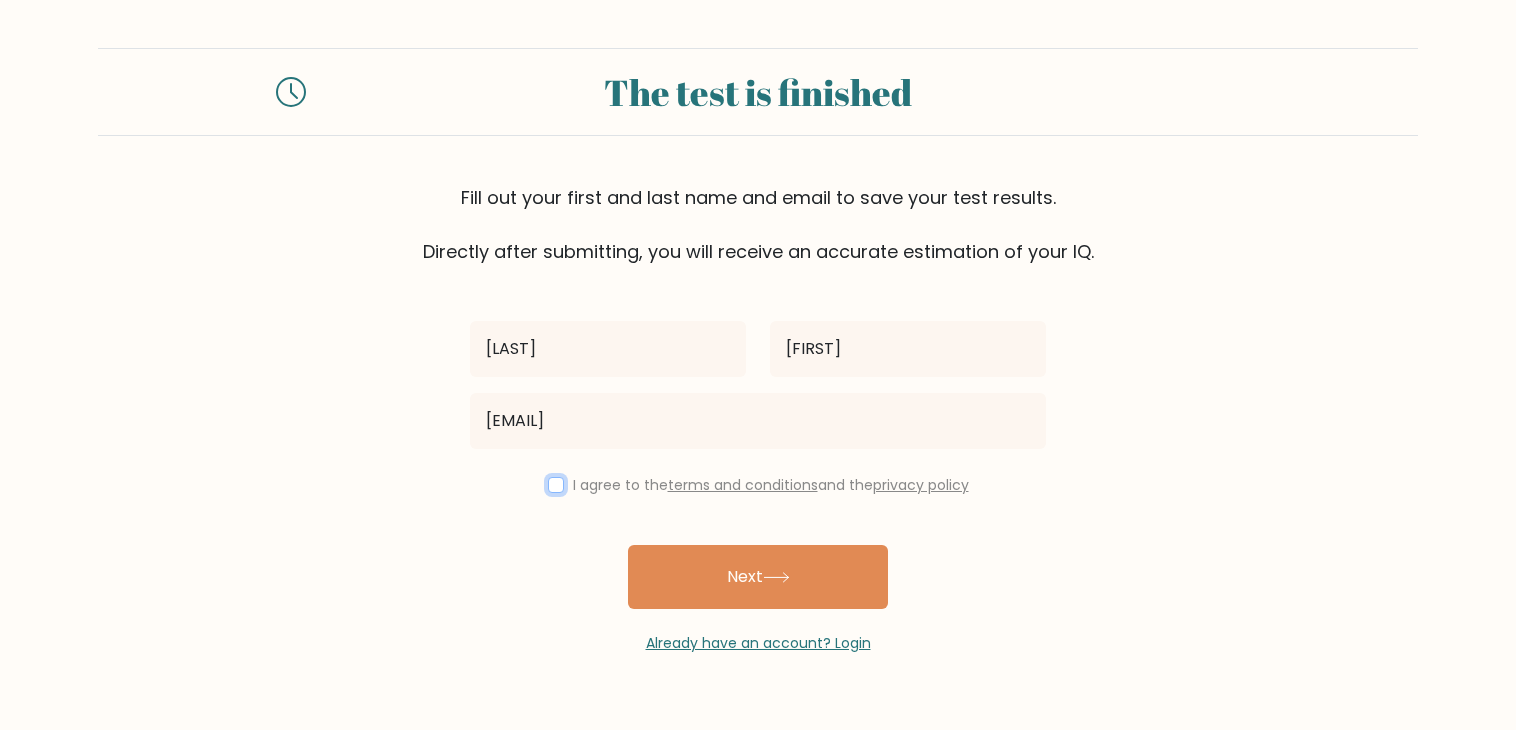click at bounding box center [556, 485] 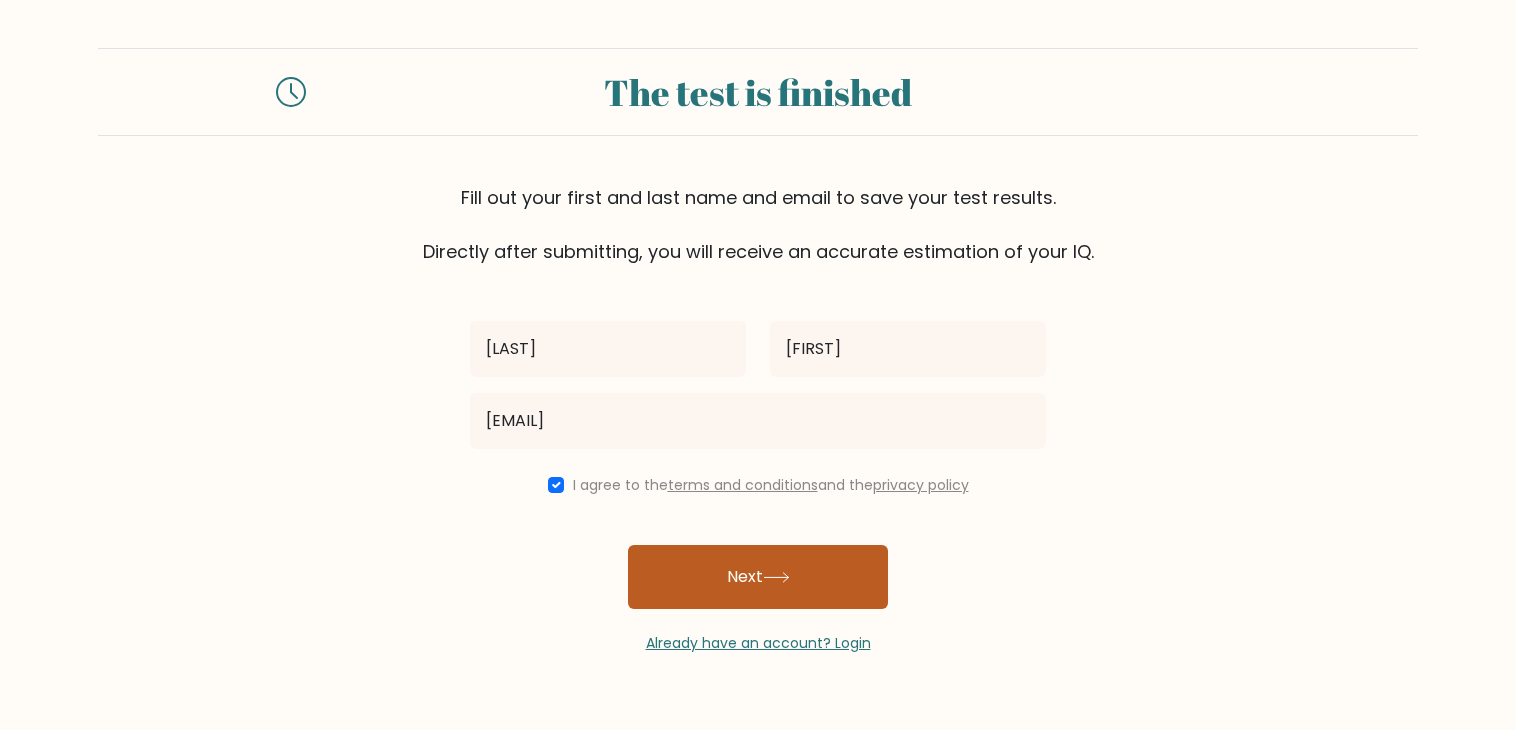click on "Next" at bounding box center (758, 577) 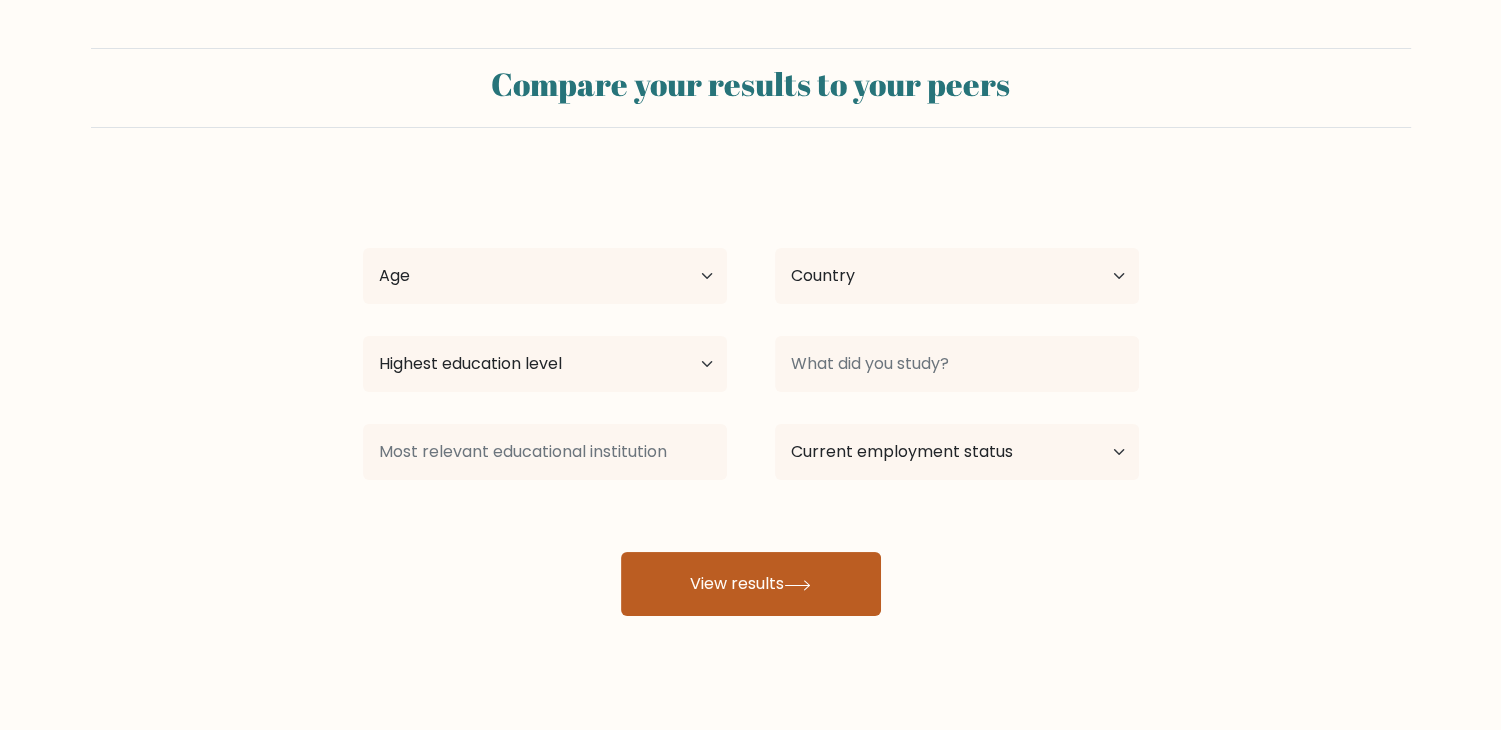 click on "View results" at bounding box center [751, 584] 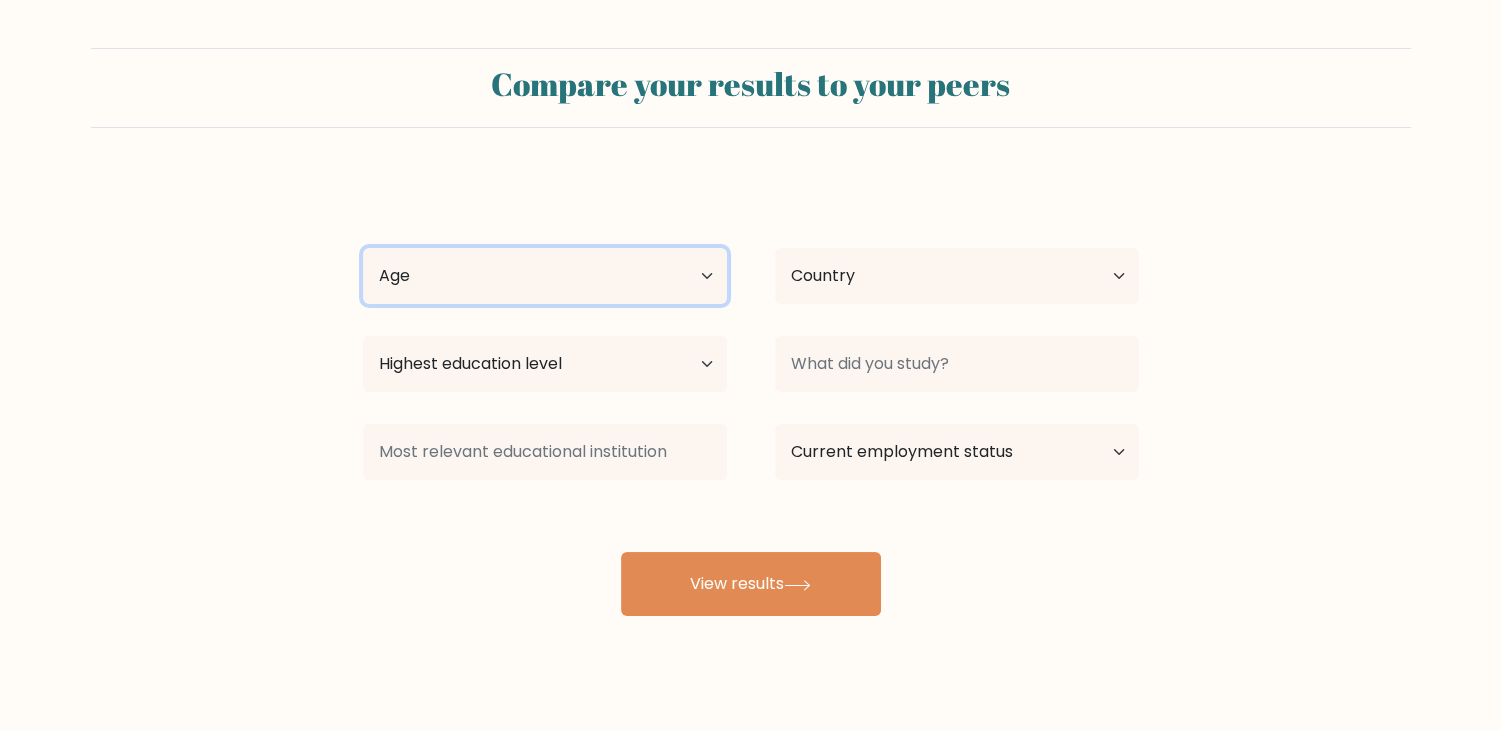 click on "Age
Under 18 years old
18-24 years old
25-34 years old
35-44 years old
45-54 years old
55-64 years old
65 years old and above" at bounding box center (545, 276) 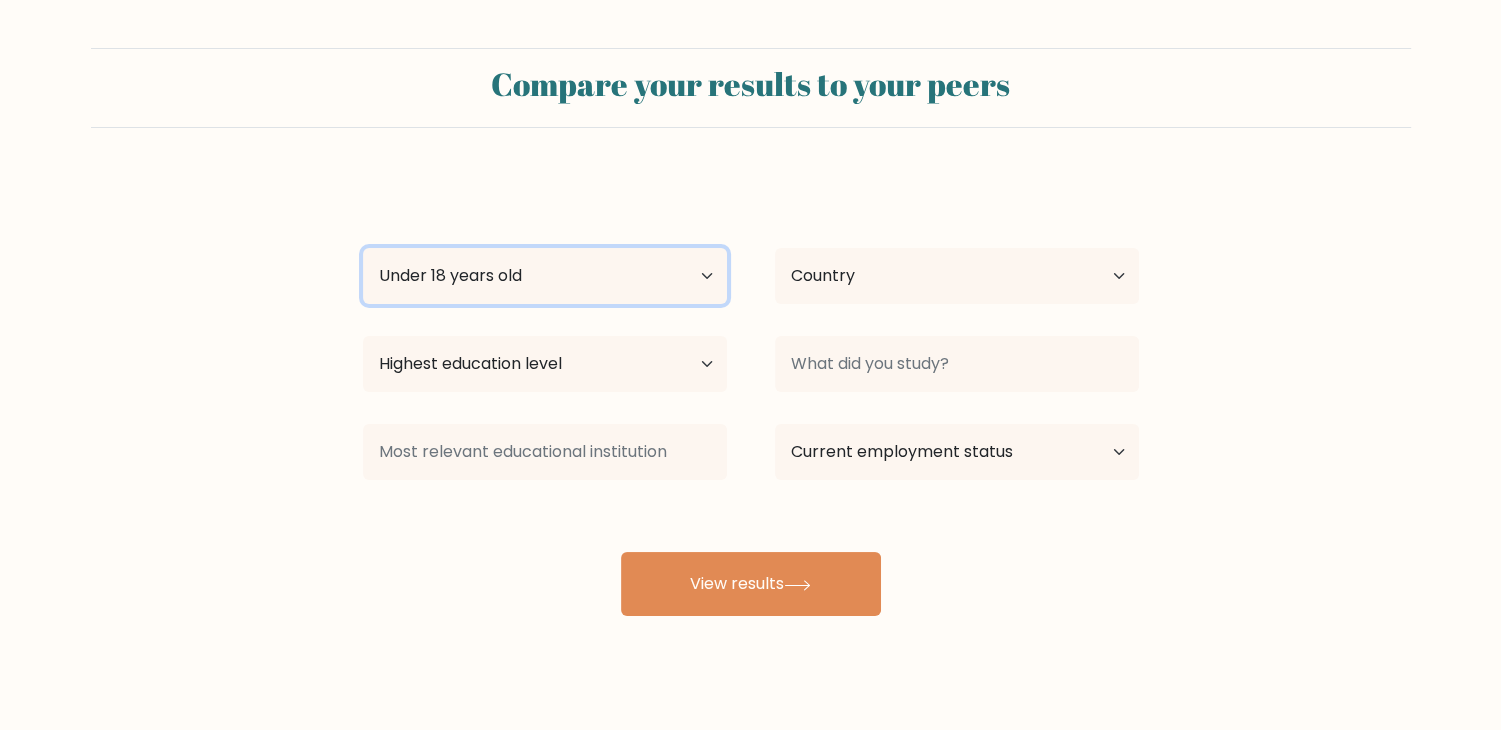 click on "Age
Under 18 years old
18-24 years old
25-34 years old
35-44 years old
45-54 years old
55-64 years old
65 years old and above" at bounding box center (545, 276) 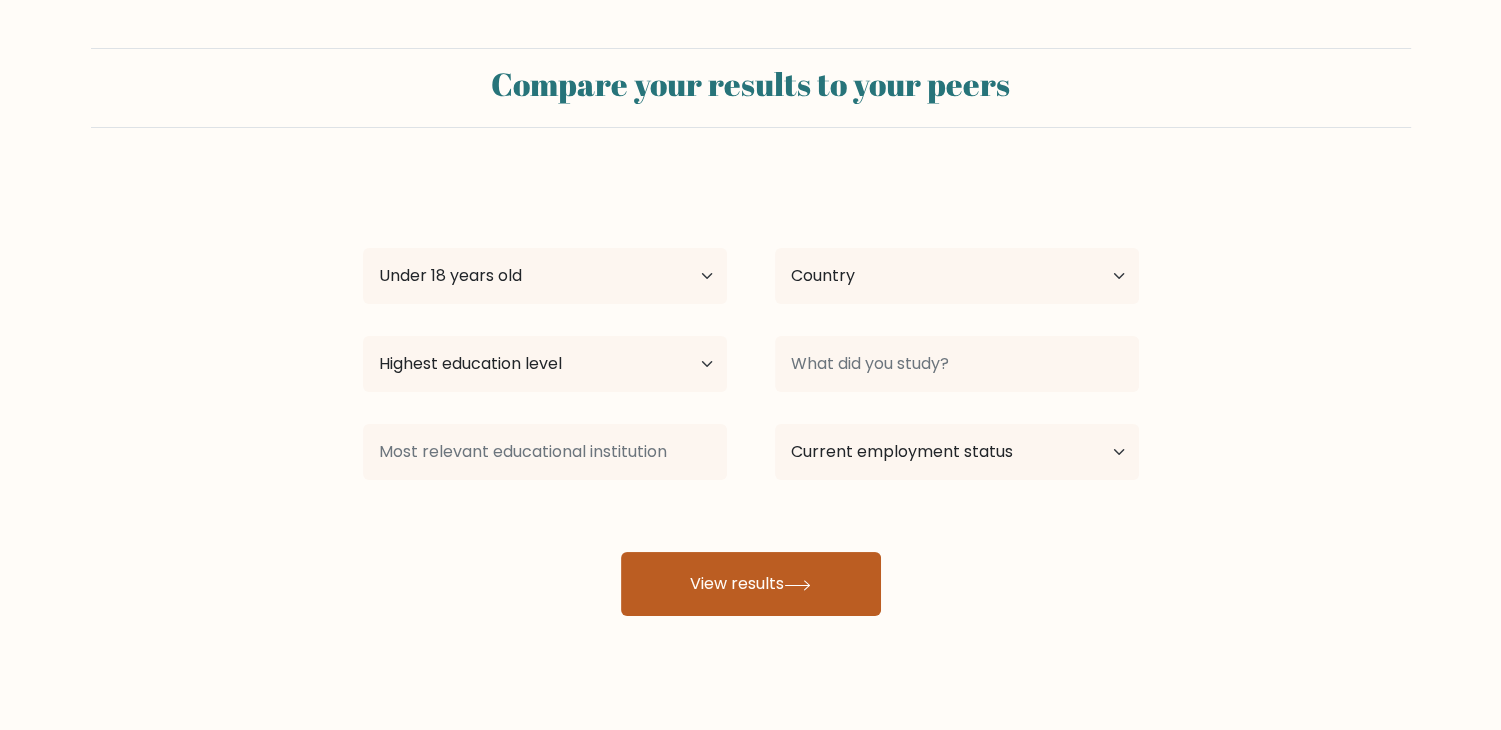 click on "View results" at bounding box center [751, 584] 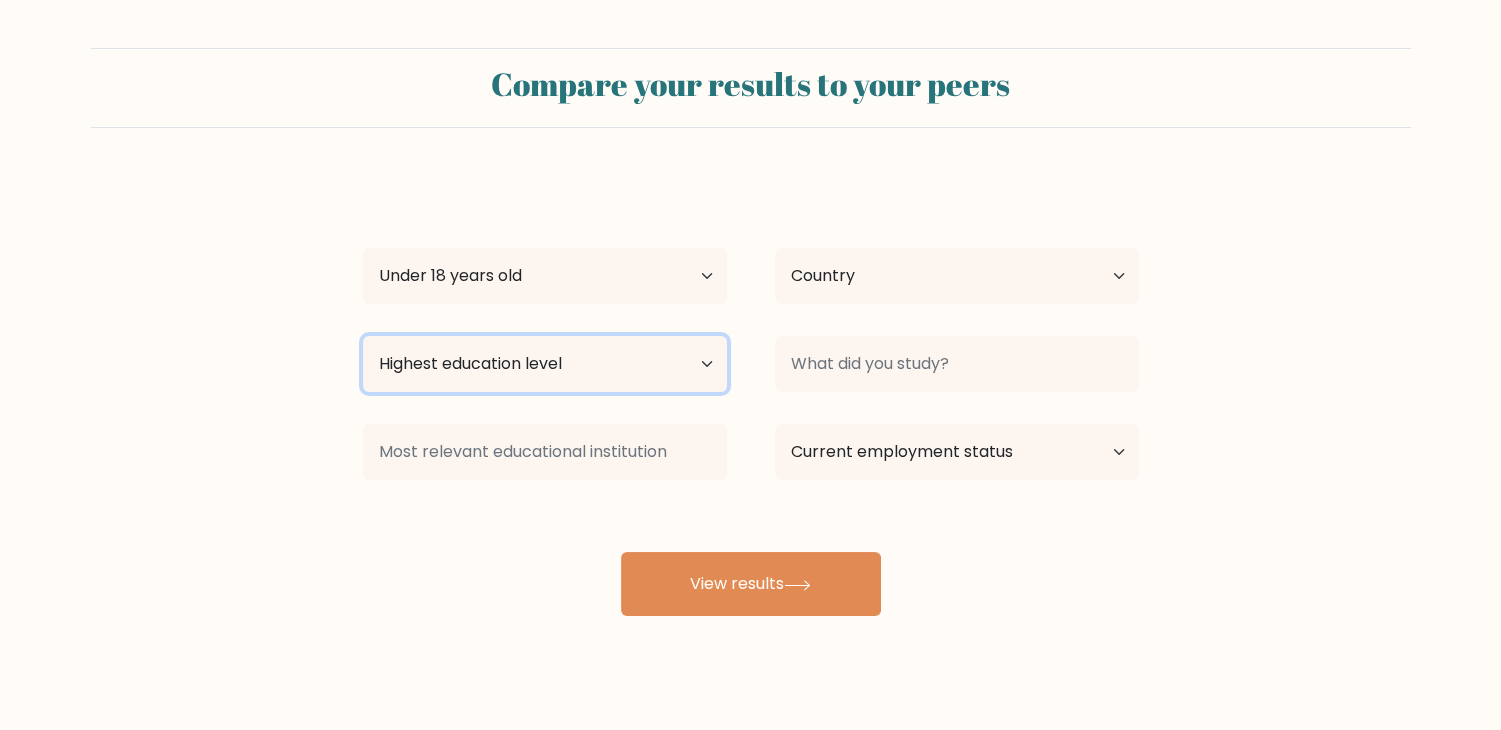 click on "Highest education level
No schooling
Primary
Lower Secondary
Upper Secondary
Occupation Specific
Bachelor's degree
Master's degree
Doctoral degree" at bounding box center [545, 364] 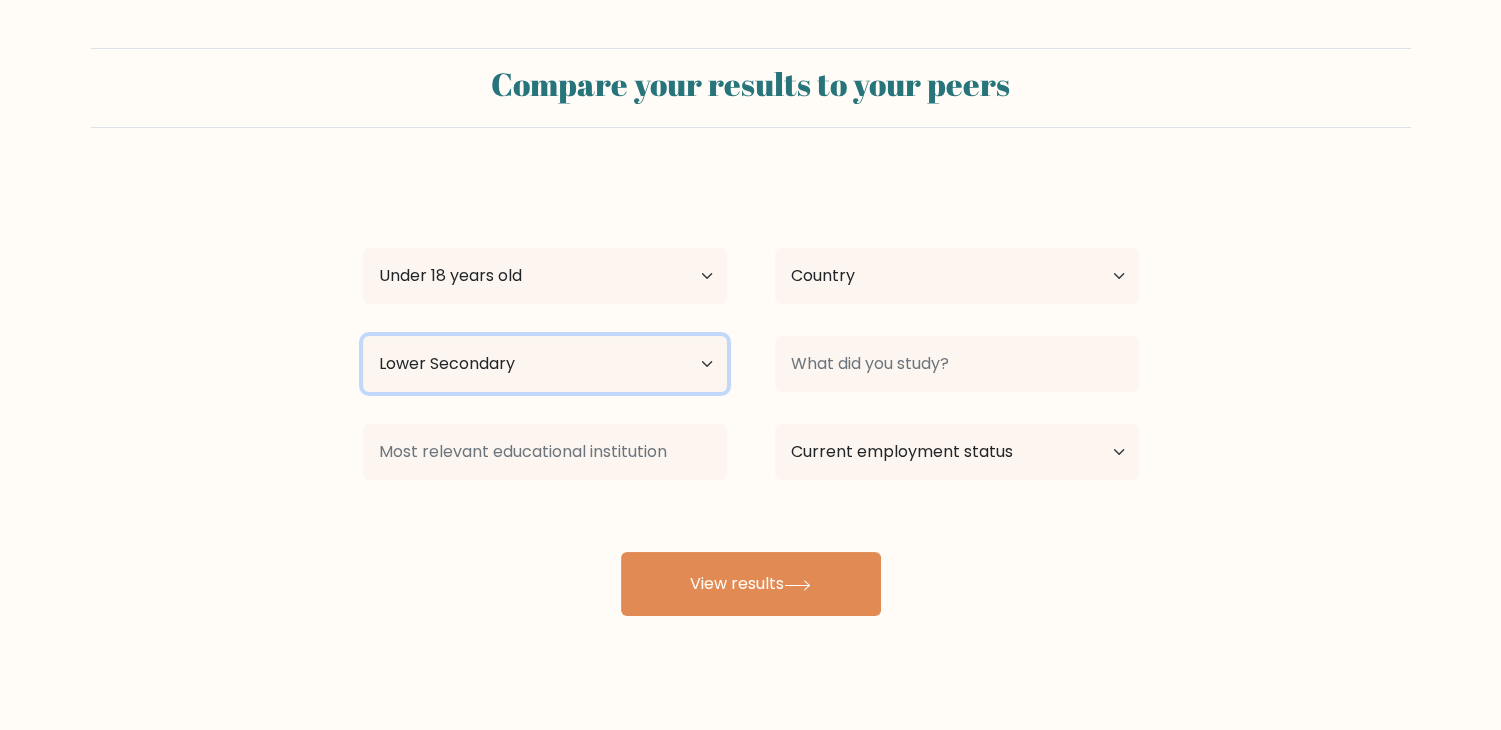 click on "Highest education level
No schooling
Primary
Lower Secondary
Upper Secondary
Occupation Specific
Bachelor's degree
Master's degree
Doctoral degree" at bounding box center (545, 364) 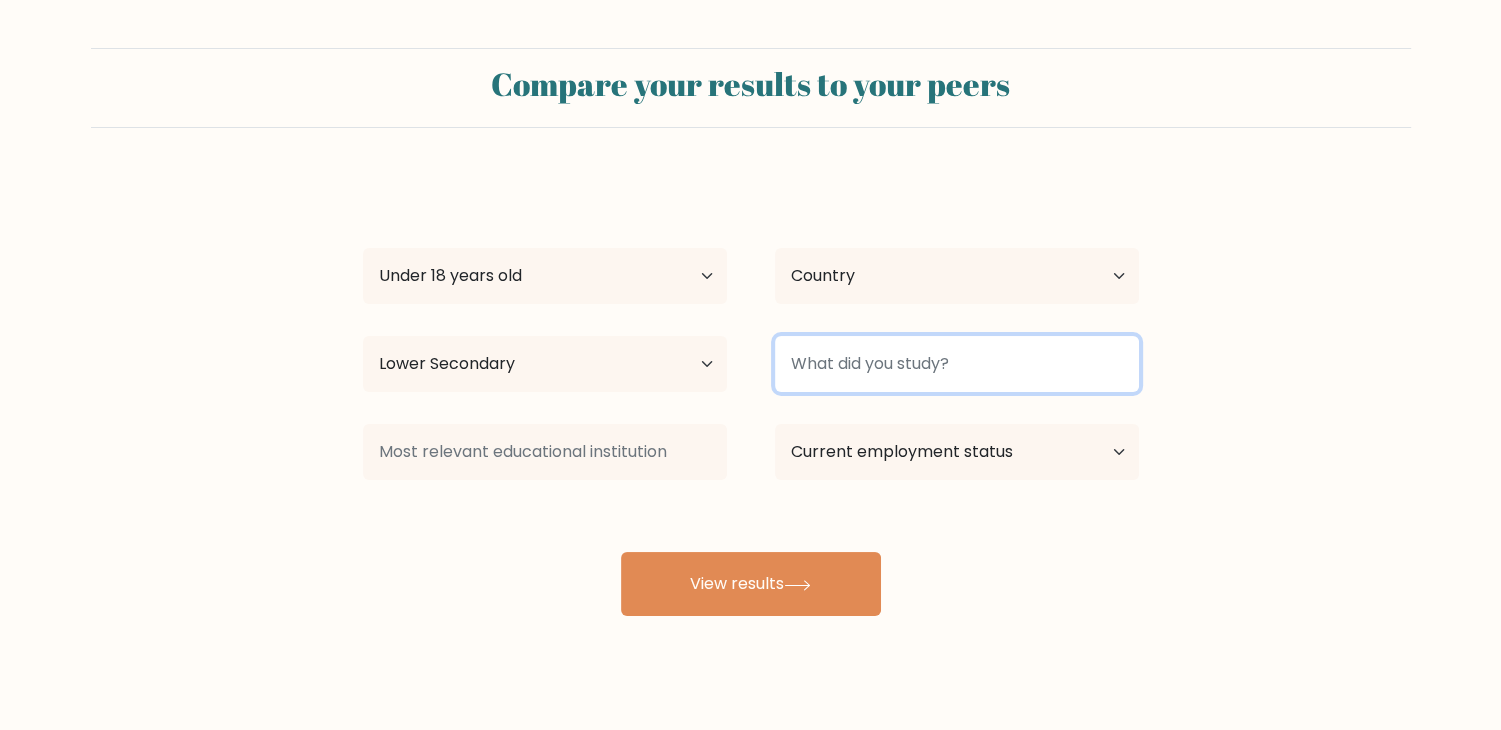 click at bounding box center [957, 364] 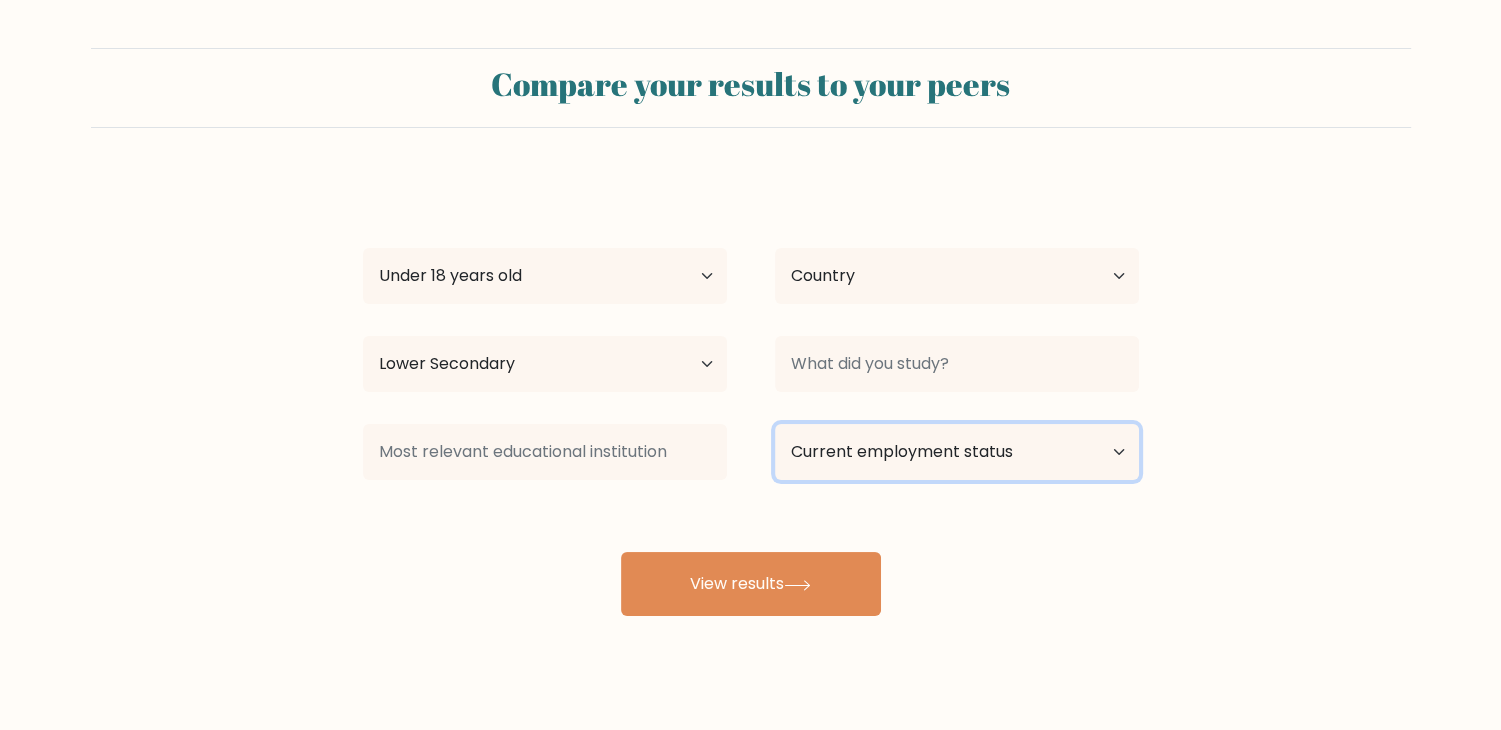 click on "Current employment status
Employed
Student
Retired
Other / prefer not to answer" at bounding box center (957, 452) 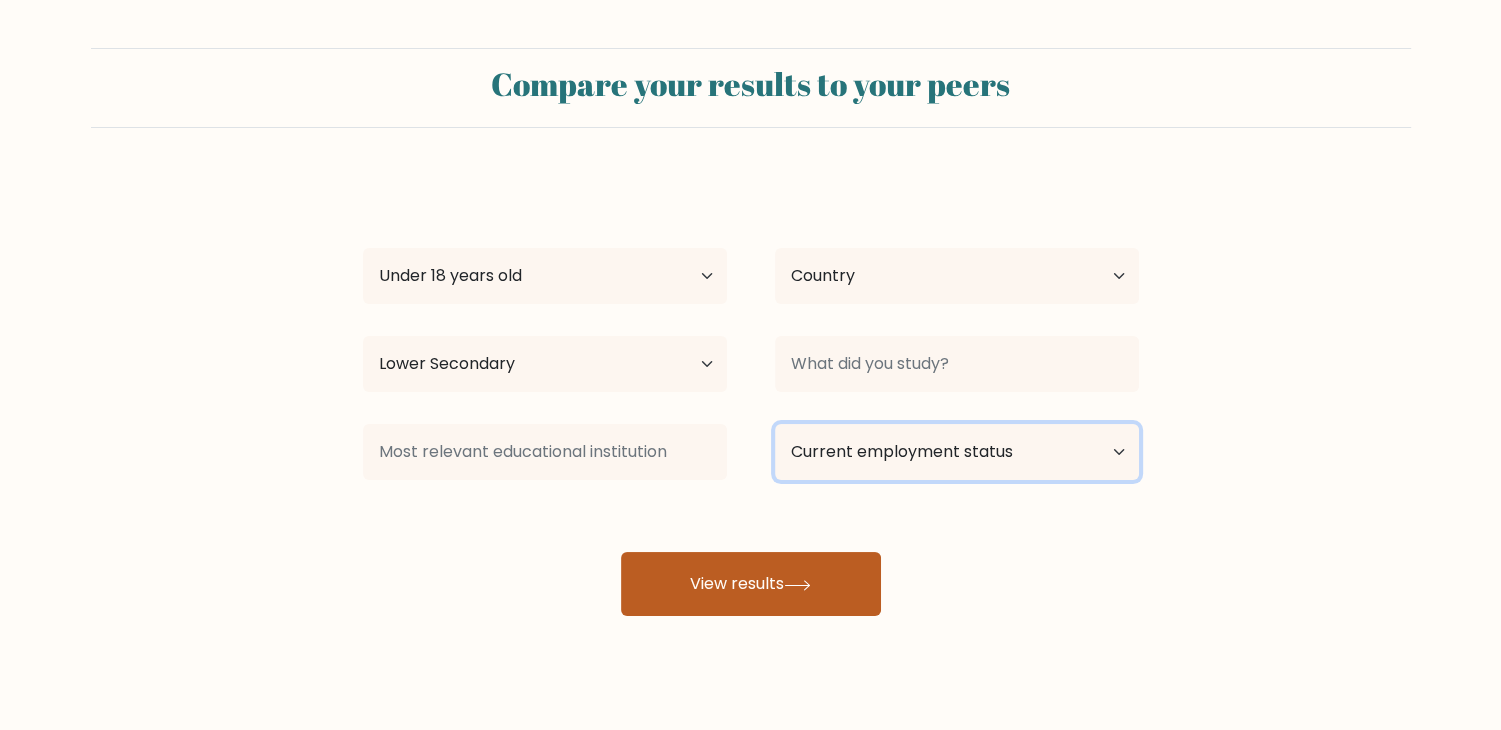 select on "student" 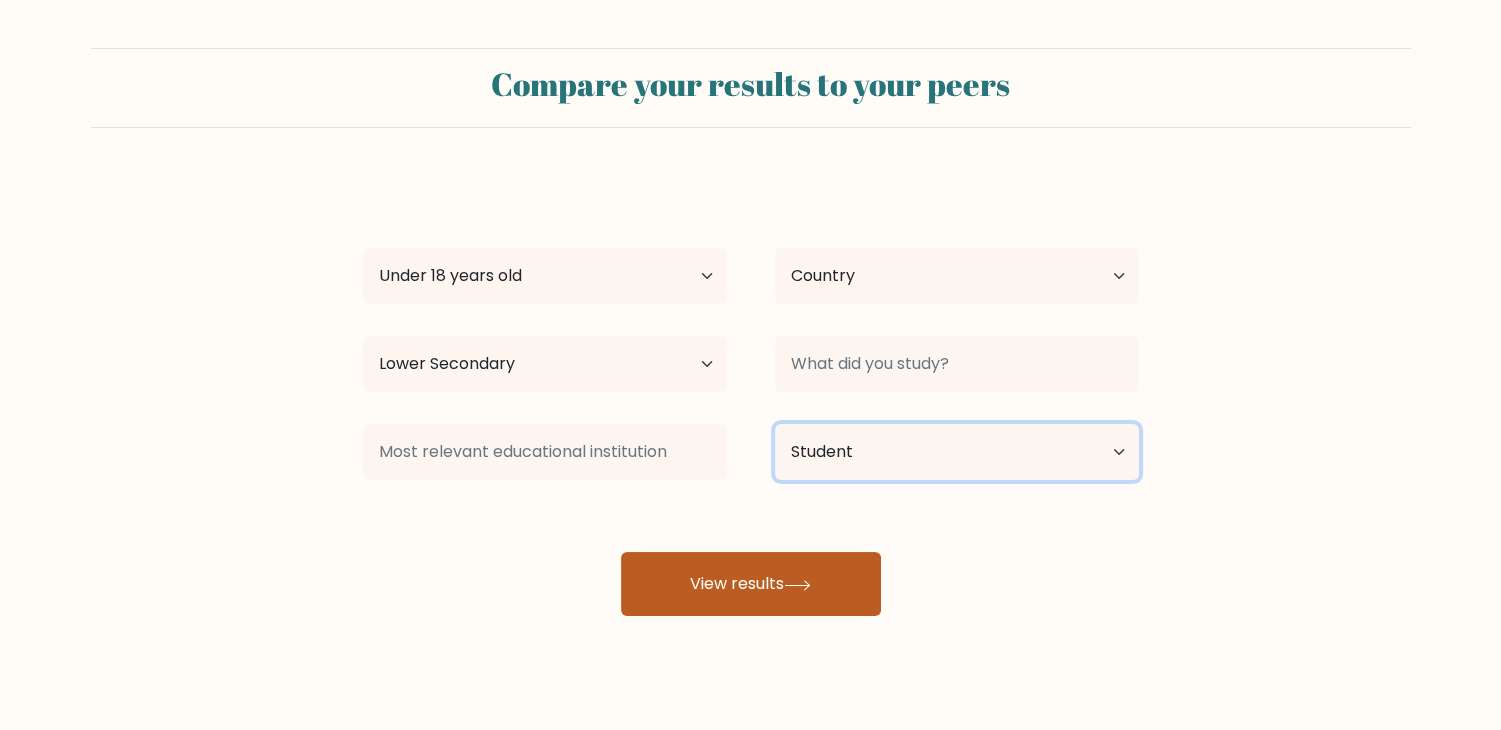 click on "Current employment status
Employed
Student
Retired
Other / prefer not to answer" at bounding box center (957, 452) 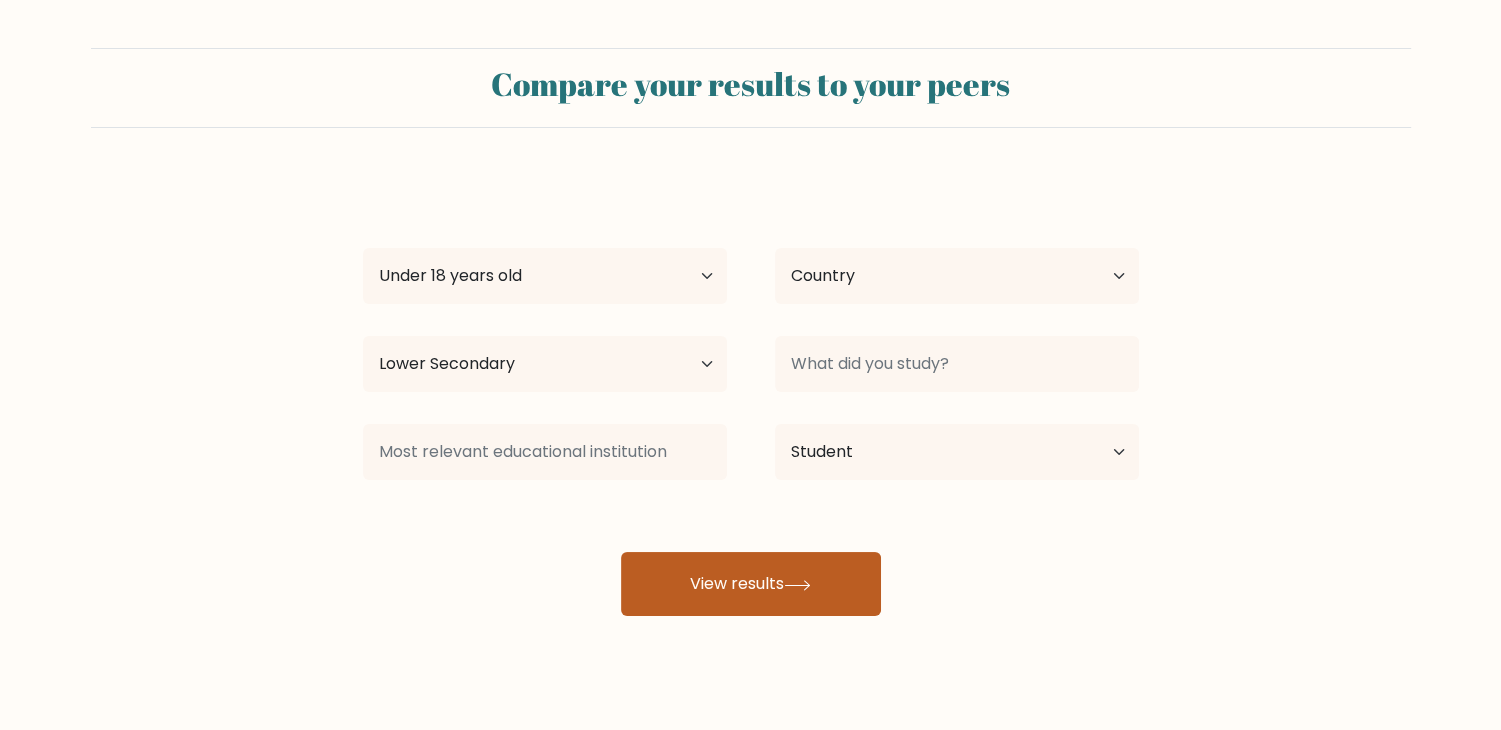 click on "View results" at bounding box center [751, 584] 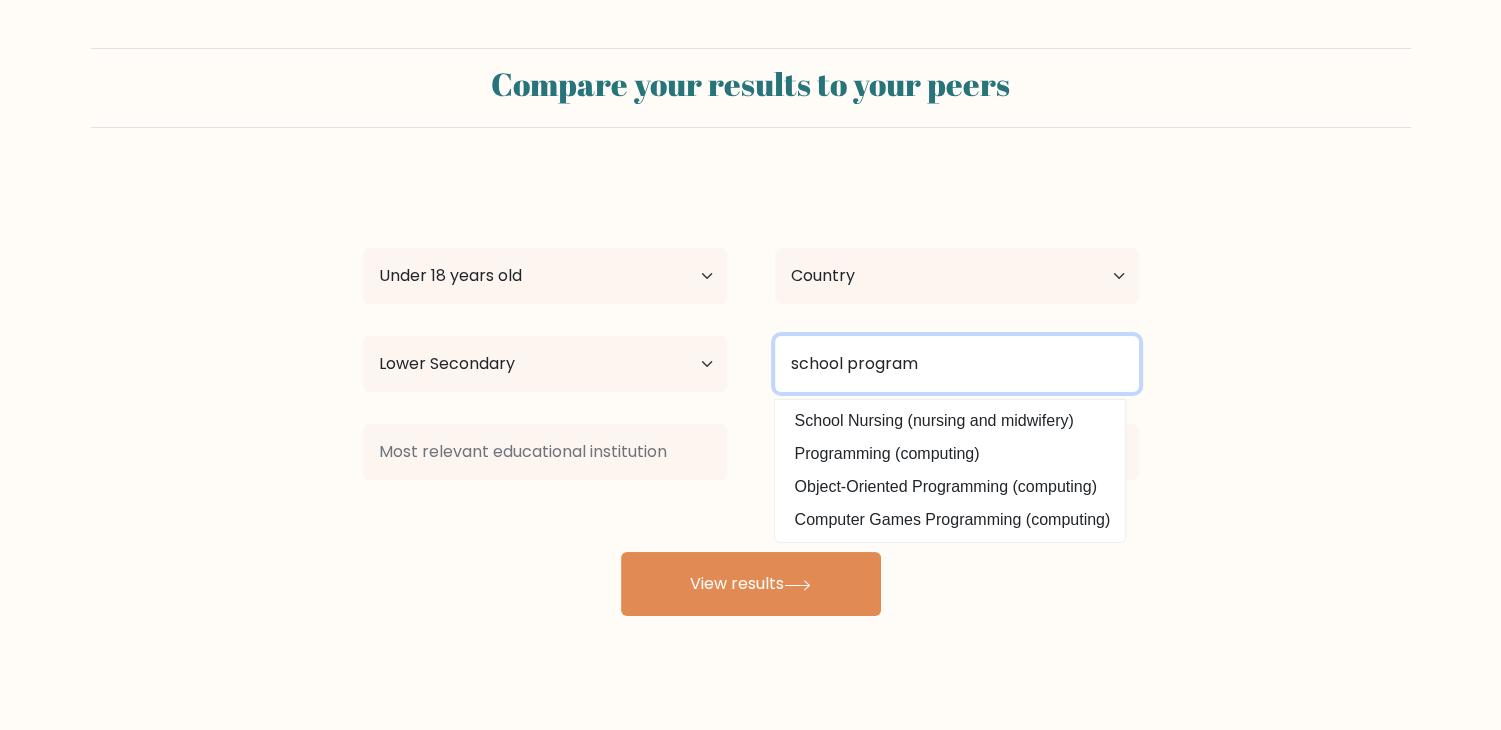 type on "school program" 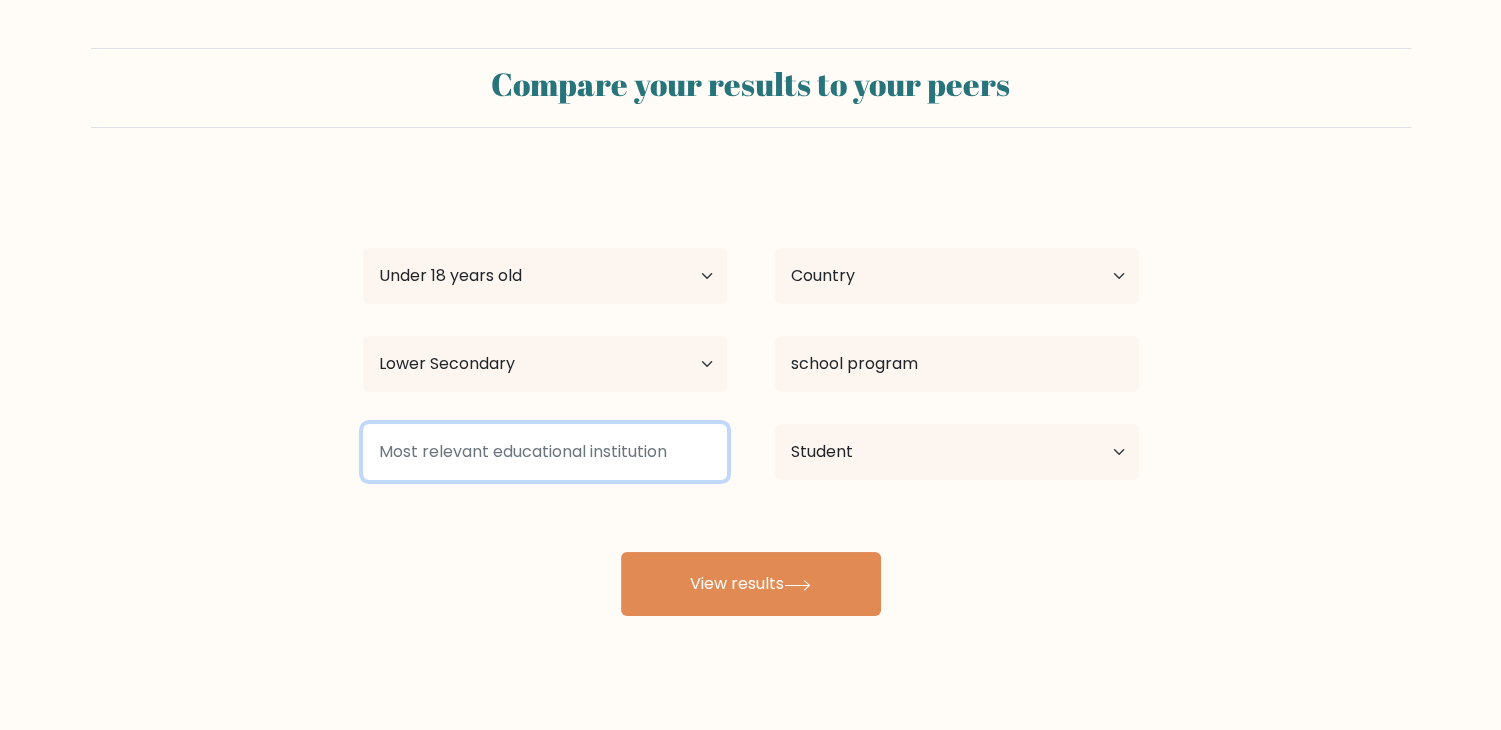 click at bounding box center [545, 452] 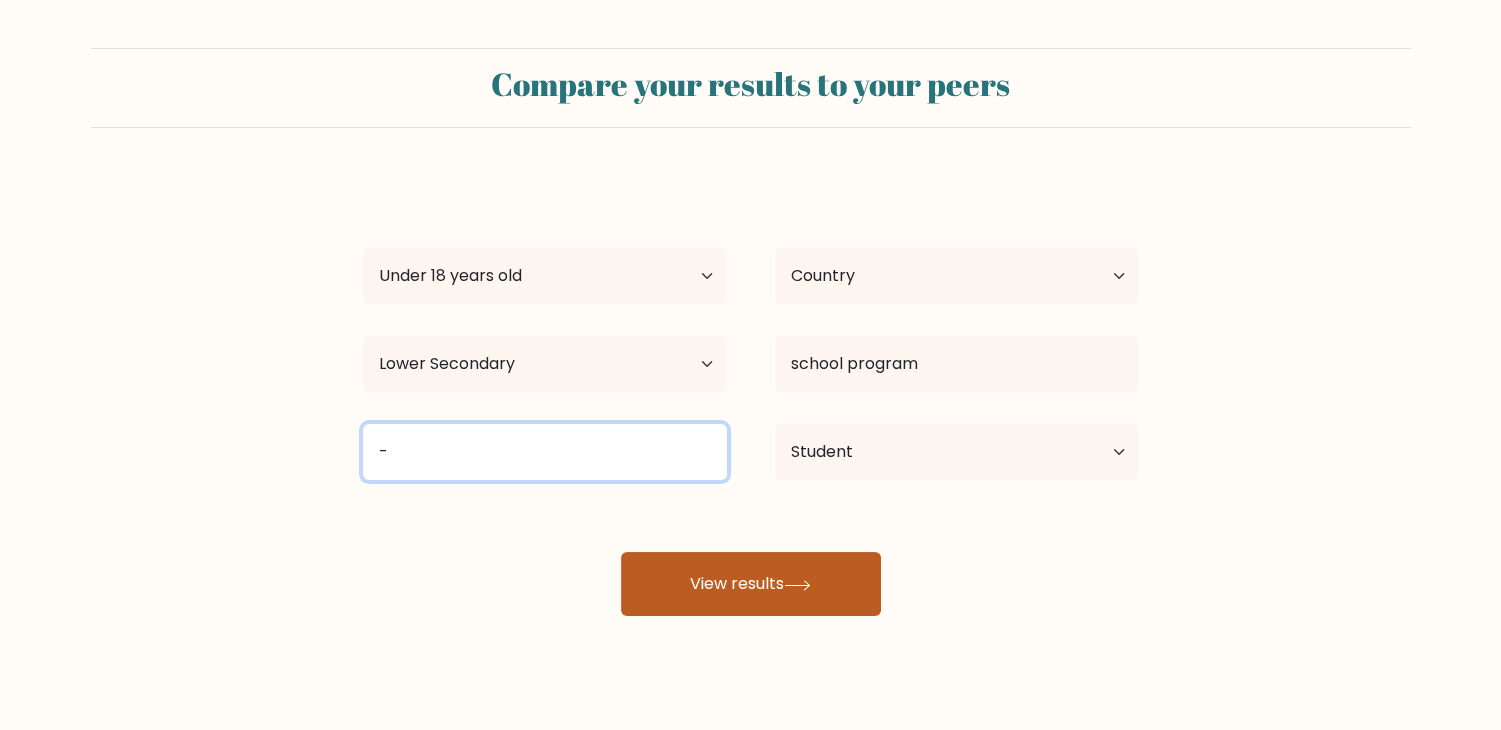 type on "-" 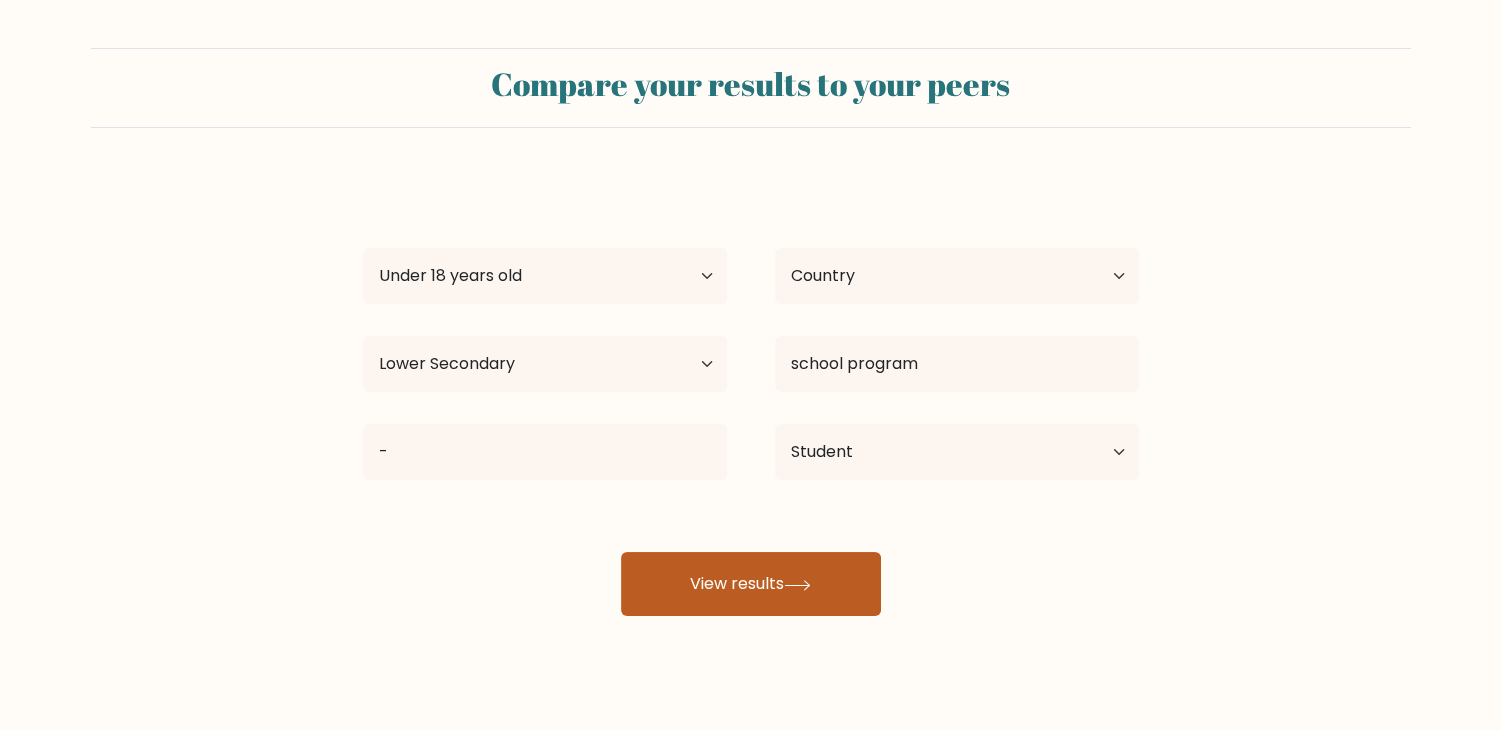 click on "View results" at bounding box center [751, 584] 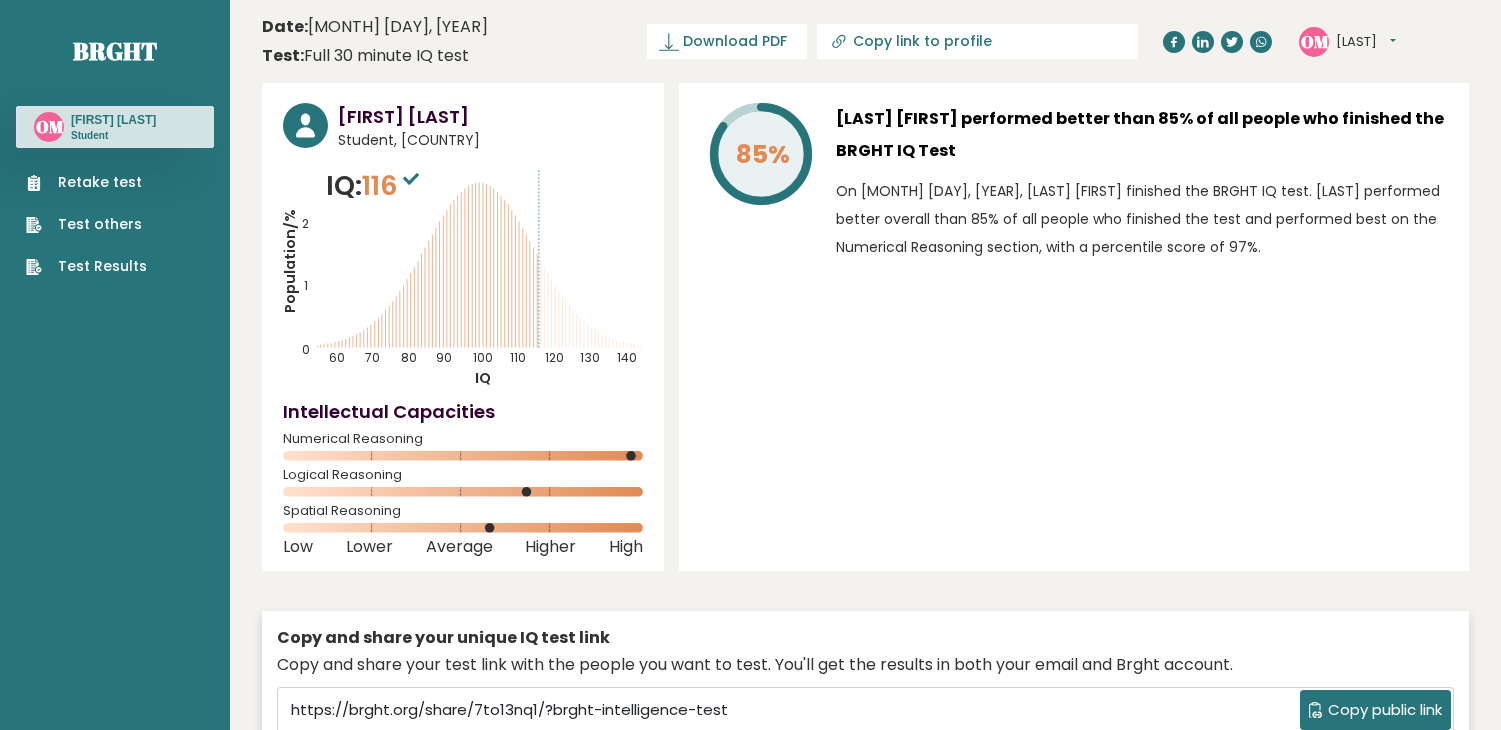 scroll, scrollTop: 0, scrollLeft: 0, axis: both 